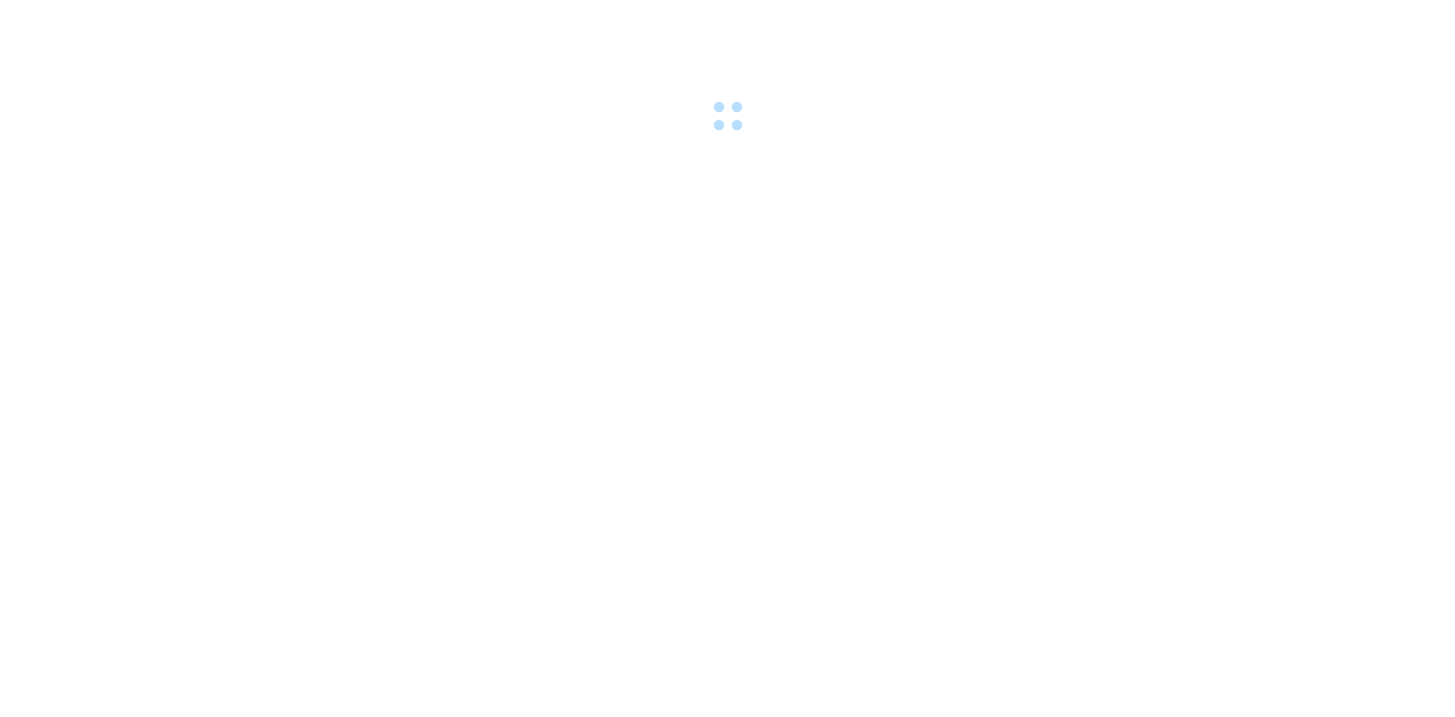 scroll, scrollTop: 0, scrollLeft: 0, axis: both 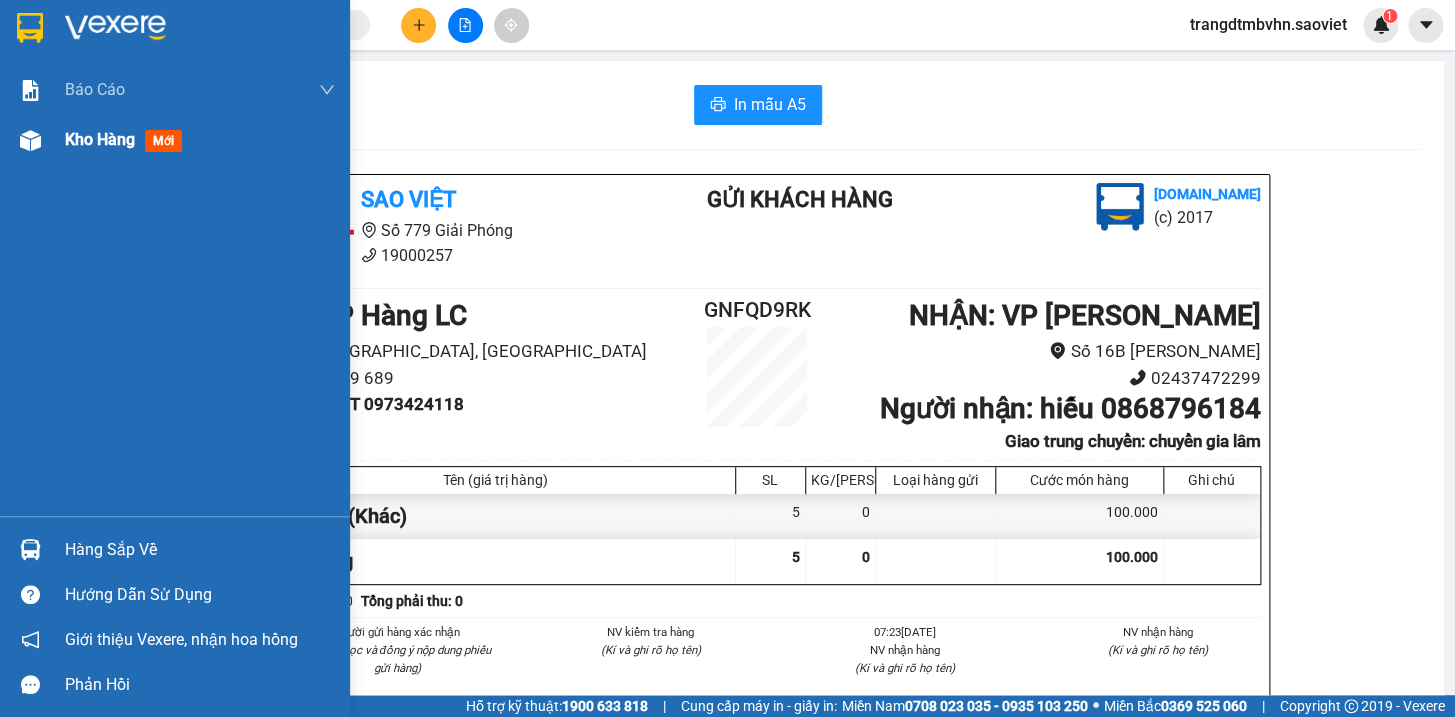 click on "Kho hàng" at bounding box center (100, 139) 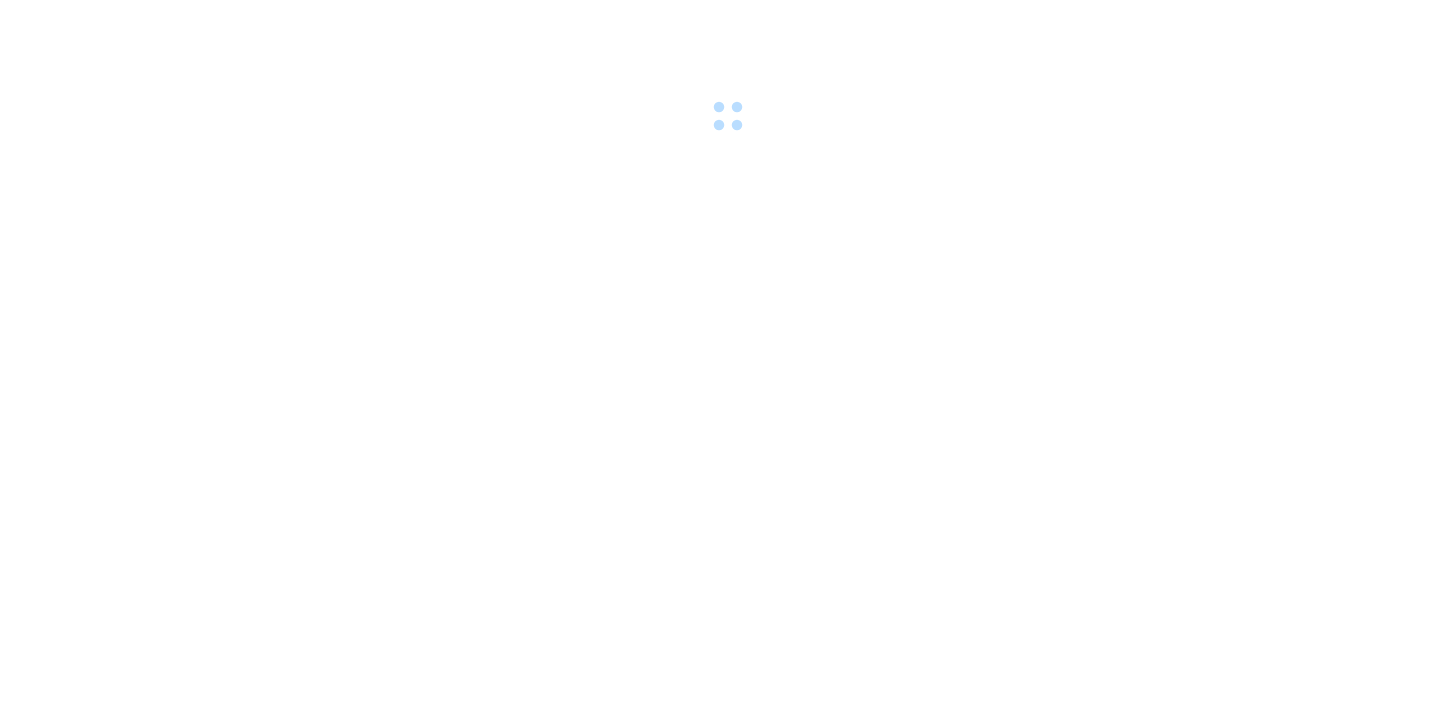 scroll, scrollTop: 0, scrollLeft: 0, axis: both 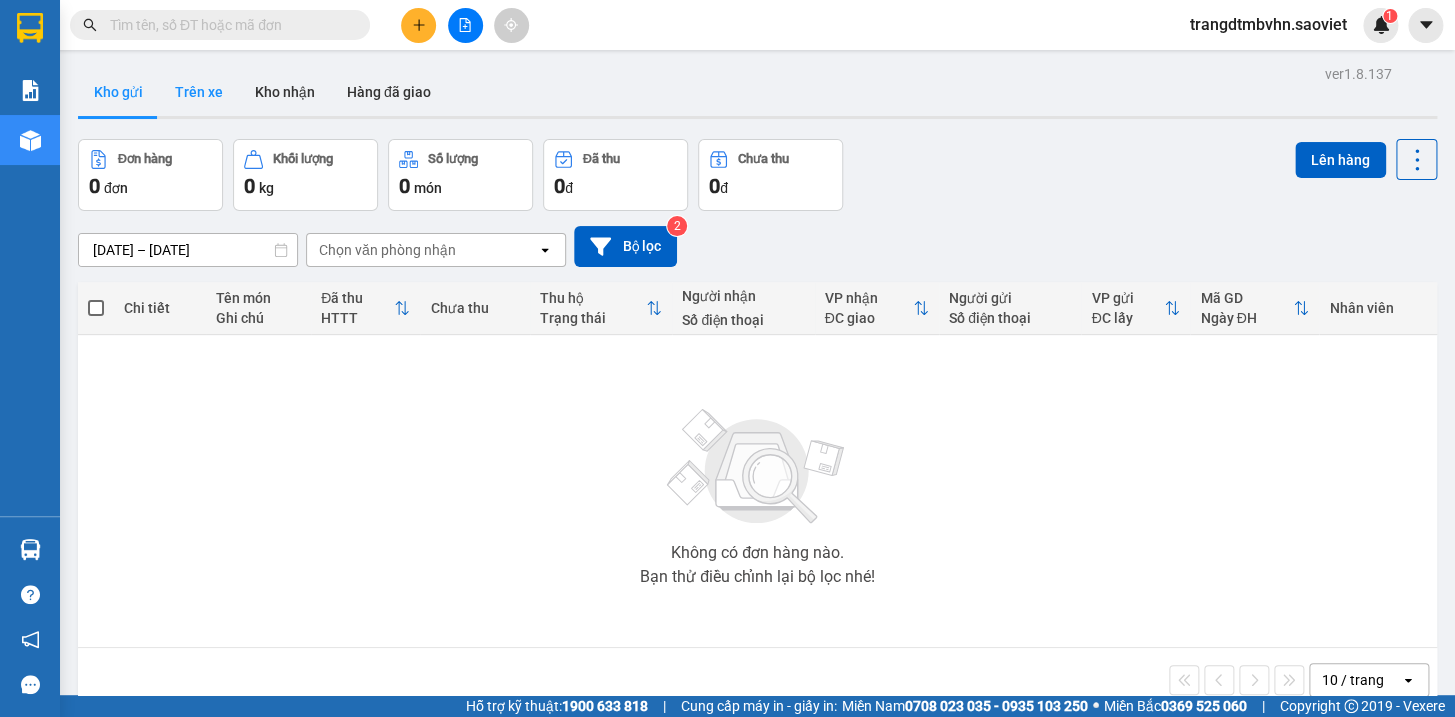click on "Trên xe" at bounding box center [199, 92] 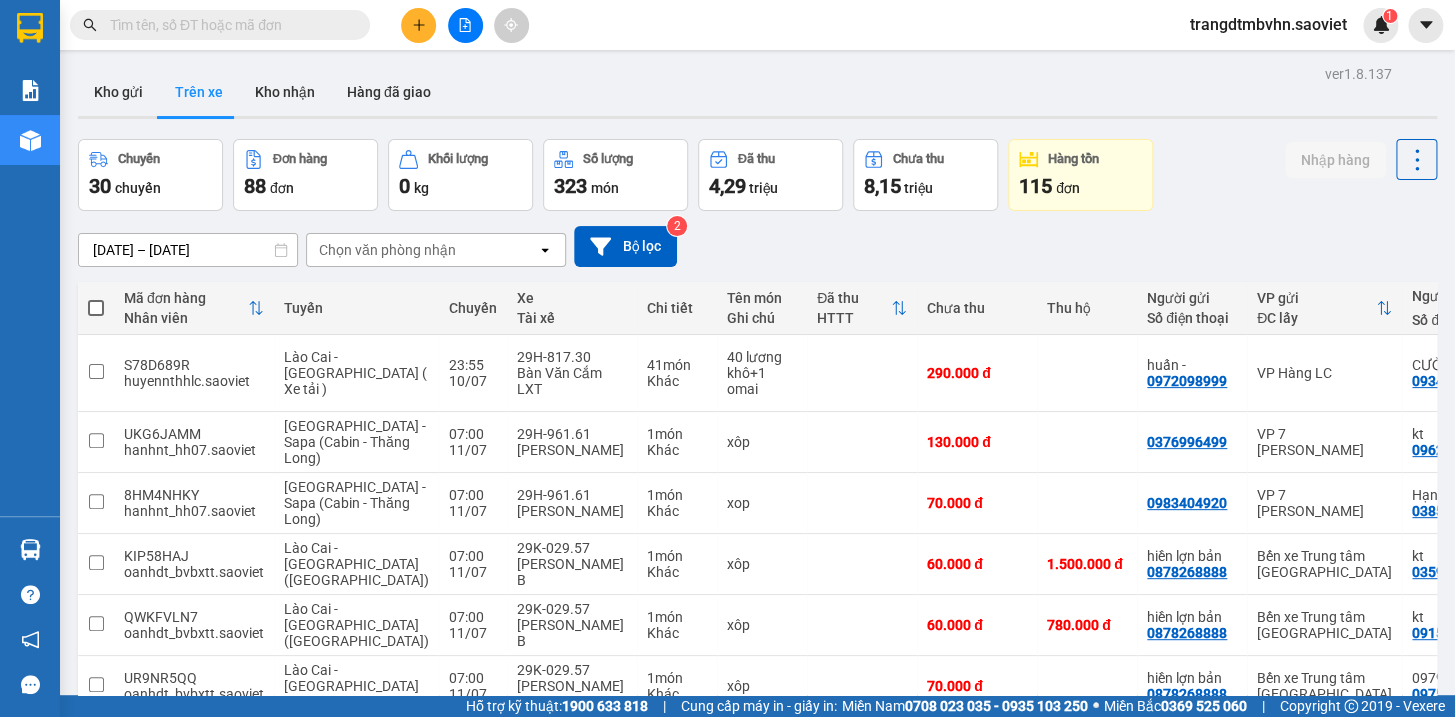 click on "Chọn văn phòng nhận" at bounding box center (422, 250) 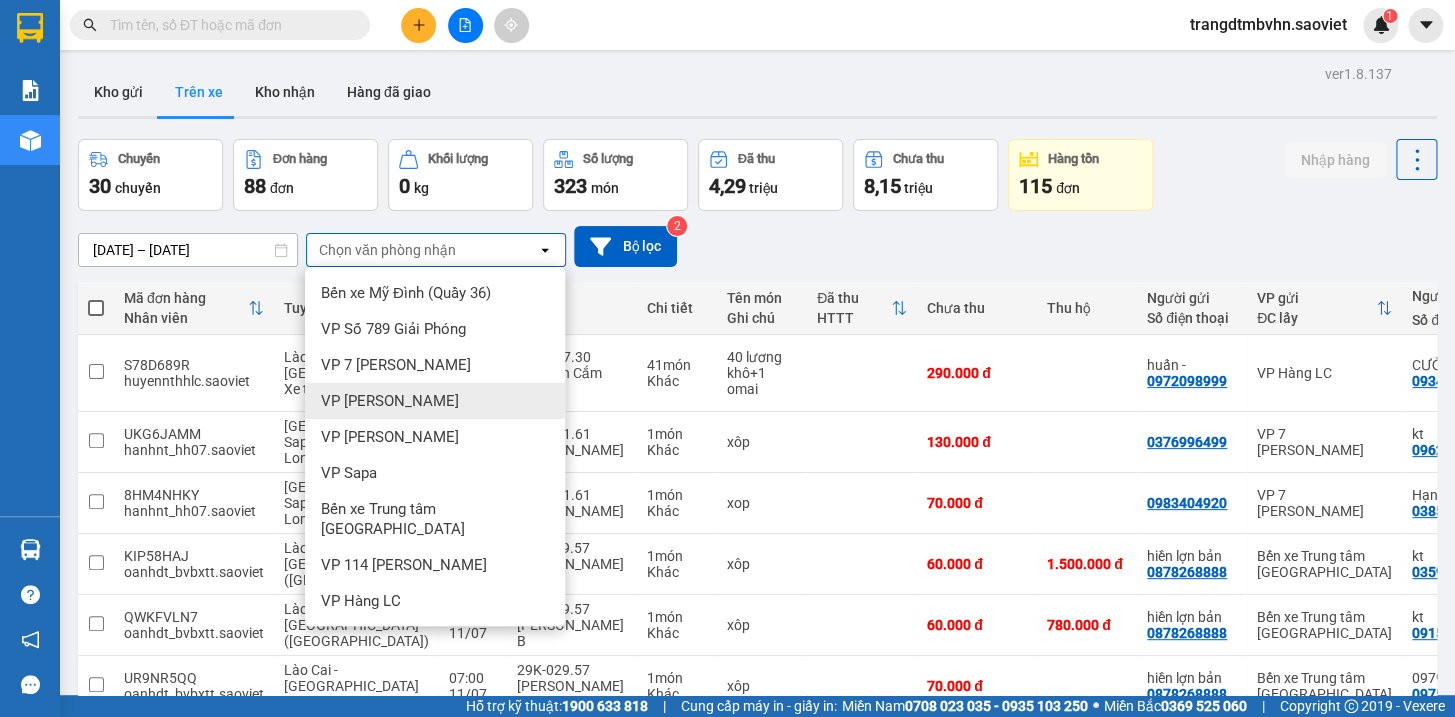 click on "VP [PERSON_NAME]" at bounding box center (435, 401) 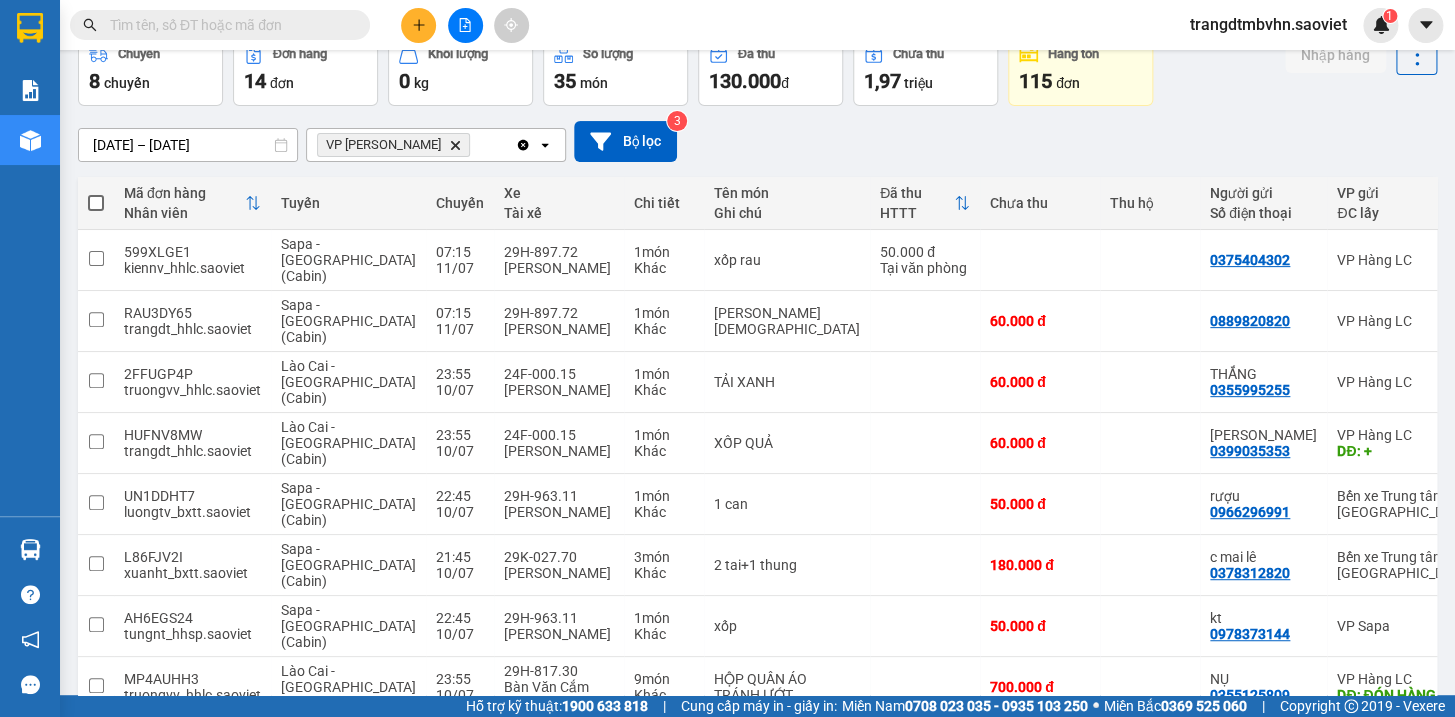 scroll, scrollTop: 225, scrollLeft: 0, axis: vertical 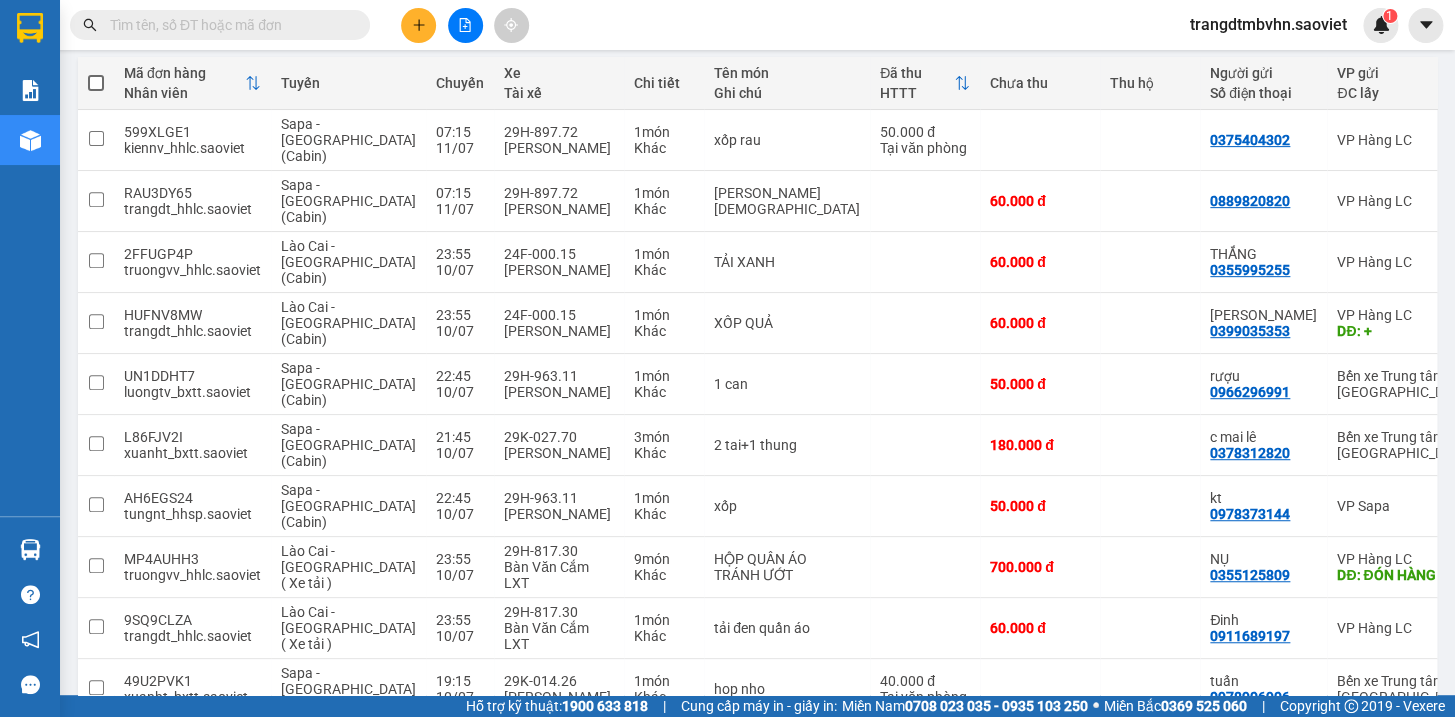 click on "2" at bounding box center [1219, 752] 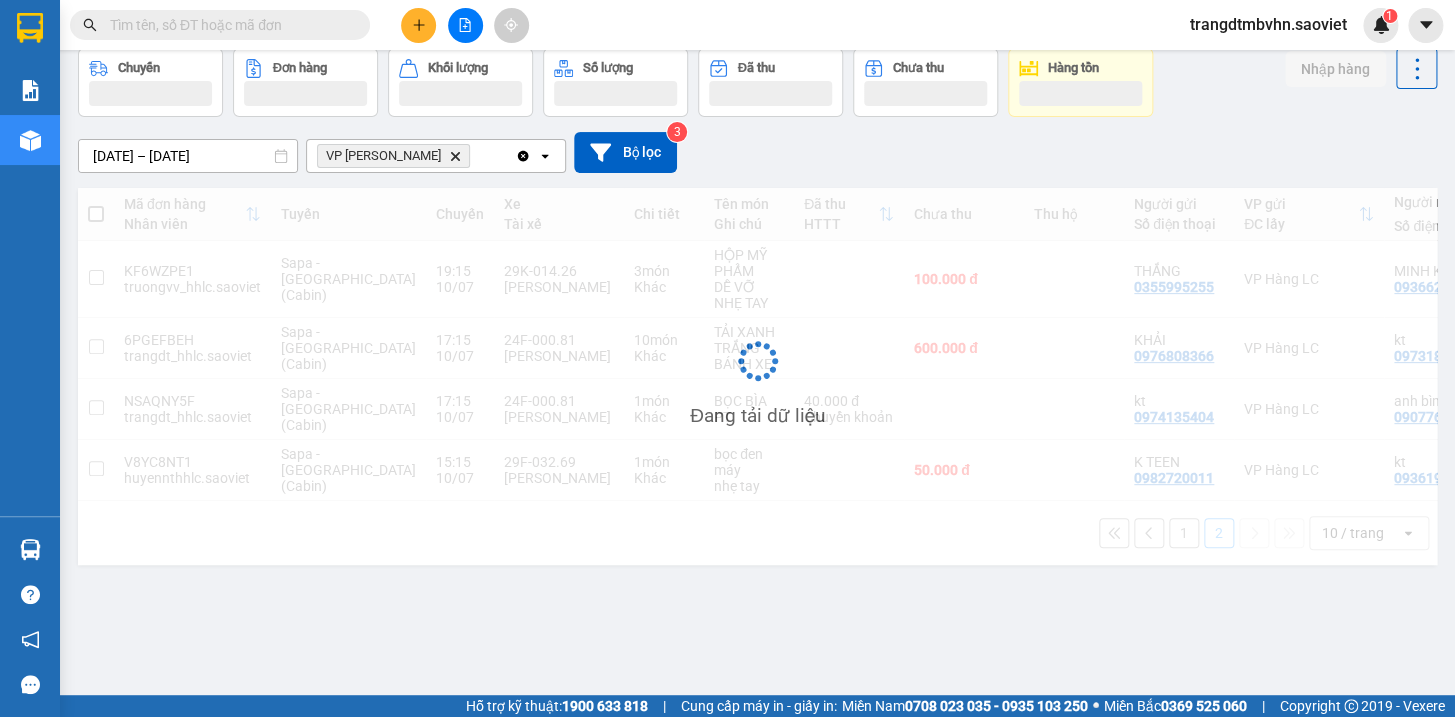 scroll, scrollTop: 91, scrollLeft: 0, axis: vertical 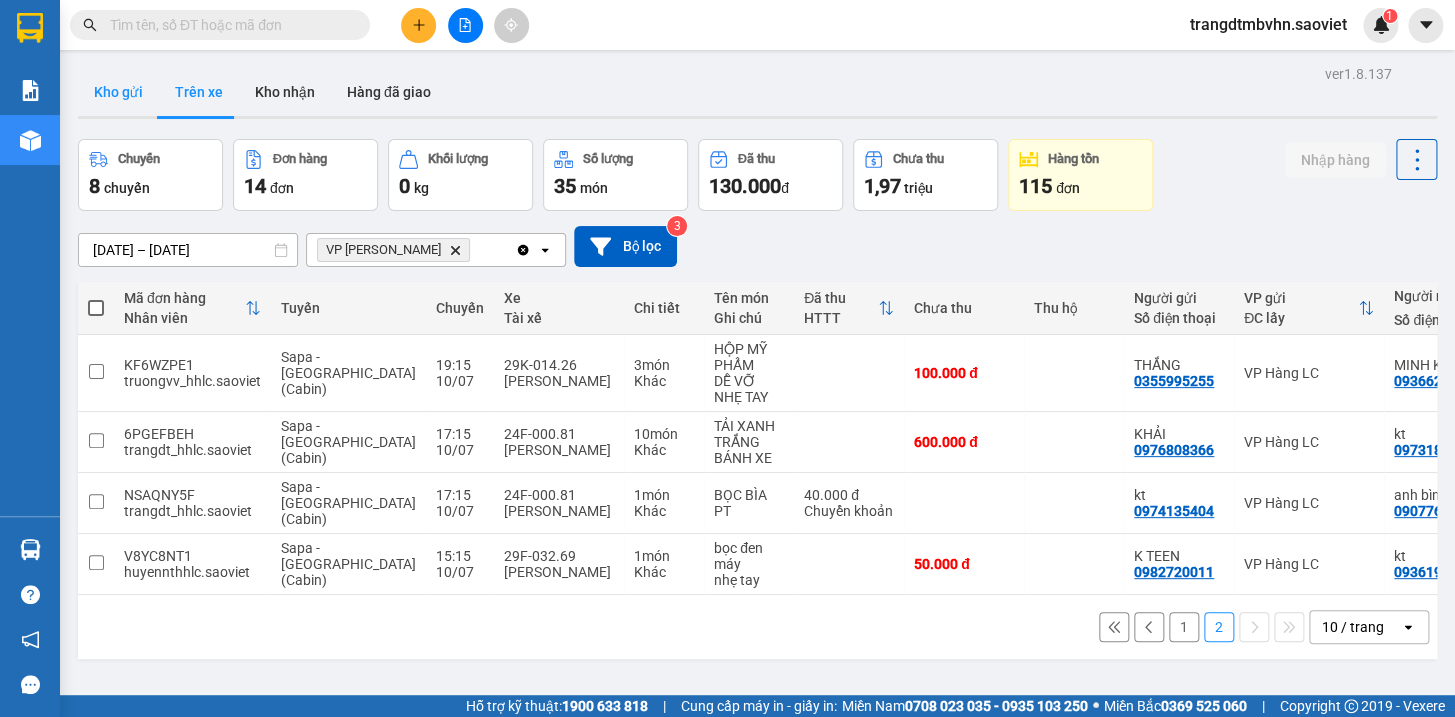 click on "Kho gửi" at bounding box center [118, 92] 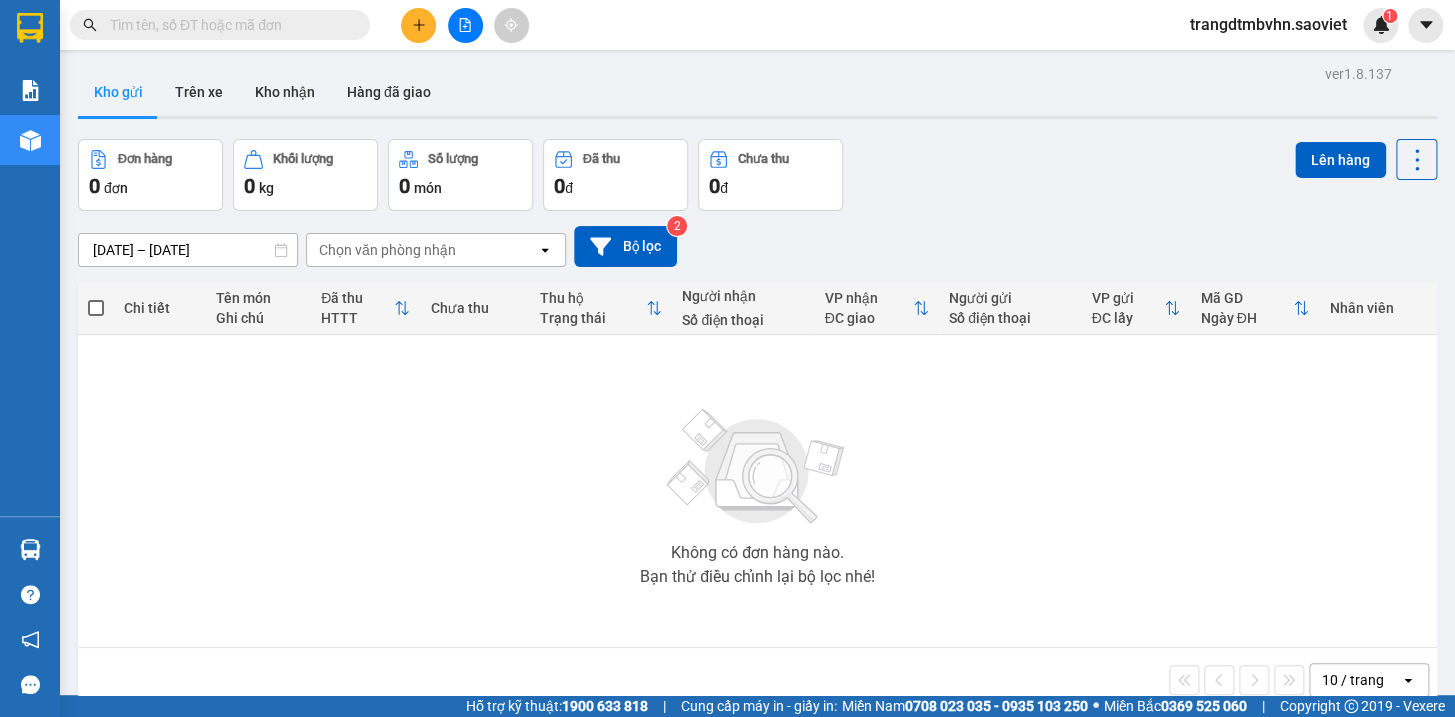 click 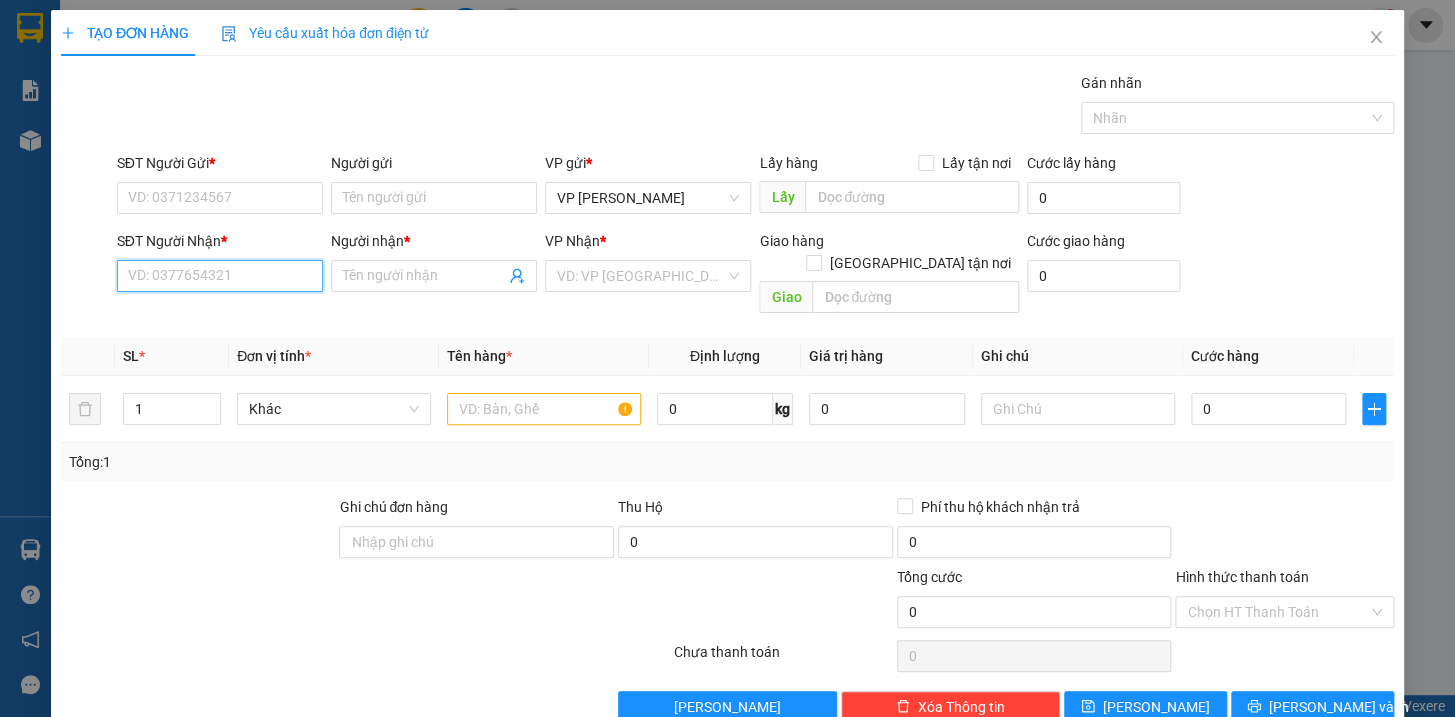 click on "SĐT Người Nhận  *" at bounding box center [220, 276] 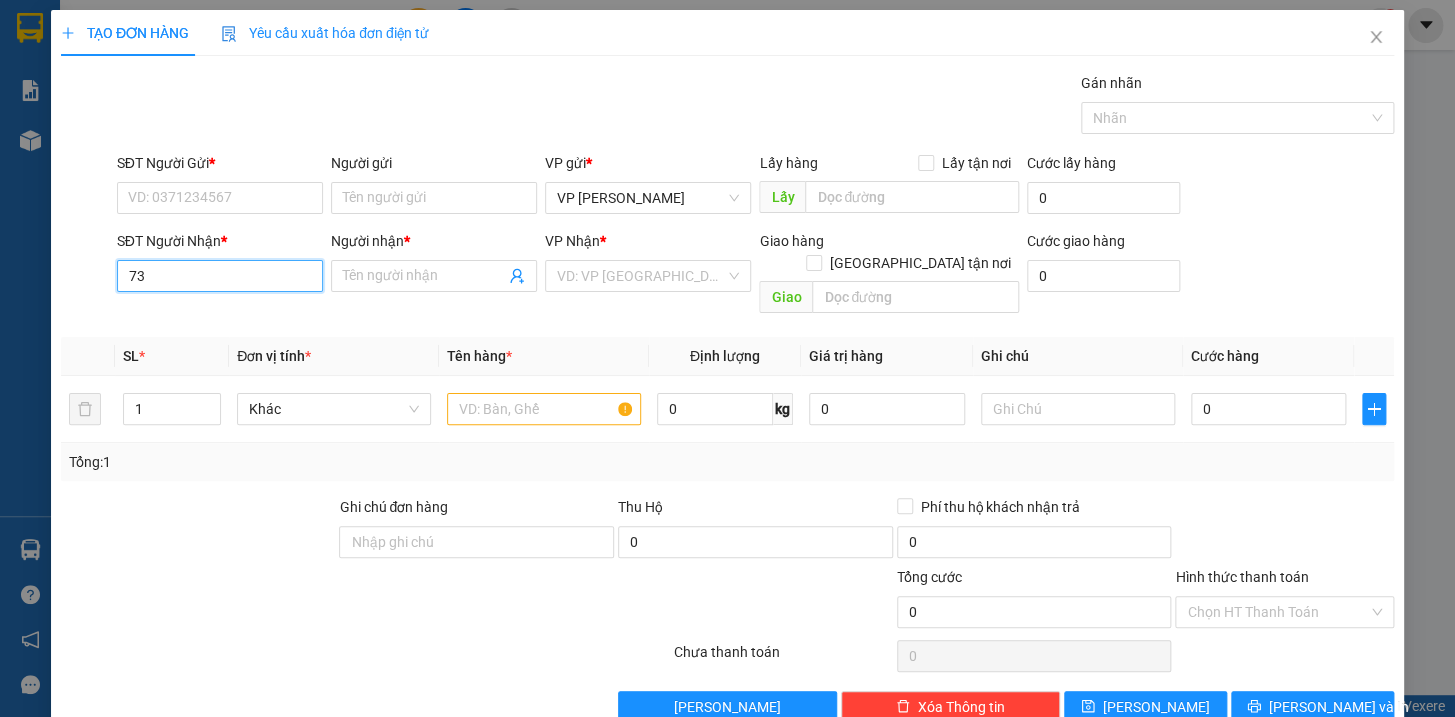 type on "7" 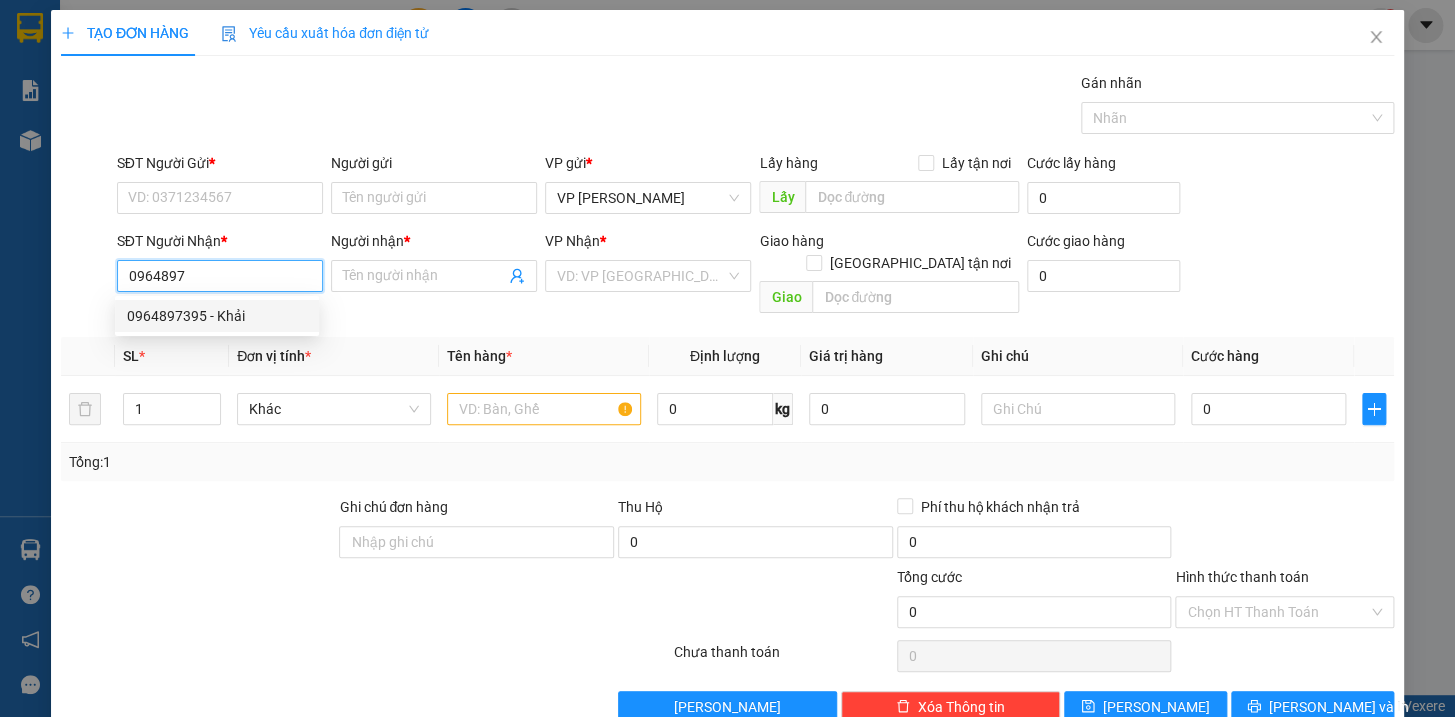 click on "0964897395 - Khải" at bounding box center (217, 316) 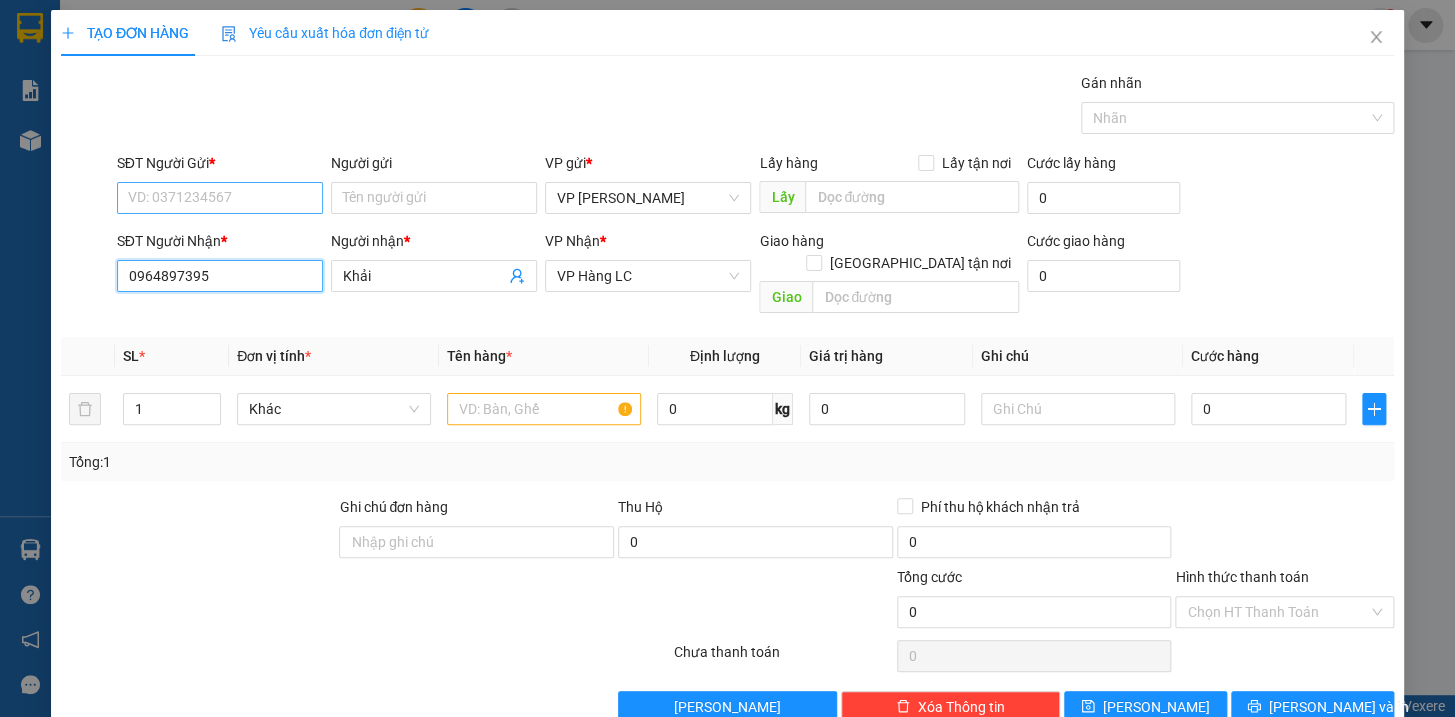 type on "0964897395" 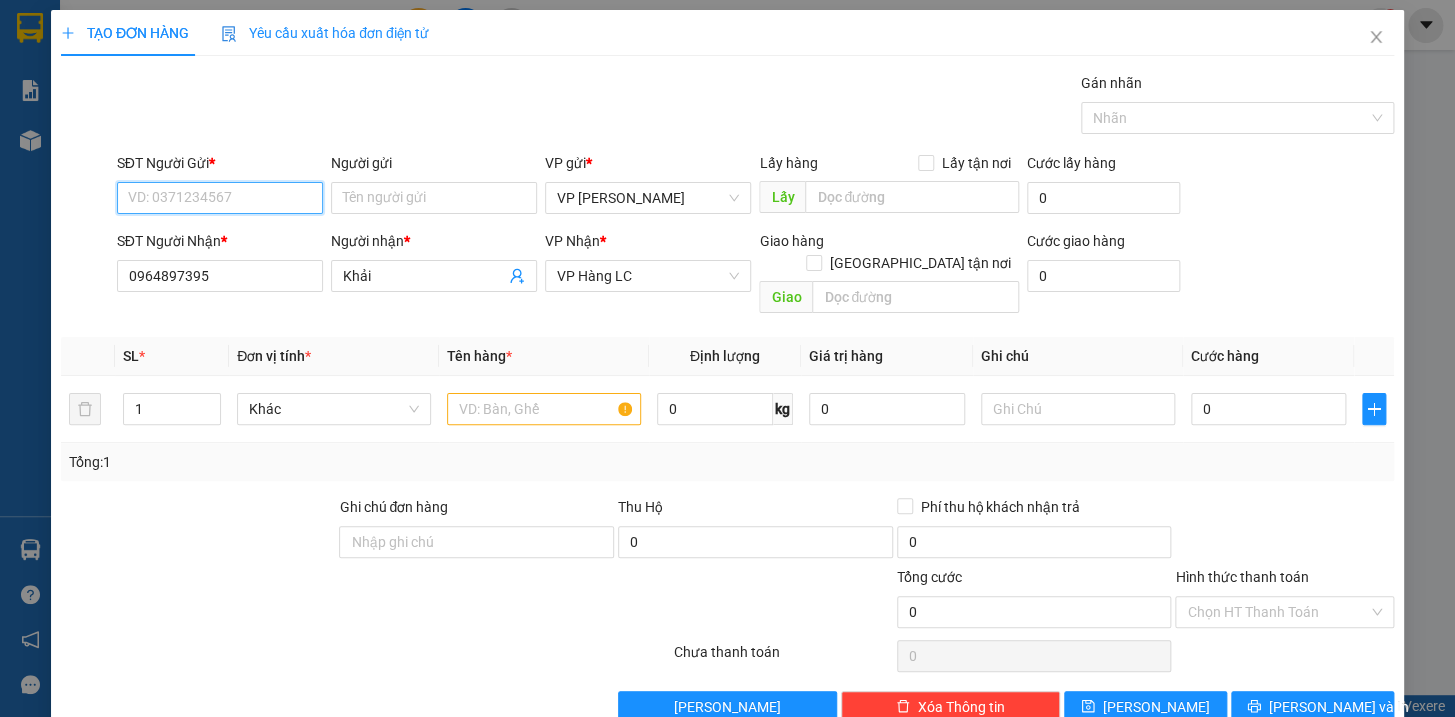 click on "SĐT Người Gửi  *" at bounding box center (220, 198) 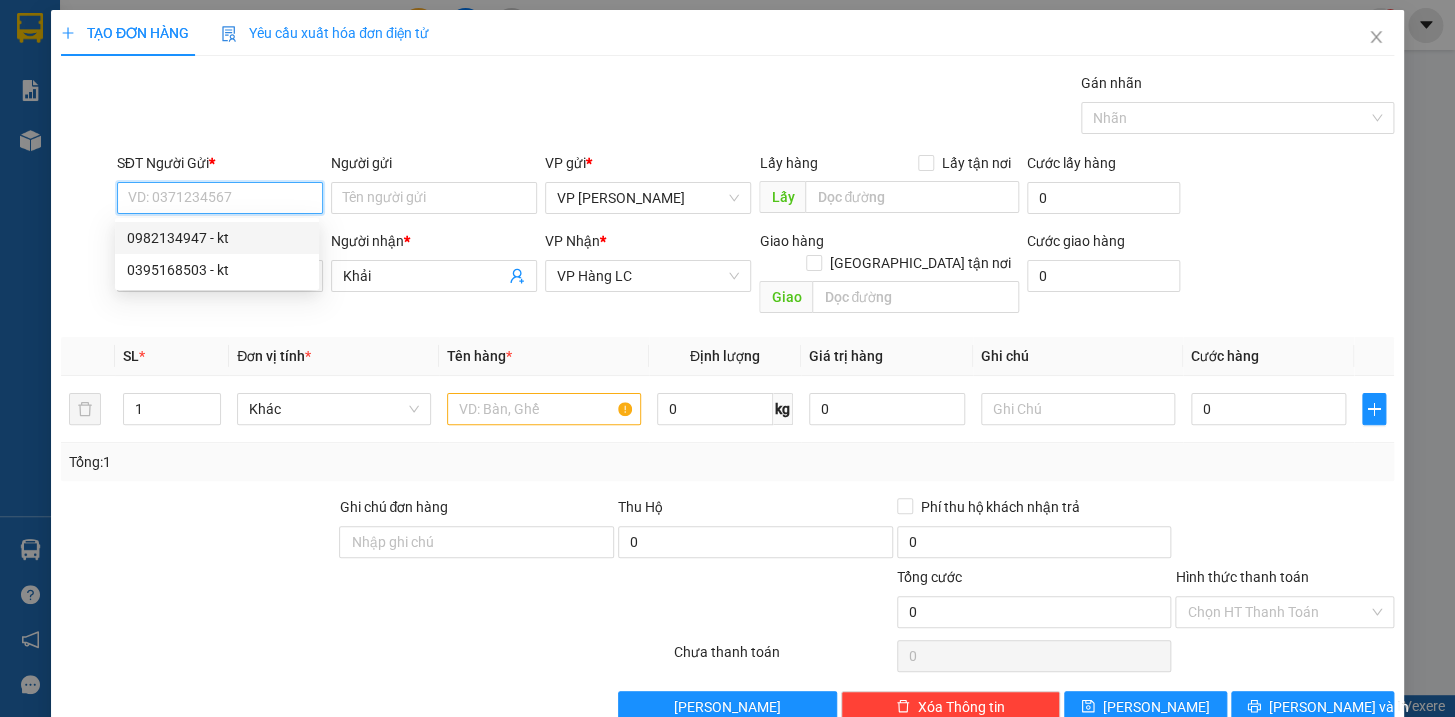 click on "0982134947 - kt" at bounding box center (217, 238) 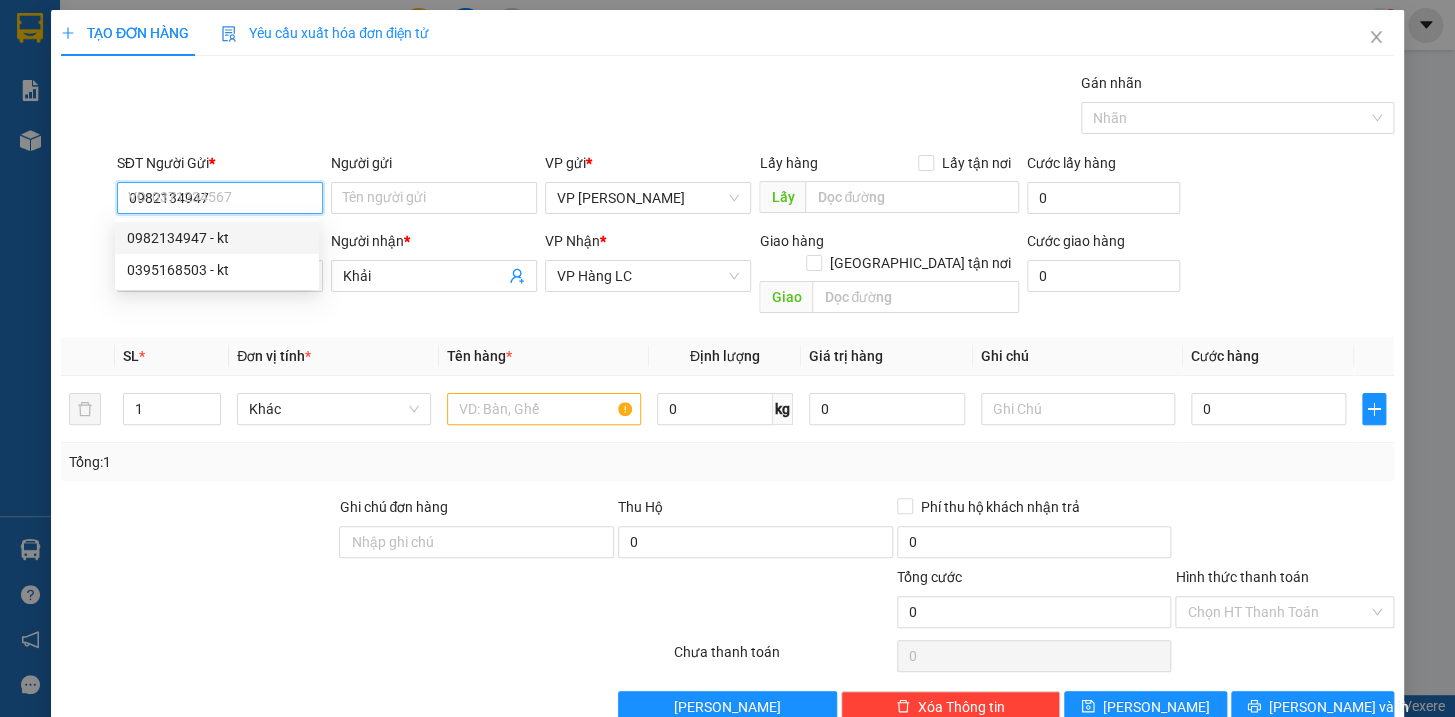 type on "kt" 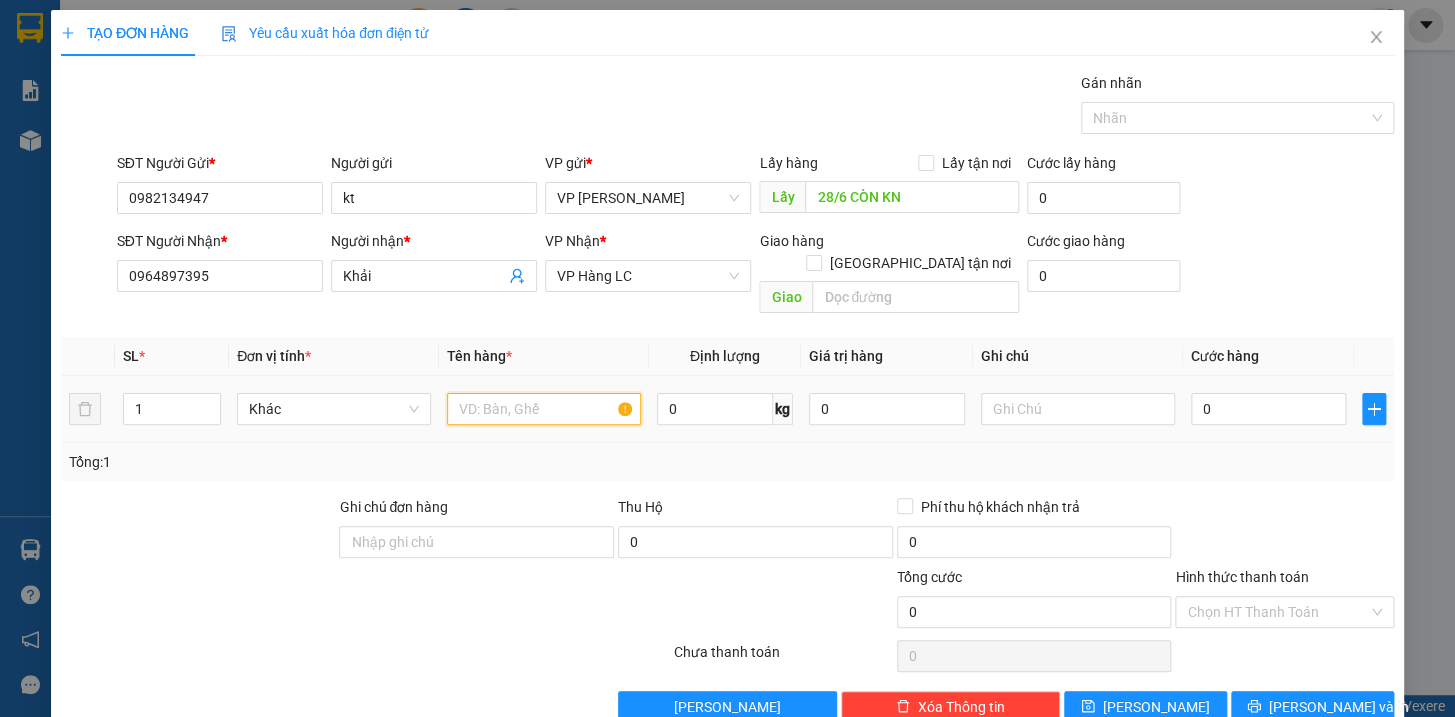 click at bounding box center [544, 409] 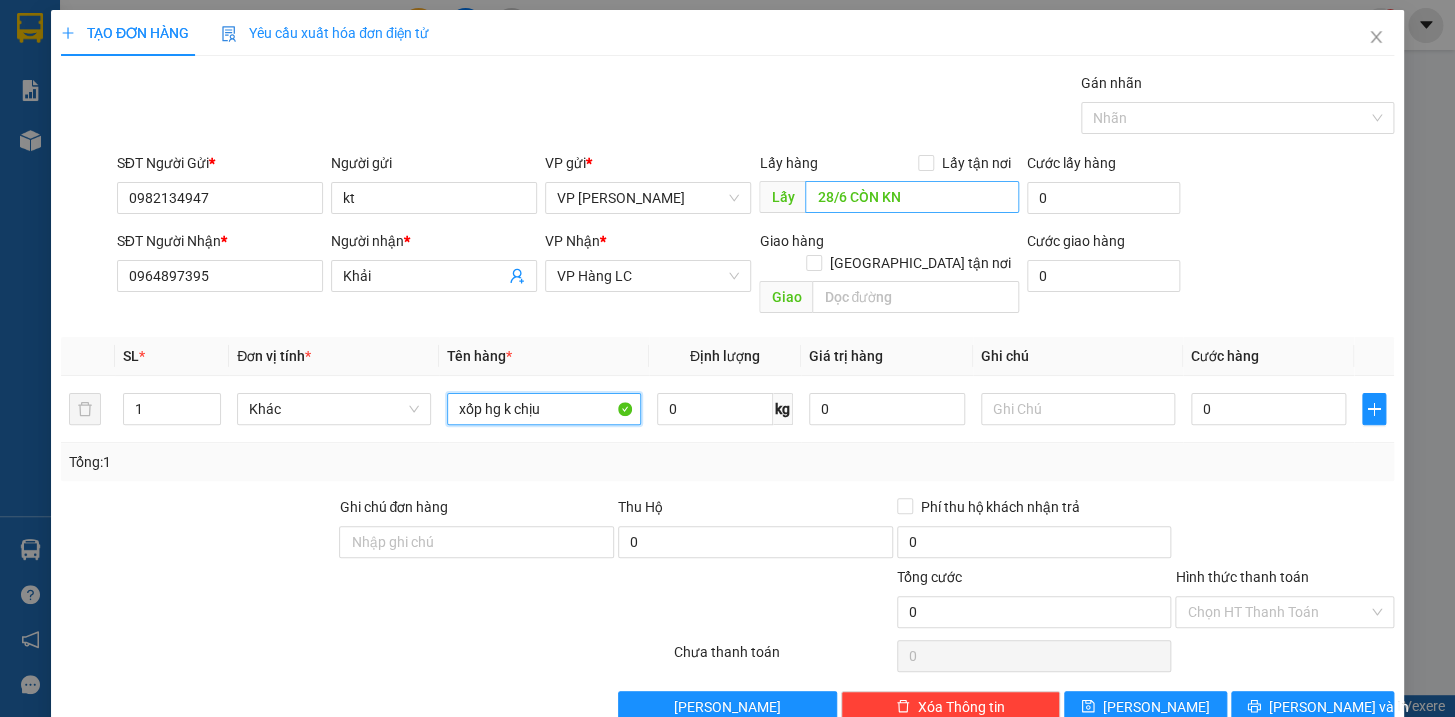 type on "xốp hg k chịu" 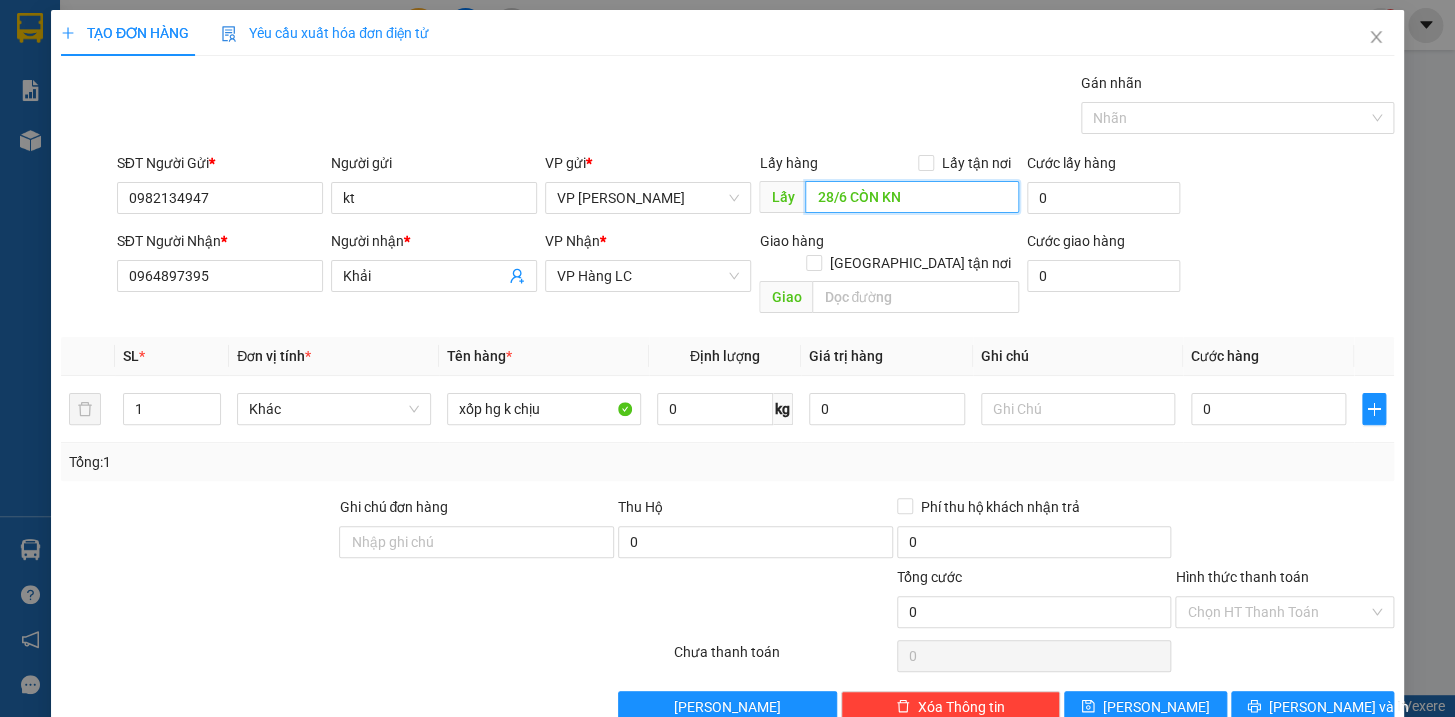 click on "28/6 CÒN KN" at bounding box center (912, 197) 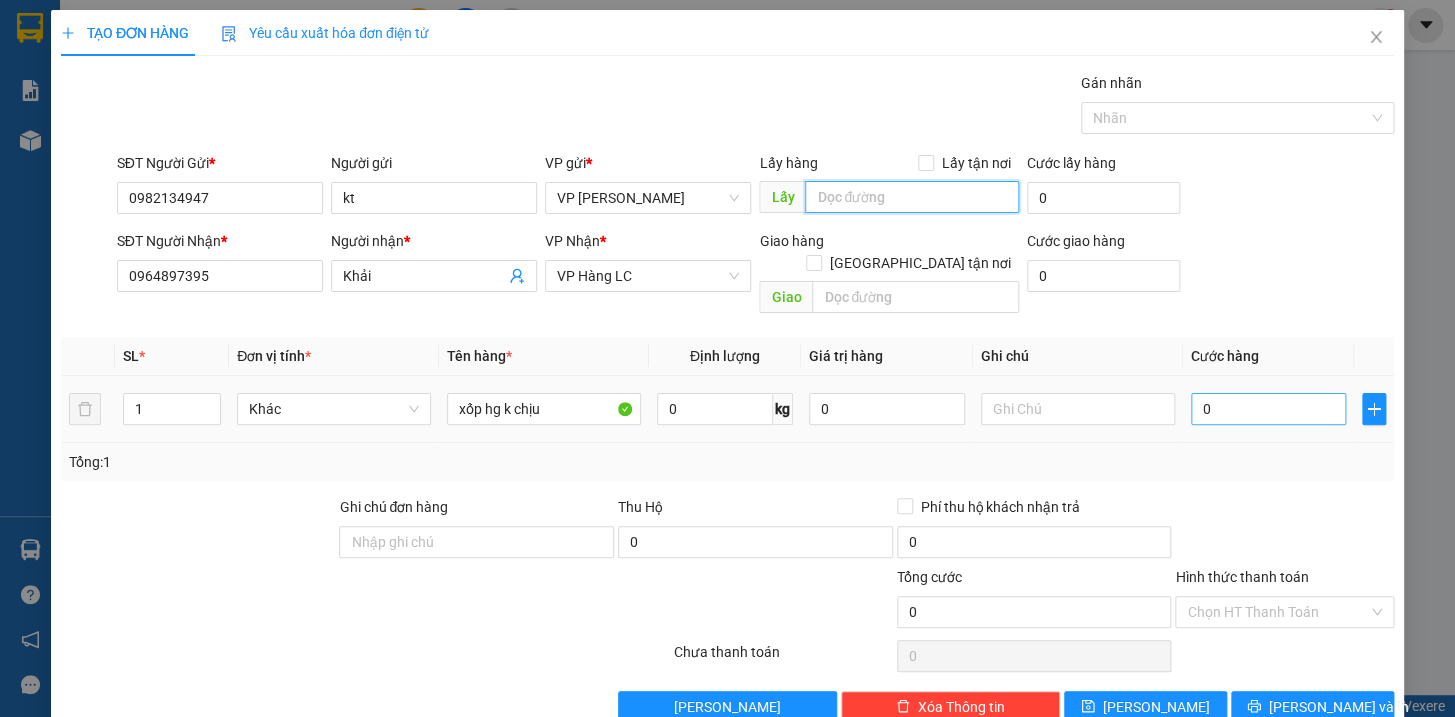 type 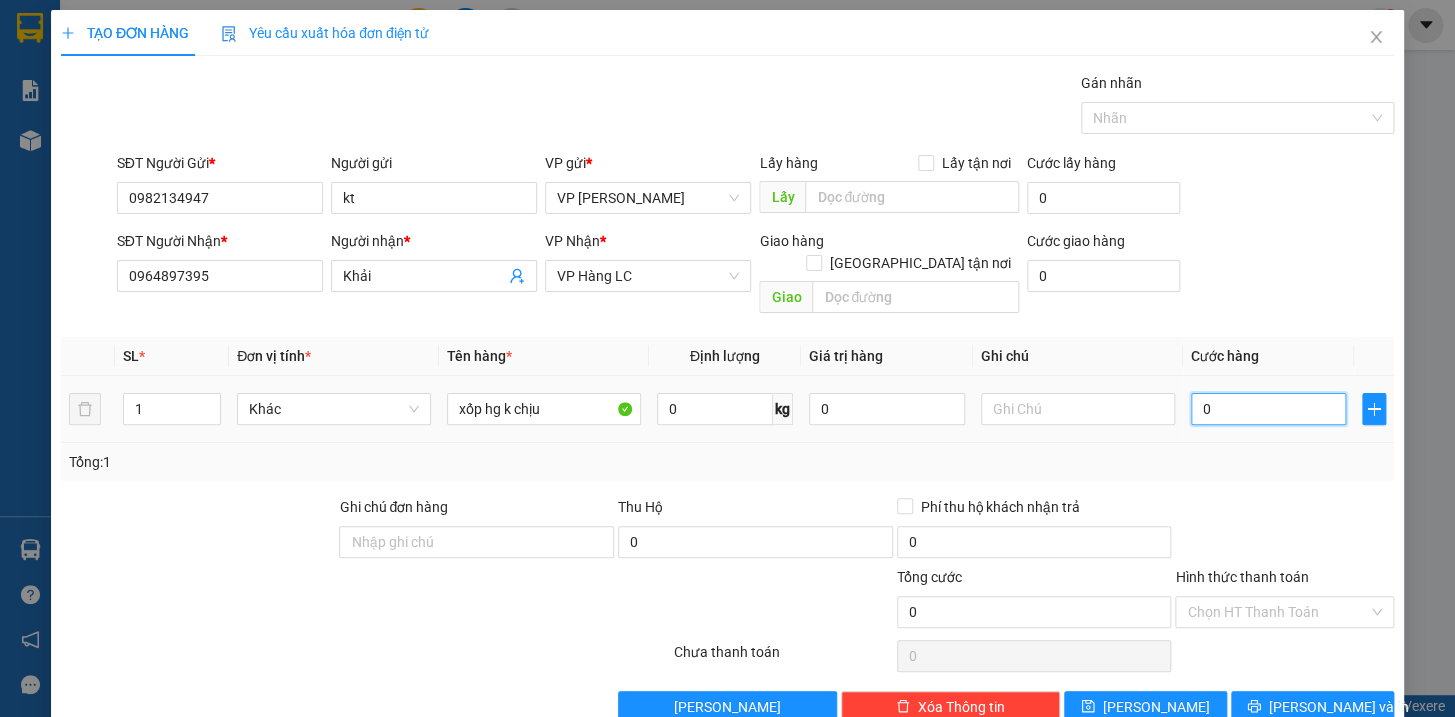 click on "0" at bounding box center (1269, 409) 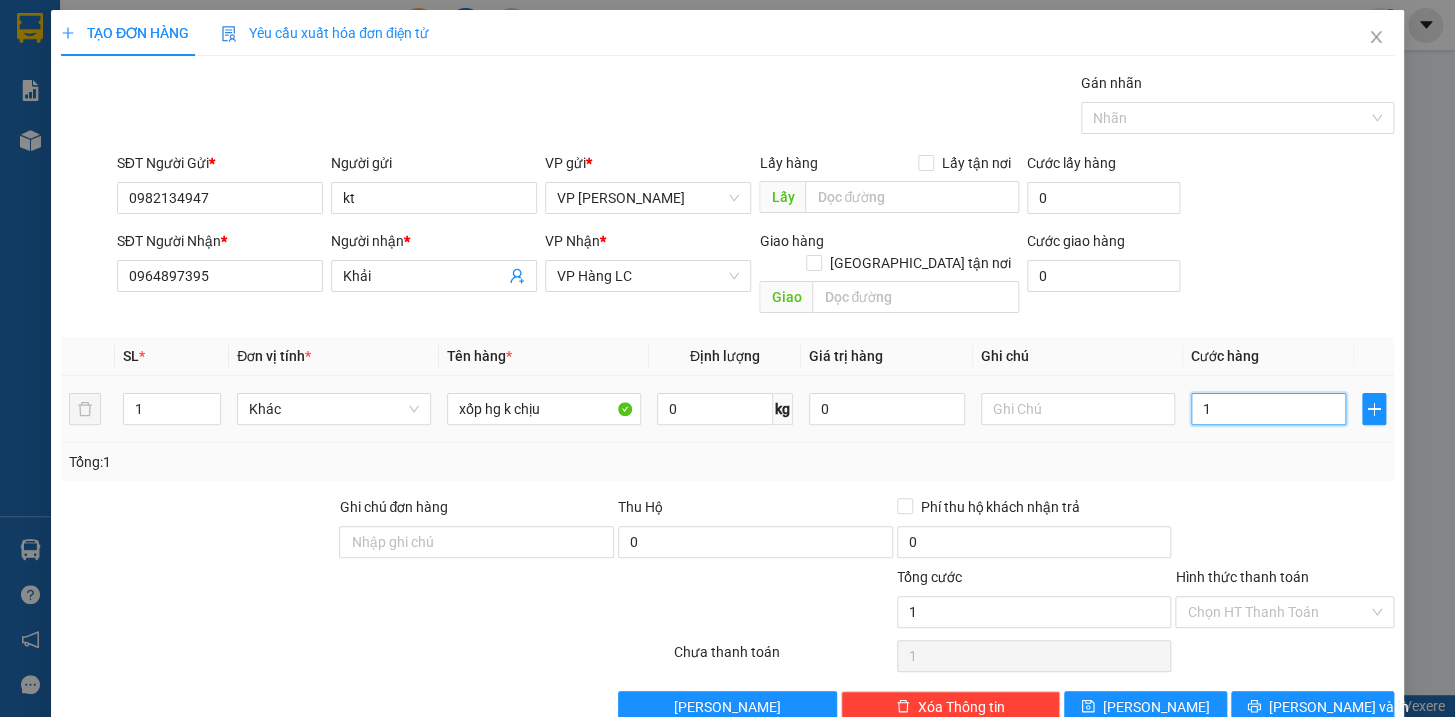 type on "10" 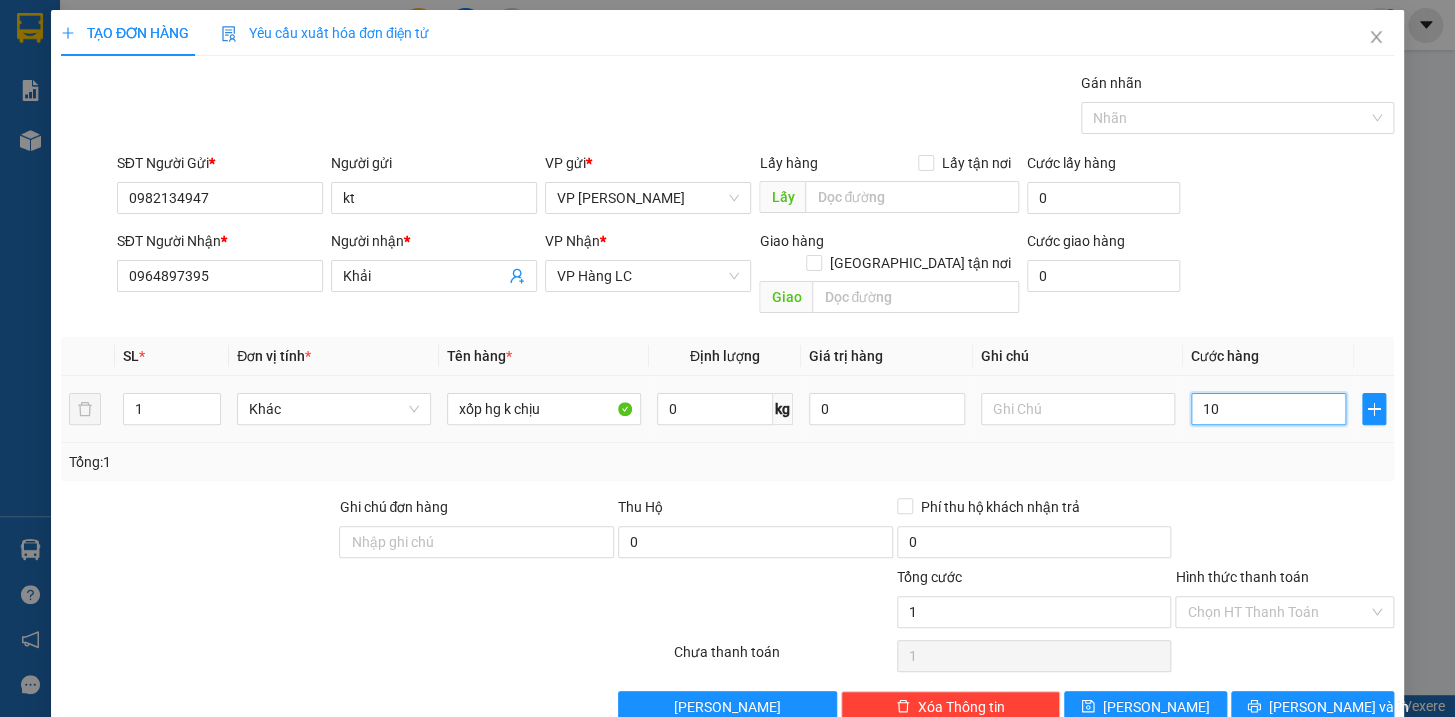 type on "10" 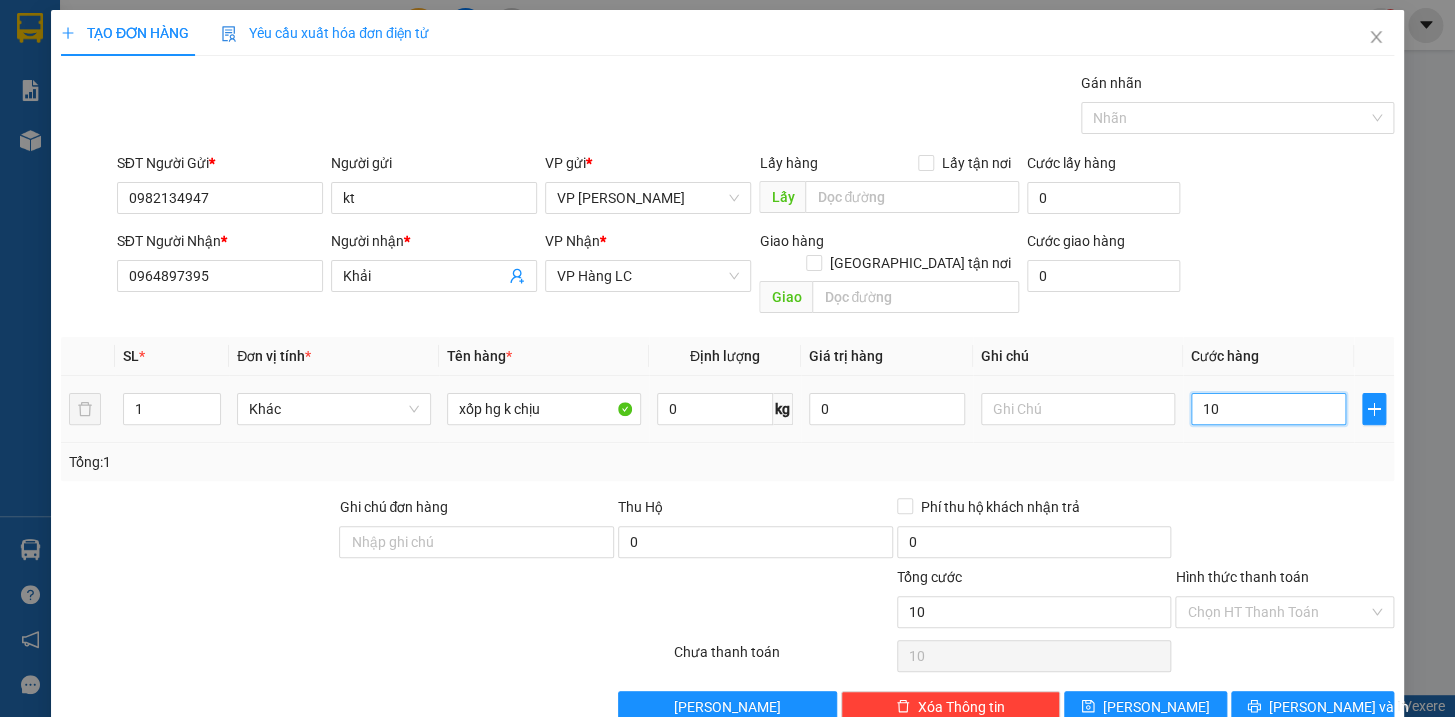 type on "100" 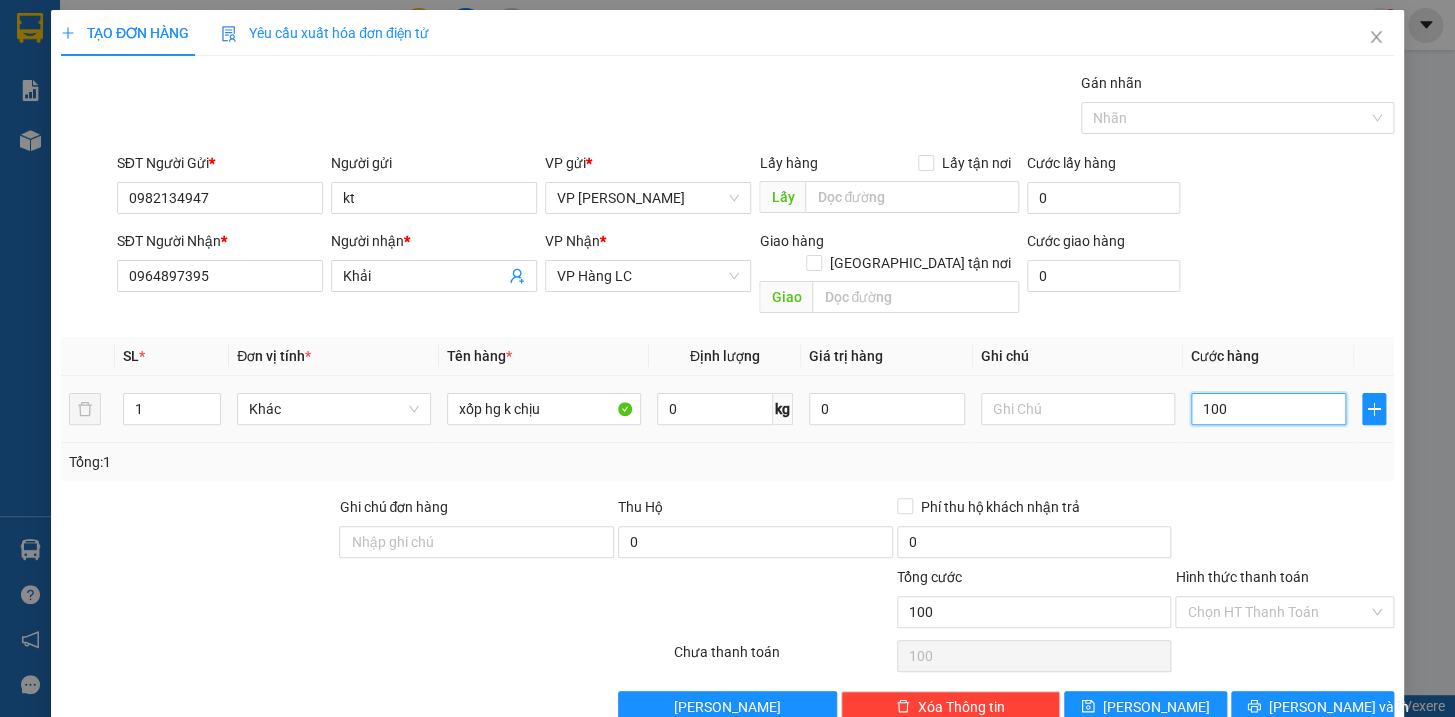 type on "1.000" 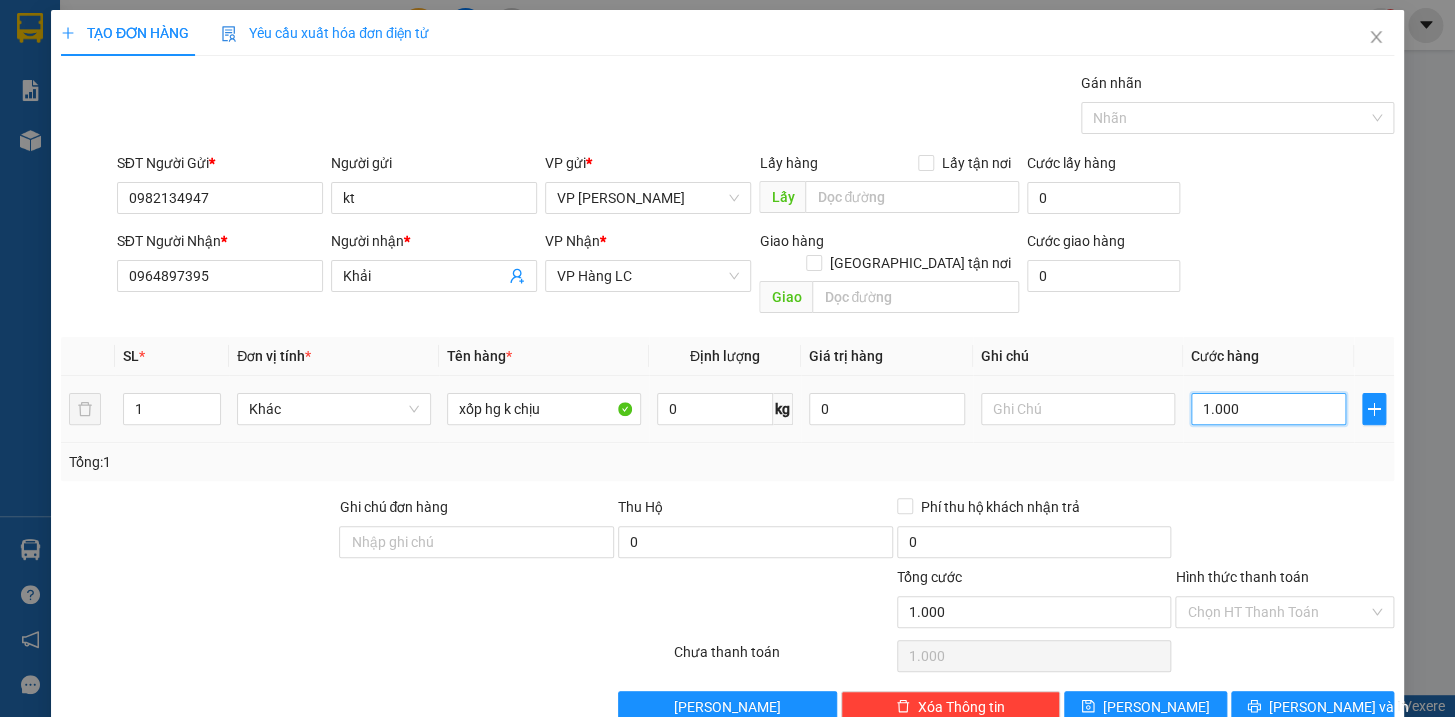 type on "10.000" 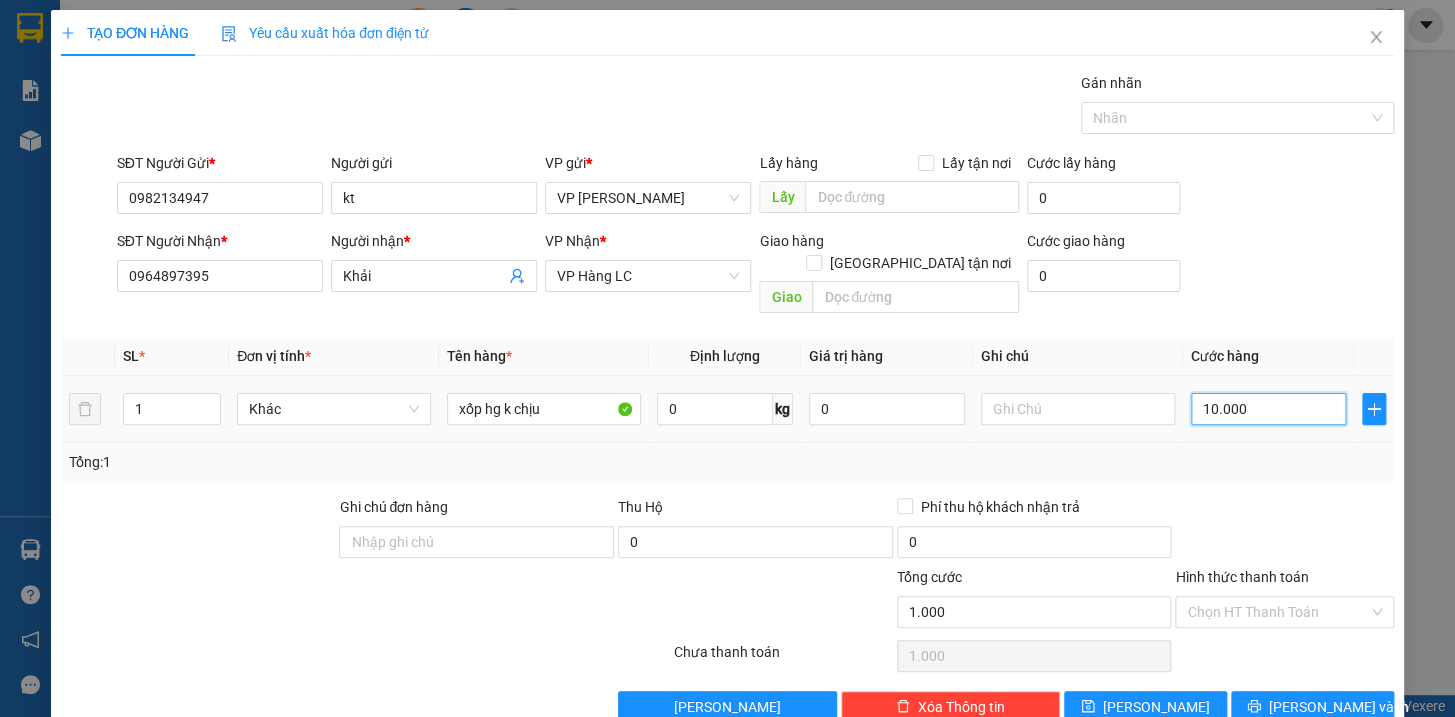 type on "10.000" 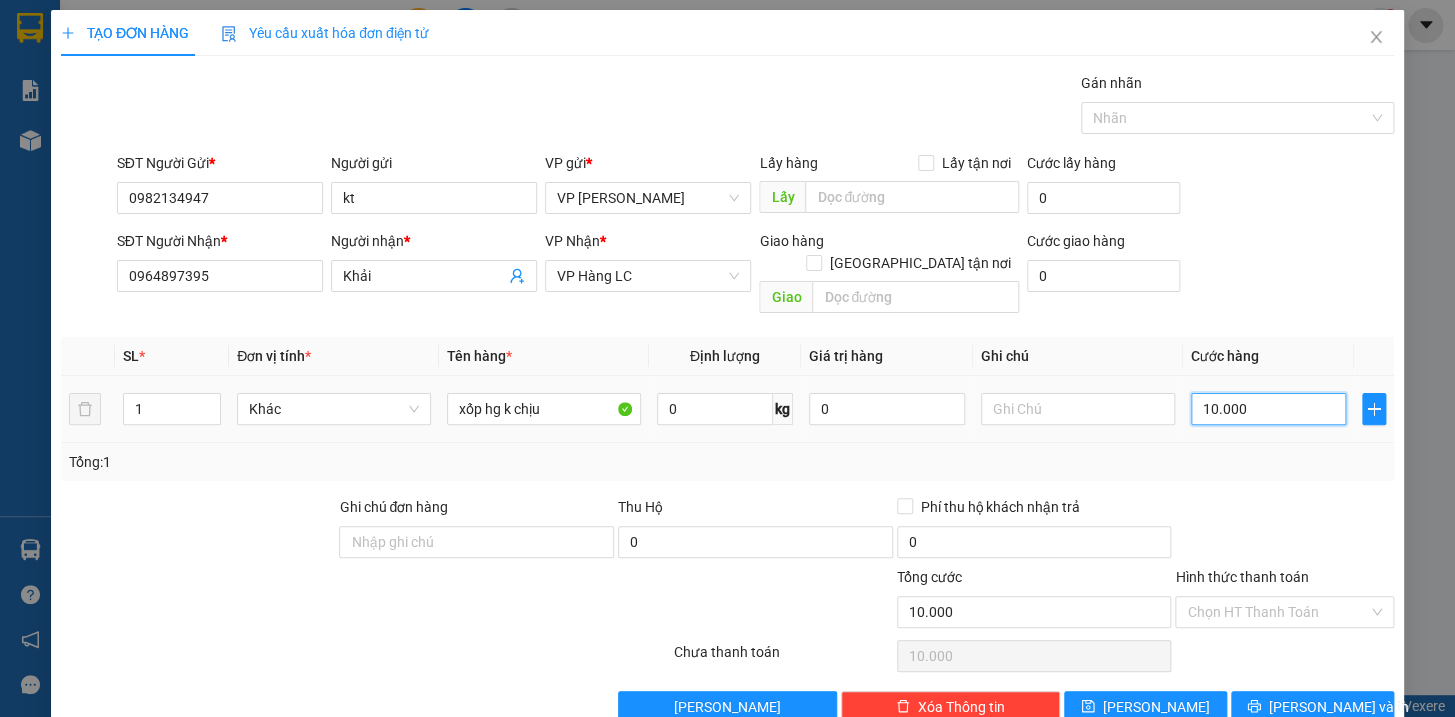 type on "100.000" 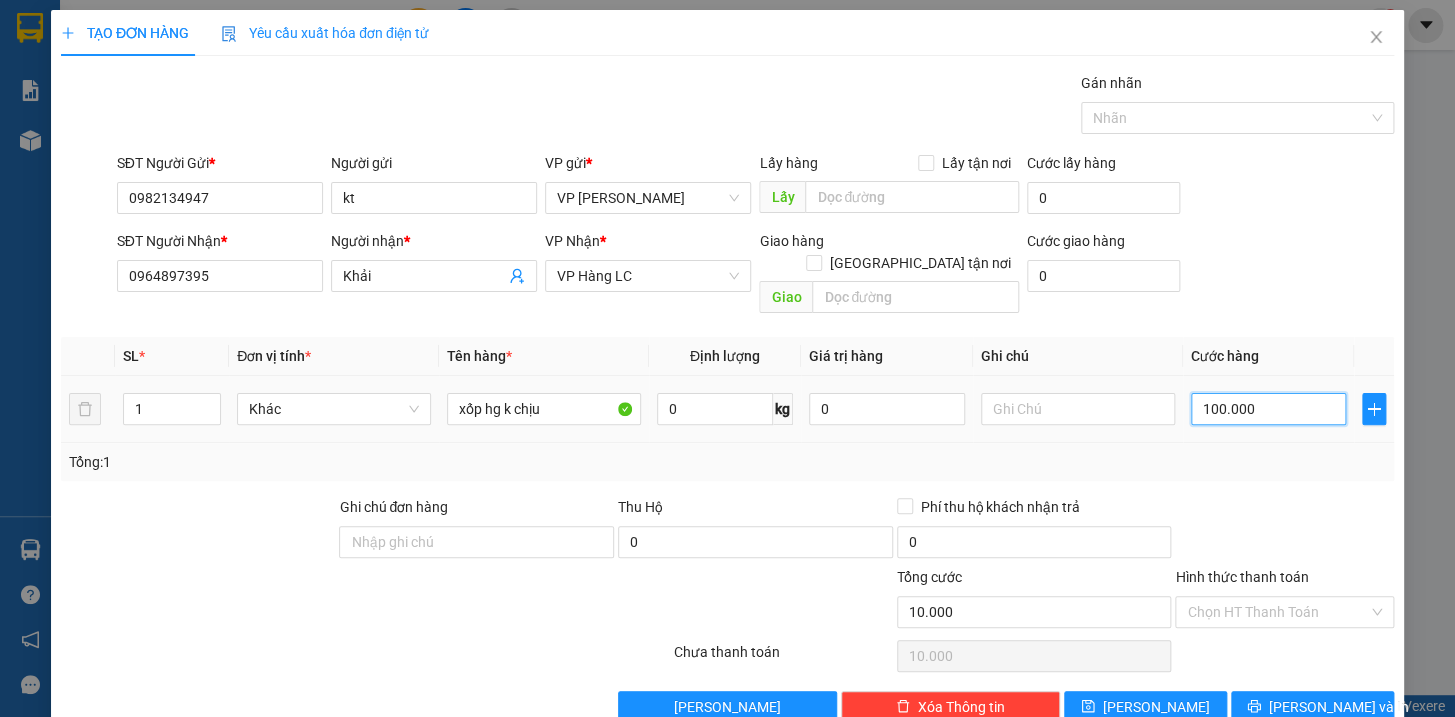 type on "100.000" 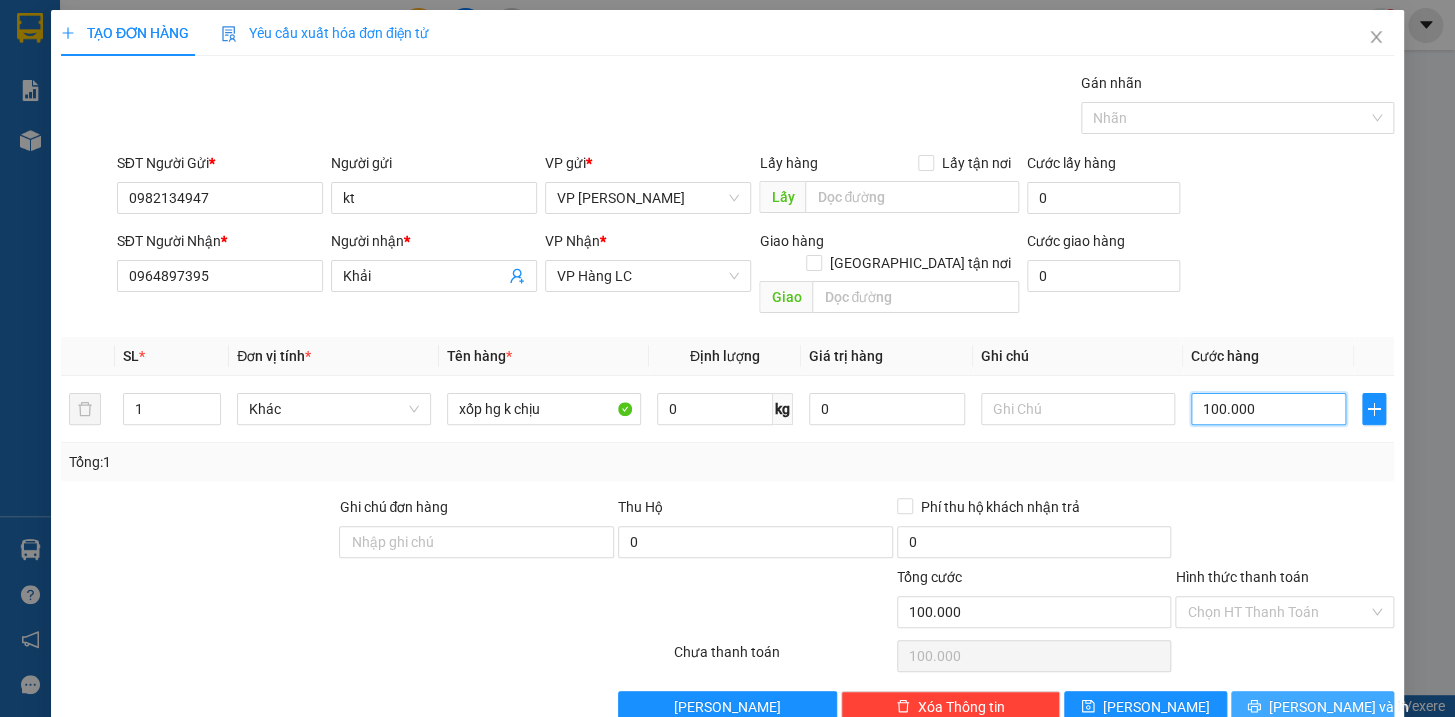 type on "100.000" 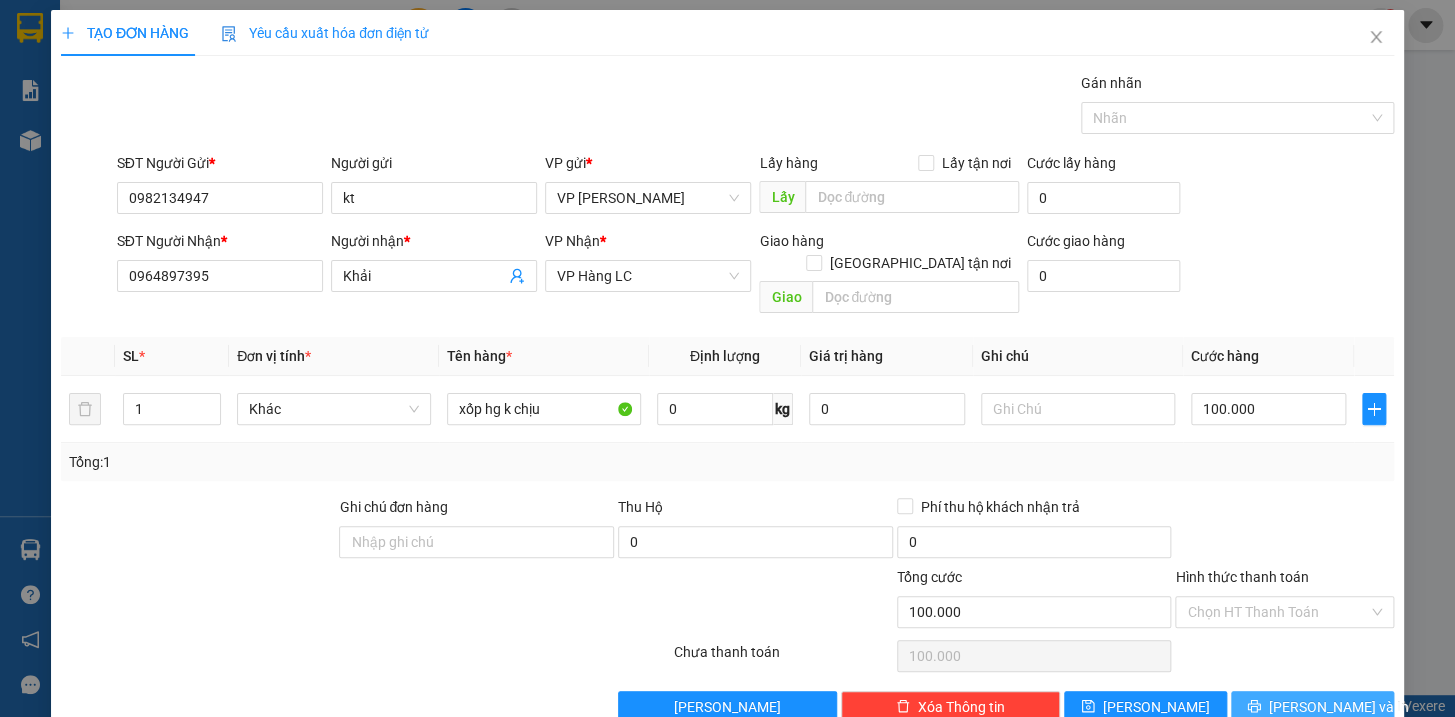 click on "[PERSON_NAME] và In" at bounding box center (1339, 707) 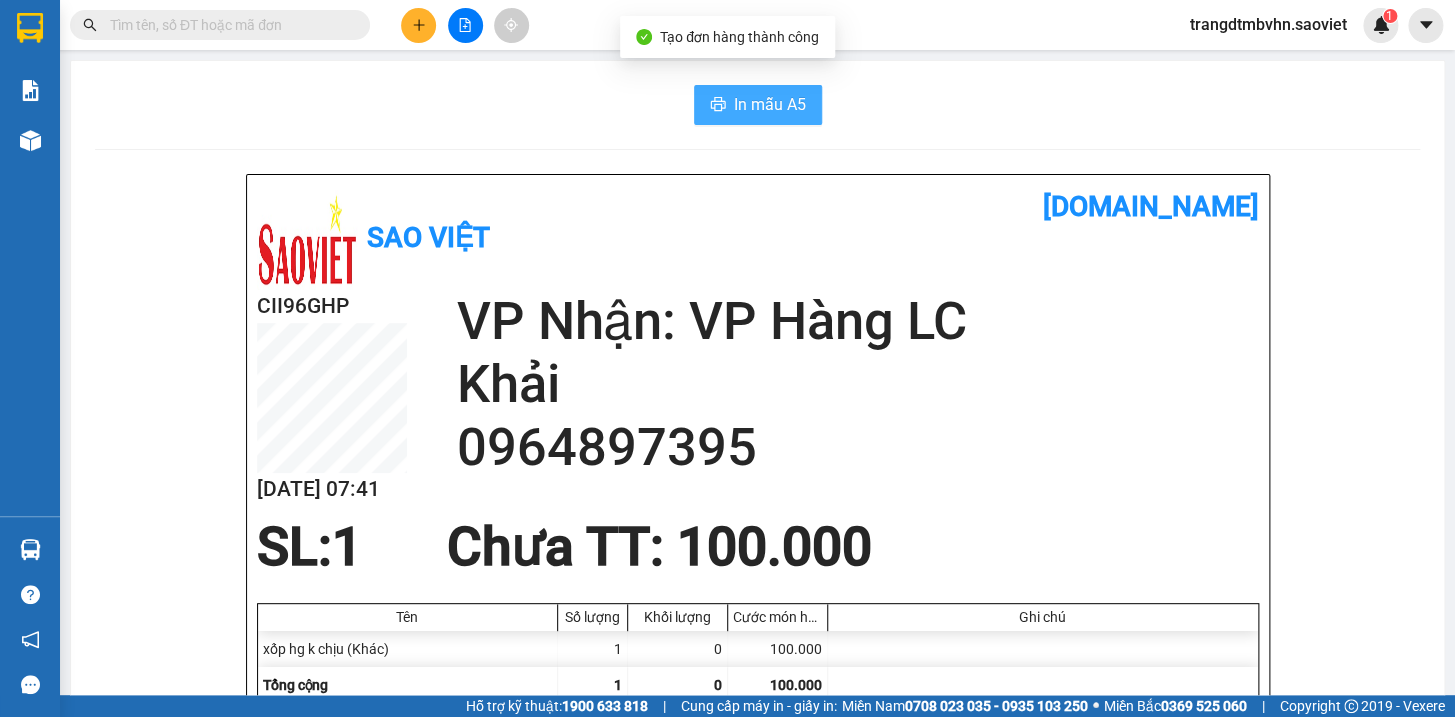 click on "In mẫu A5" at bounding box center [770, 104] 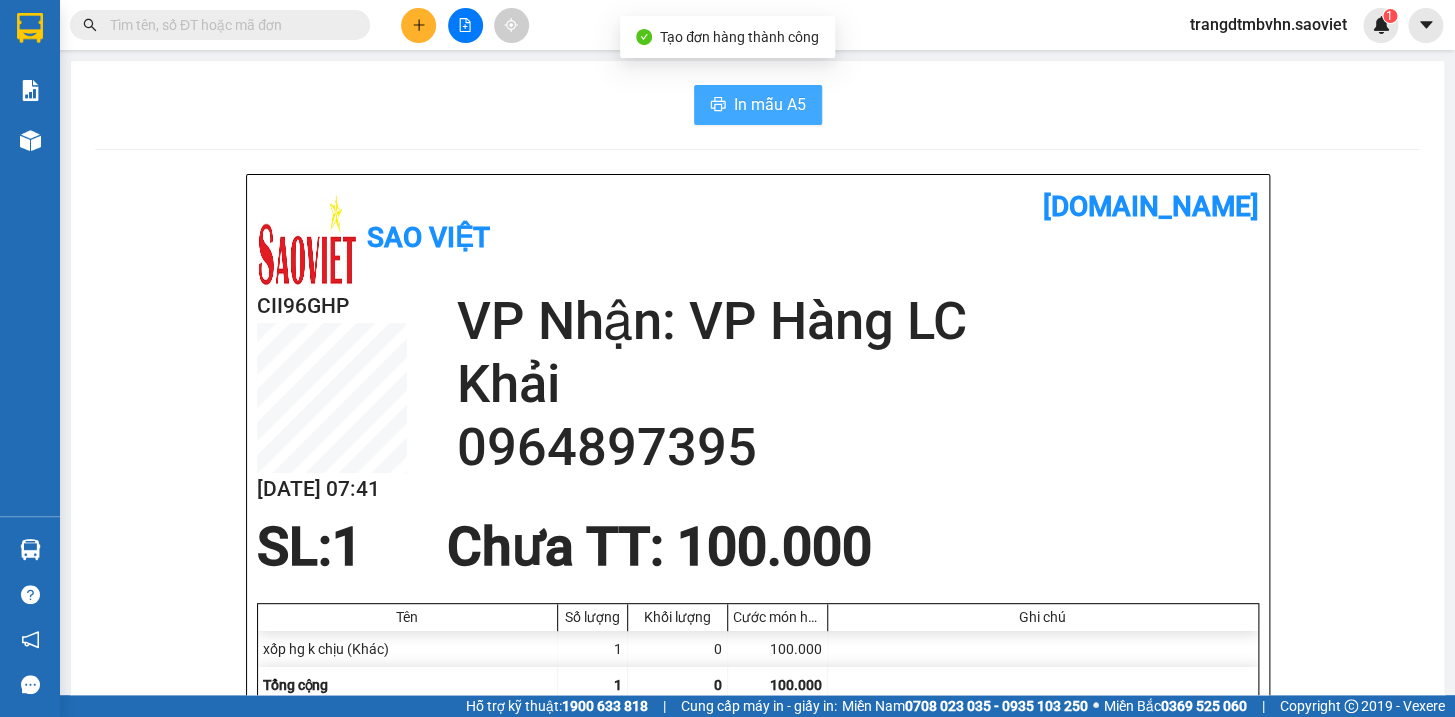scroll, scrollTop: 0, scrollLeft: 0, axis: both 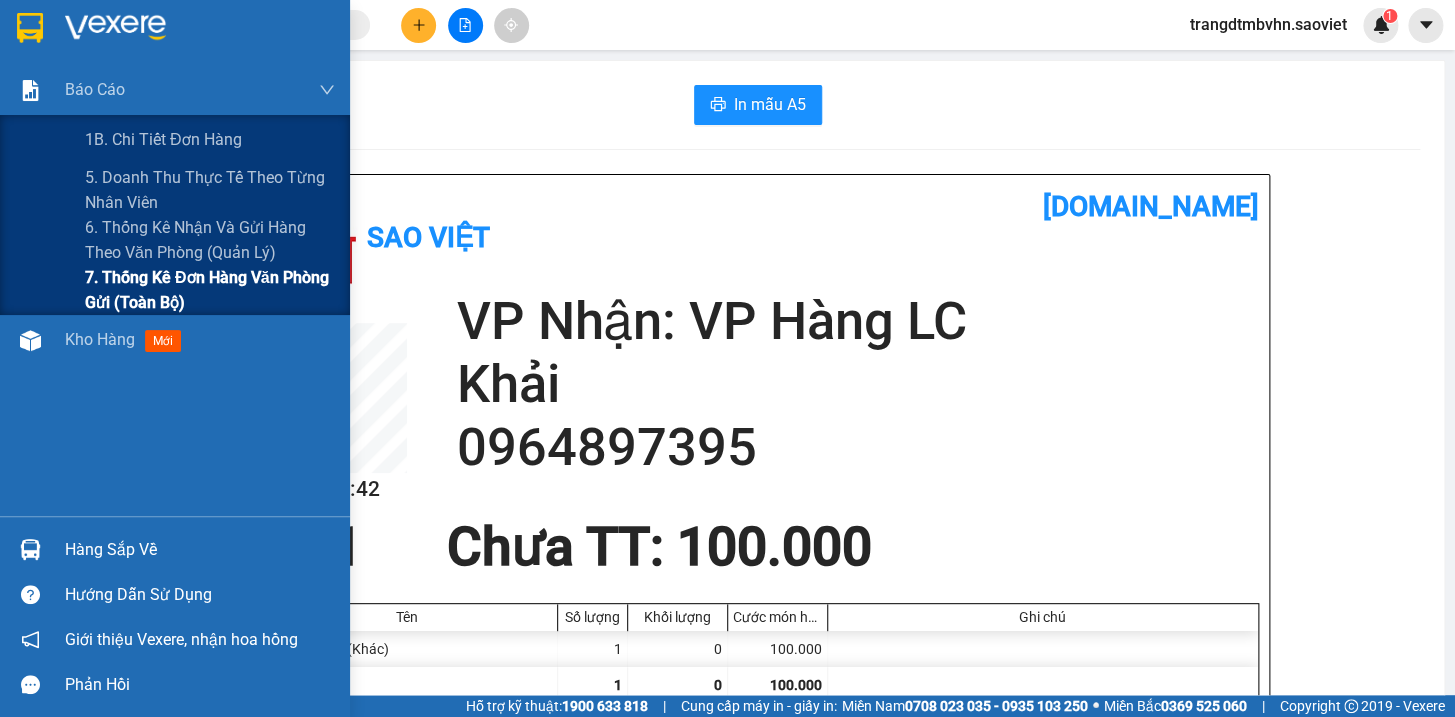 click on "7. Thống kê đơn hàng văn phòng gửi (toàn bộ)" at bounding box center [210, 290] 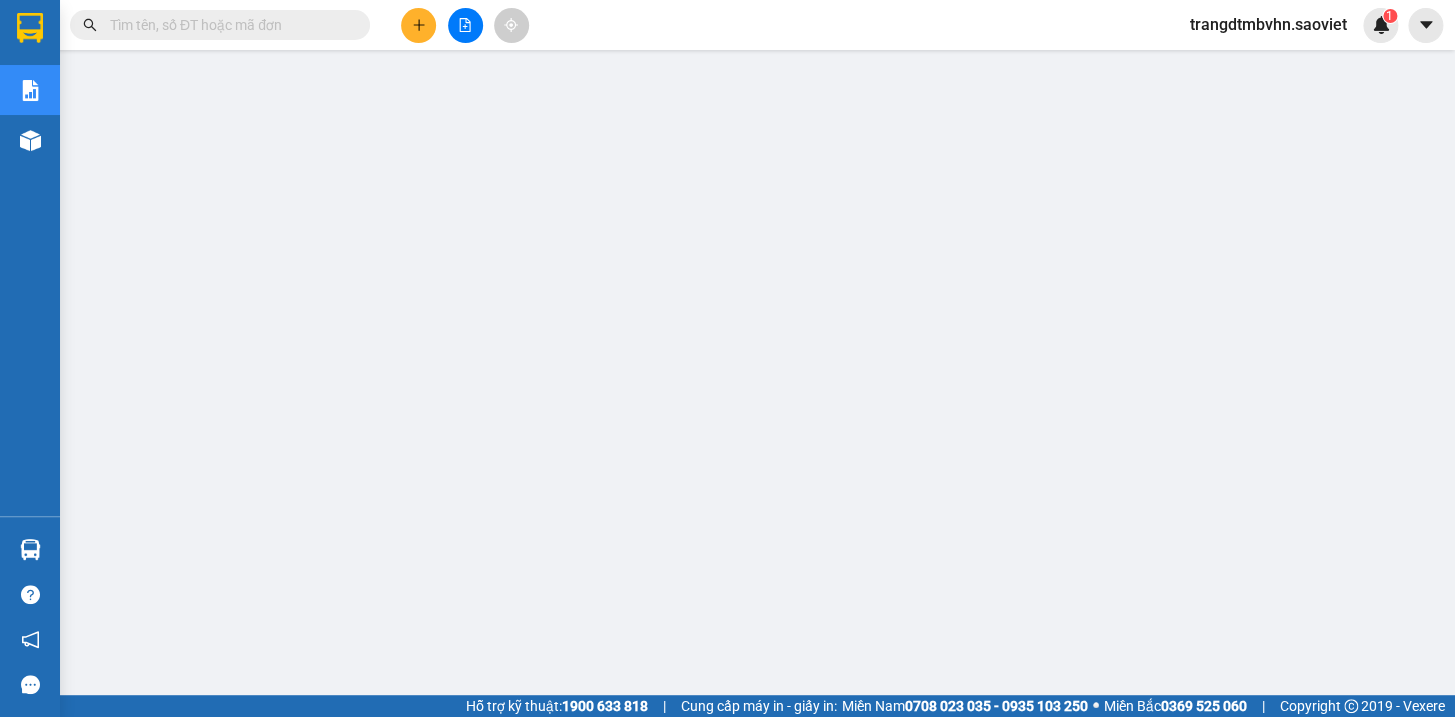 click at bounding box center (228, 25) 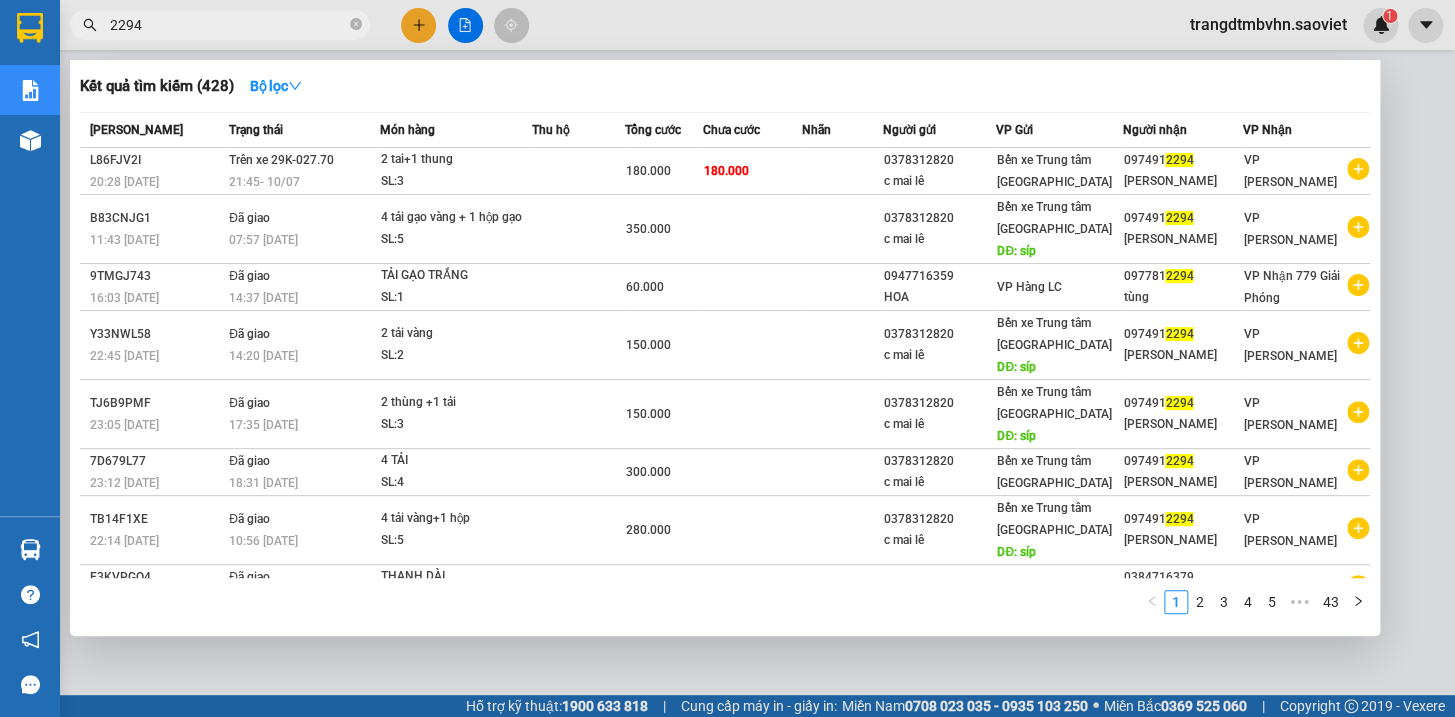 type on "2294" 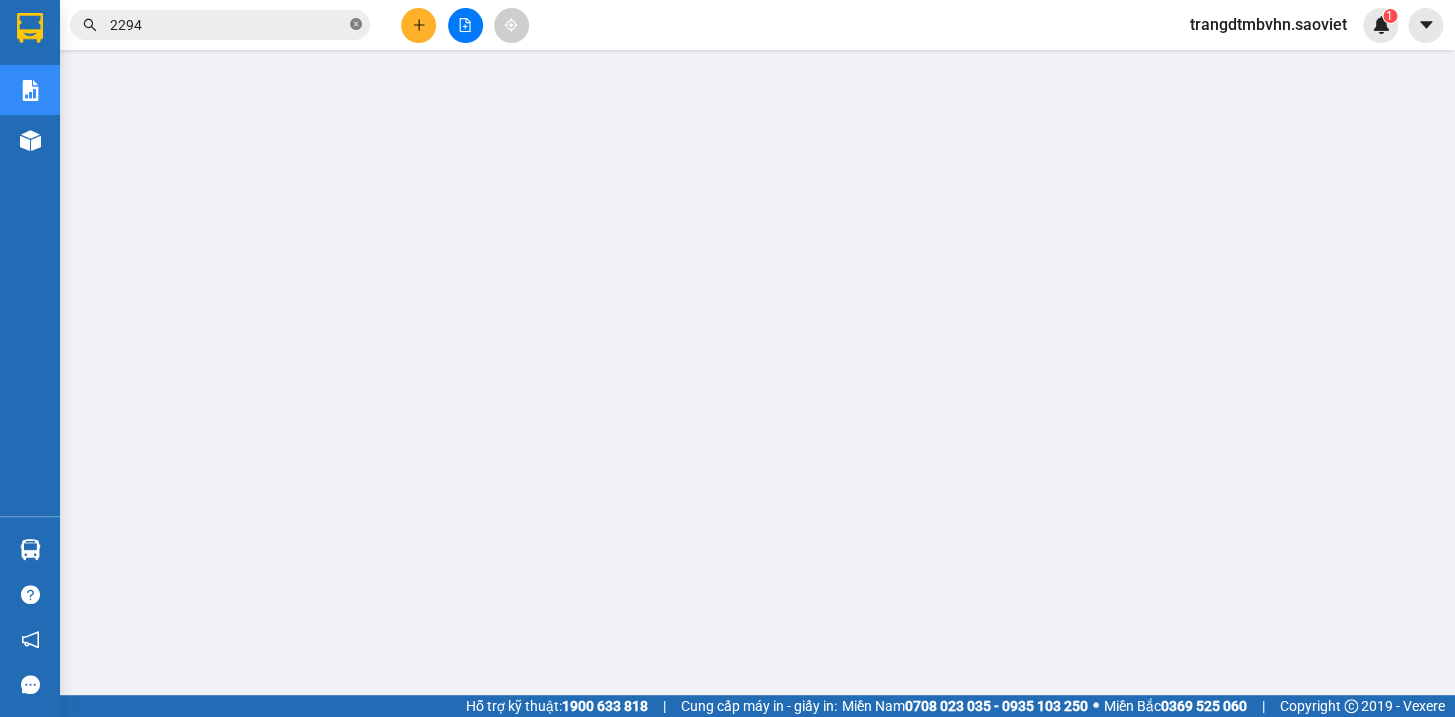 click 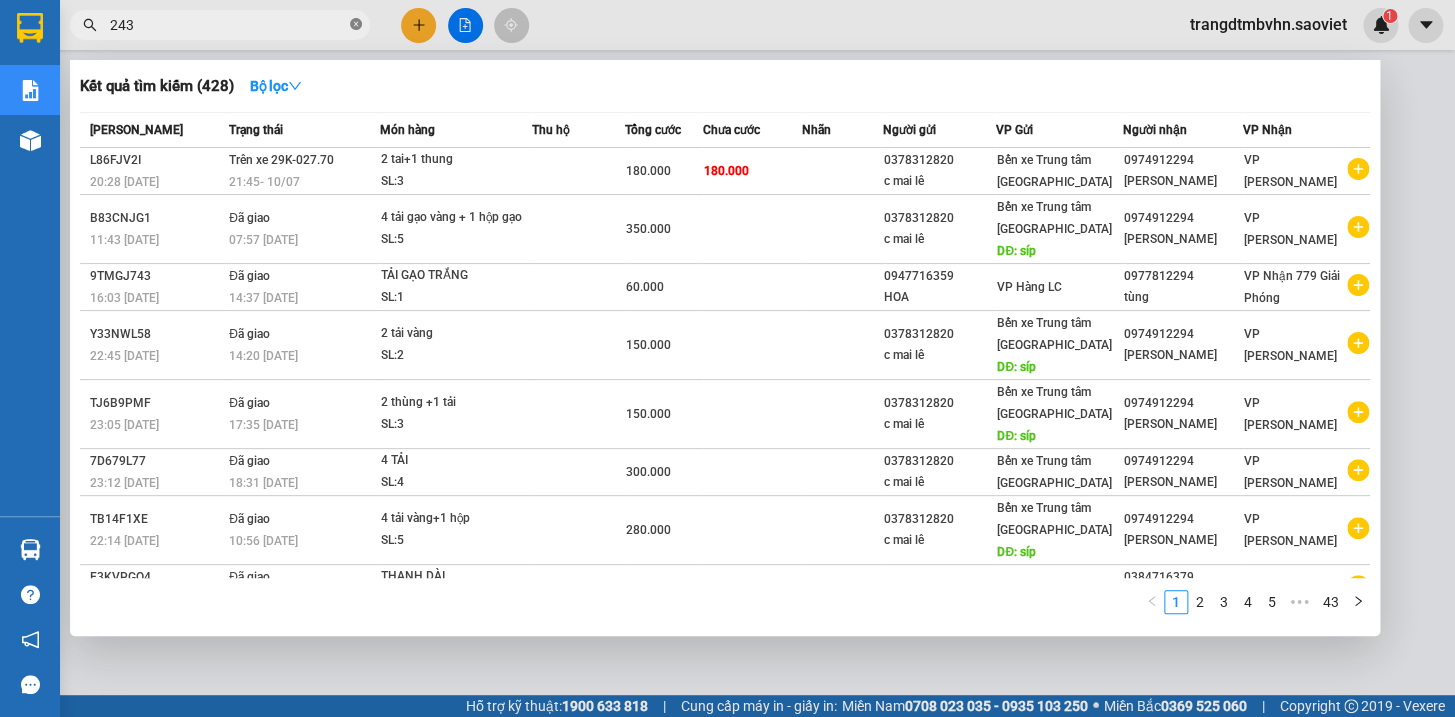 type on "2439" 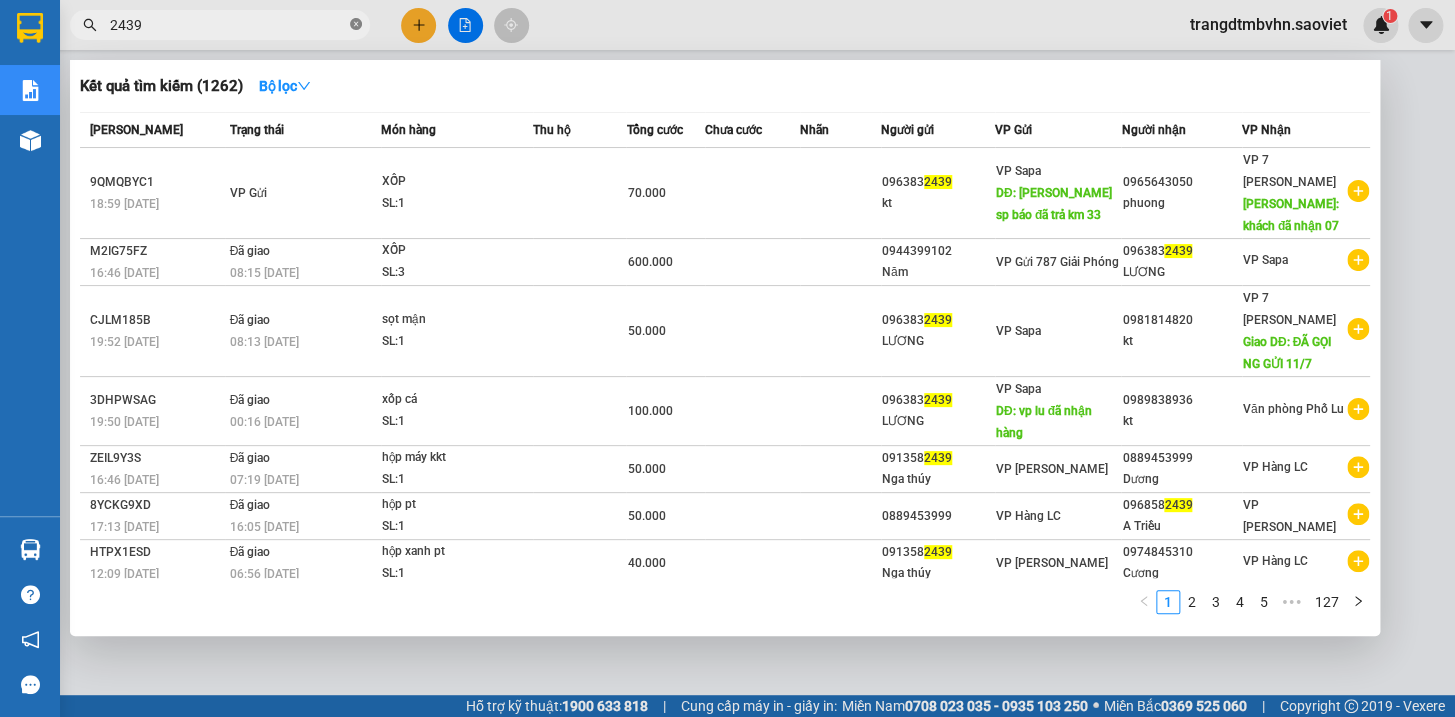 click 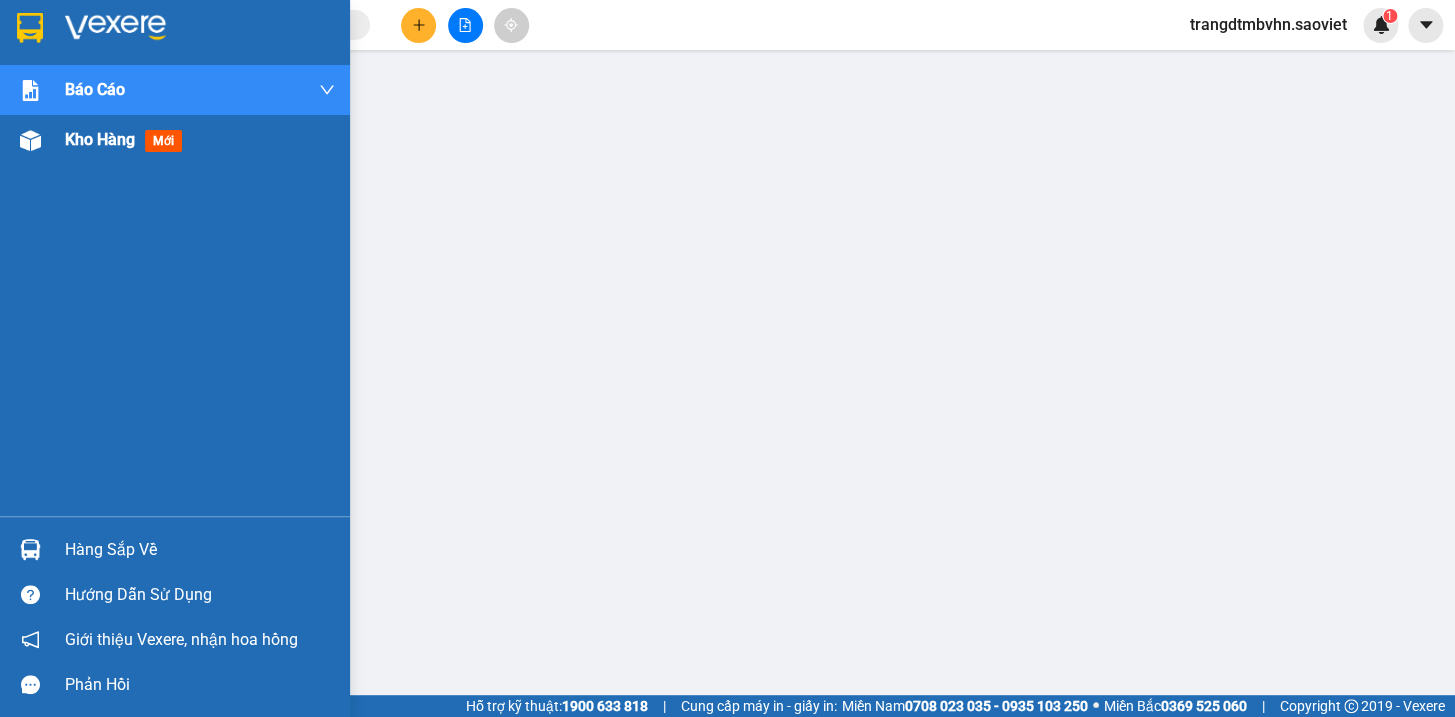 click on "Kho hàng" at bounding box center (100, 139) 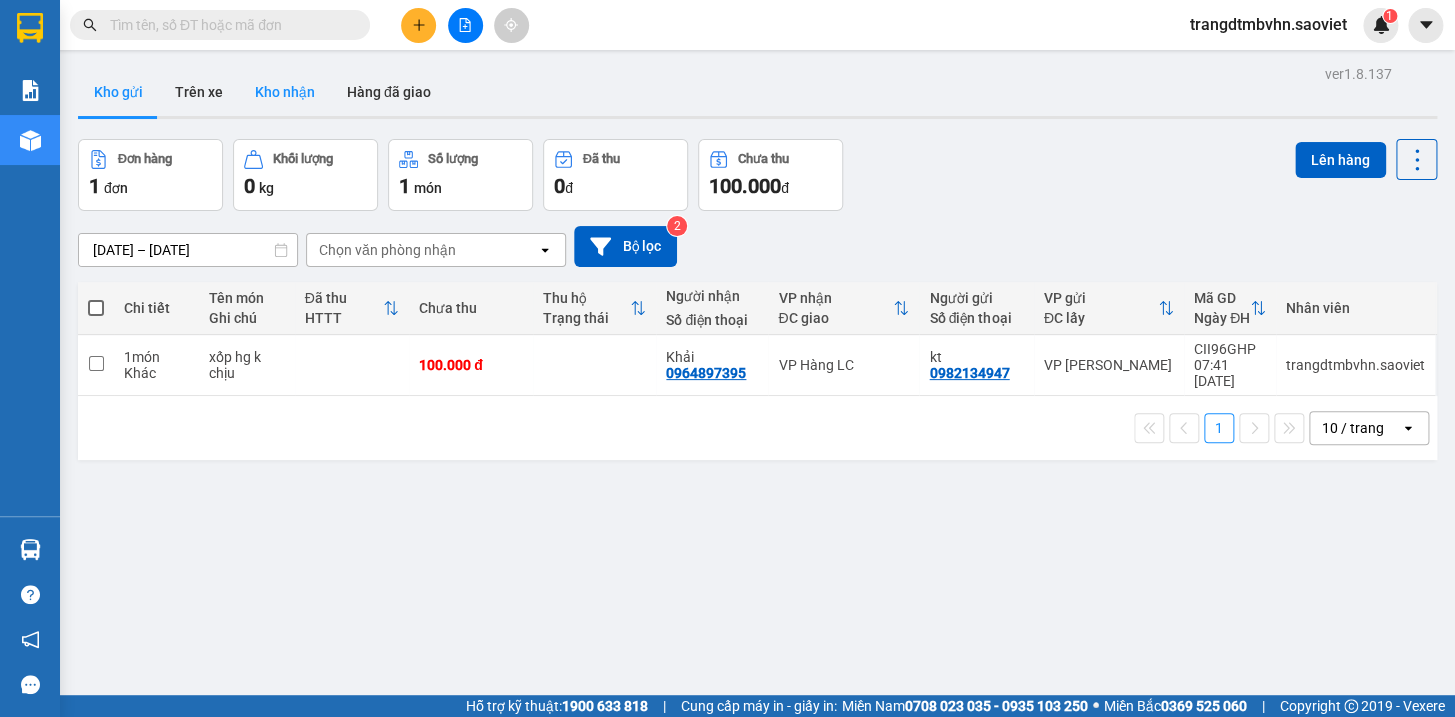 click on "Kho nhận" at bounding box center [285, 92] 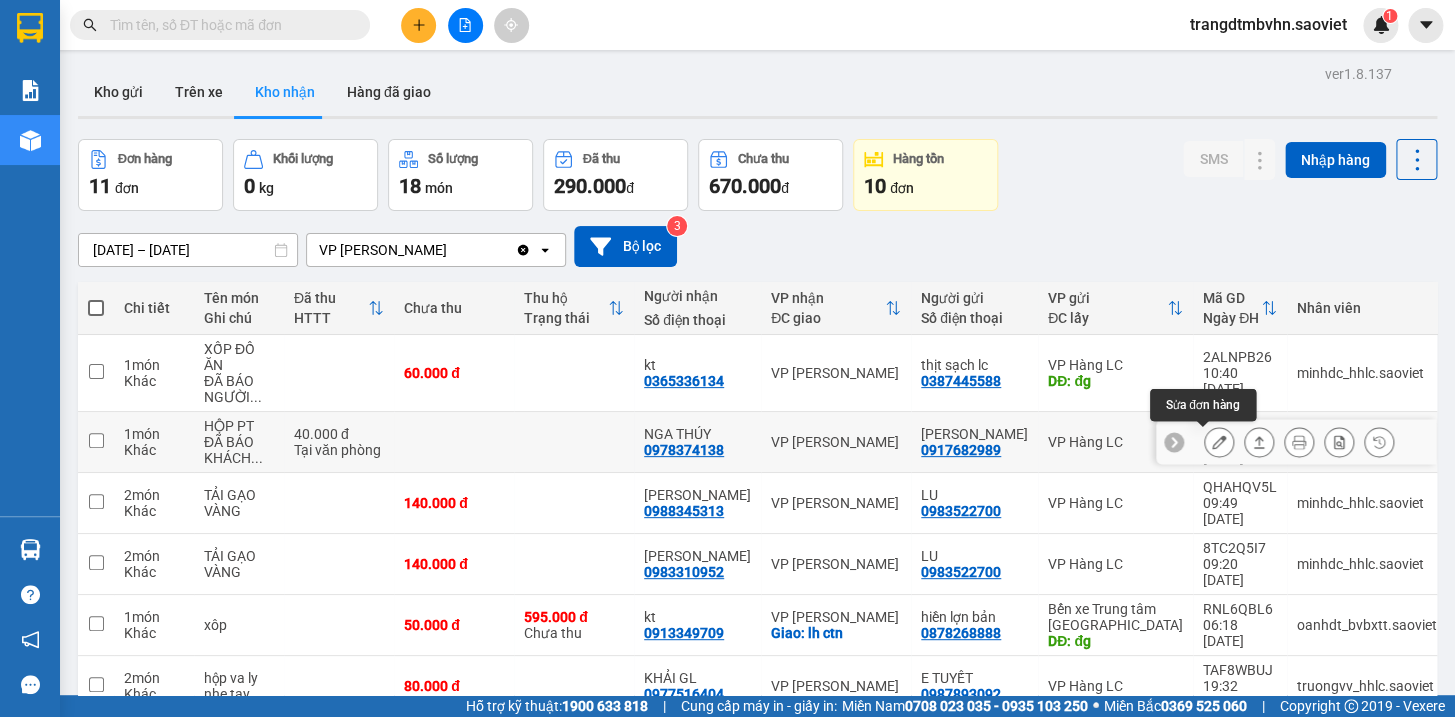 click 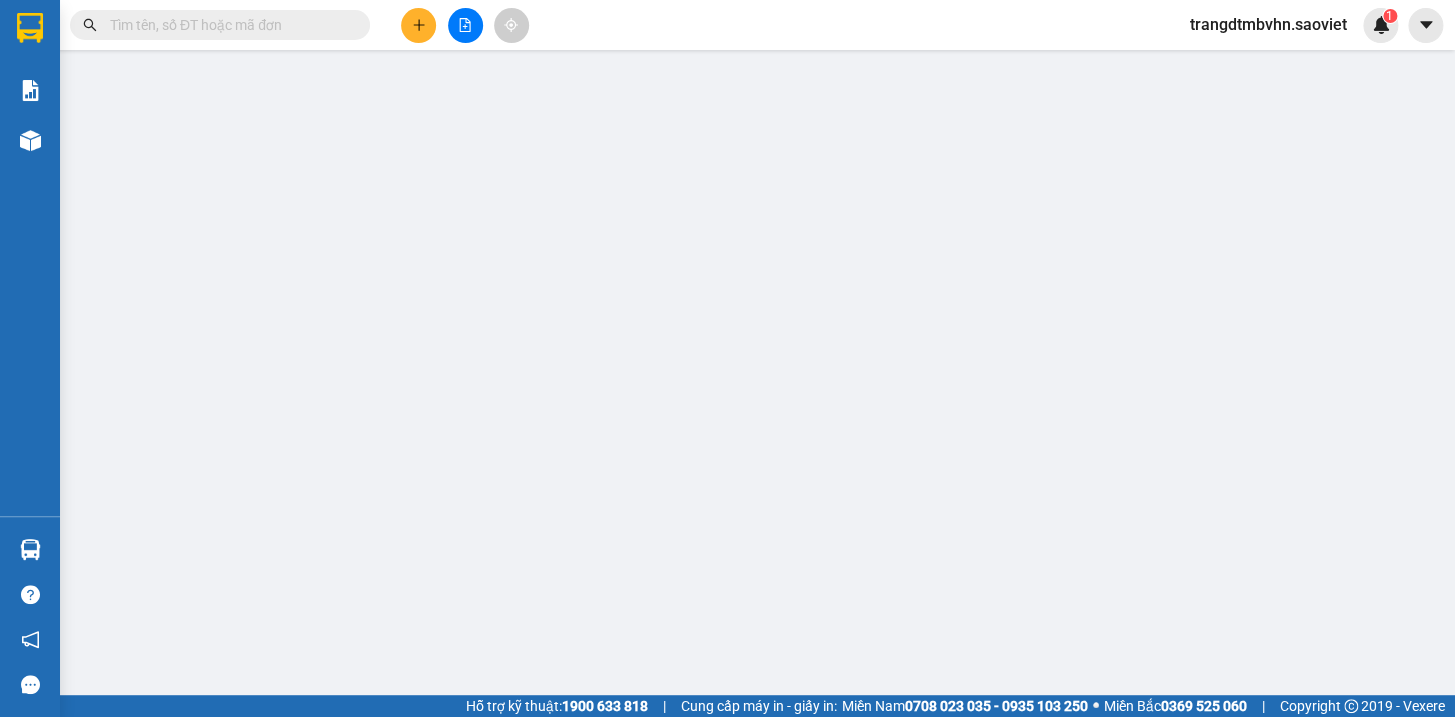type on "0917682989" 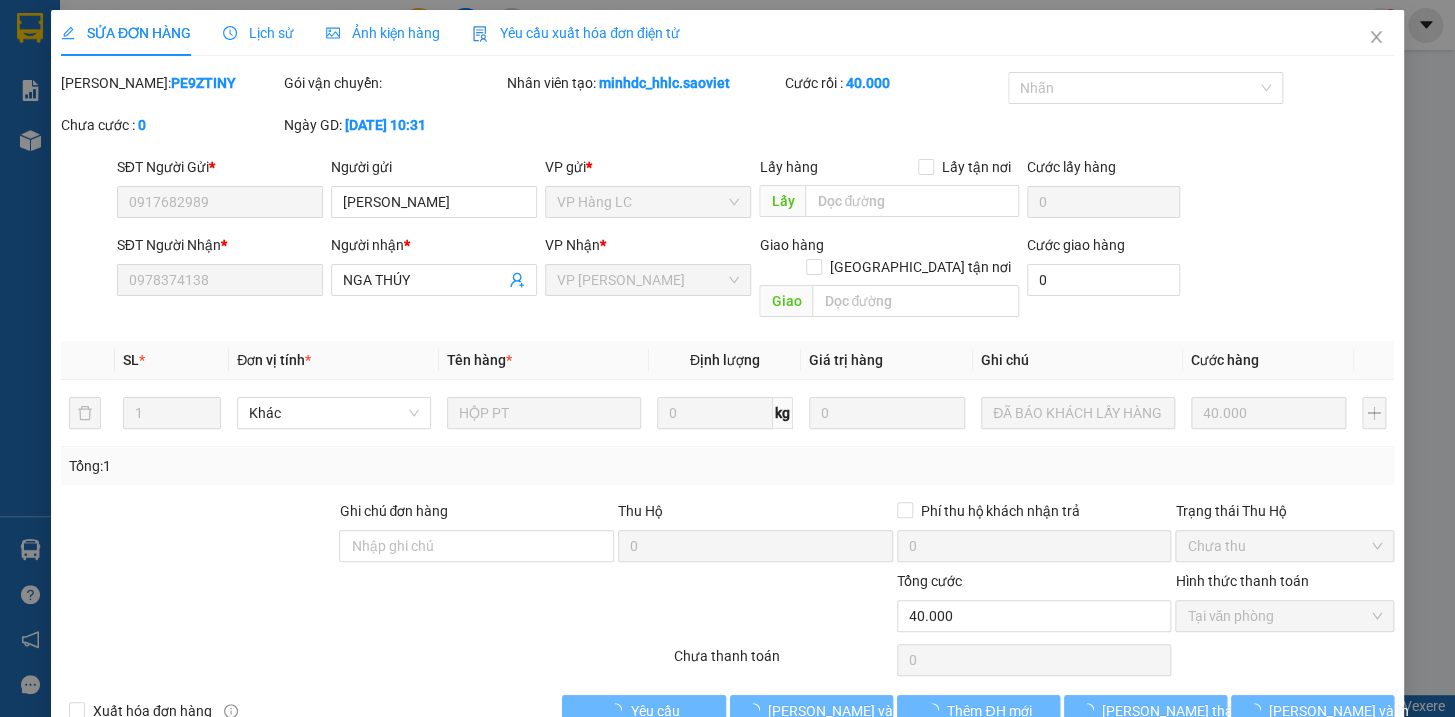 scroll, scrollTop: 16, scrollLeft: 0, axis: vertical 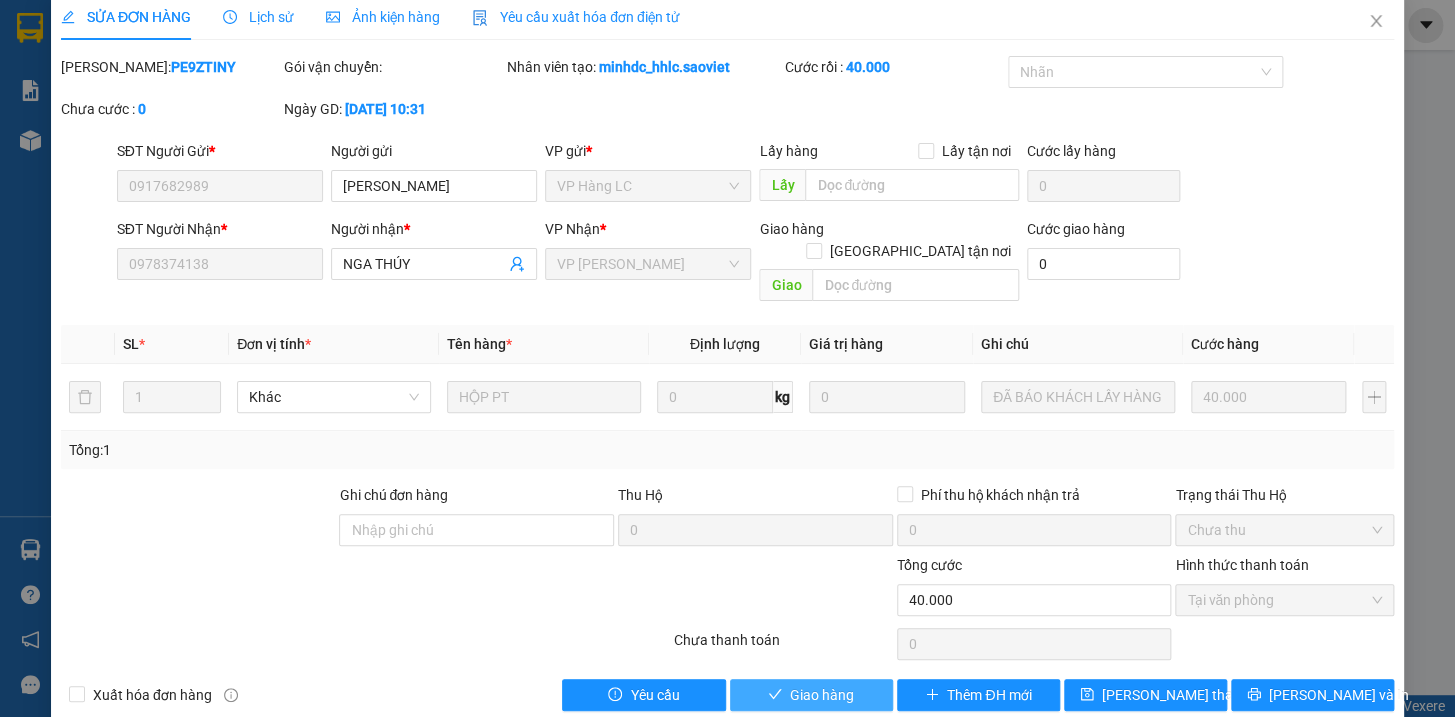 click on "Giao hàng" at bounding box center (822, 695) 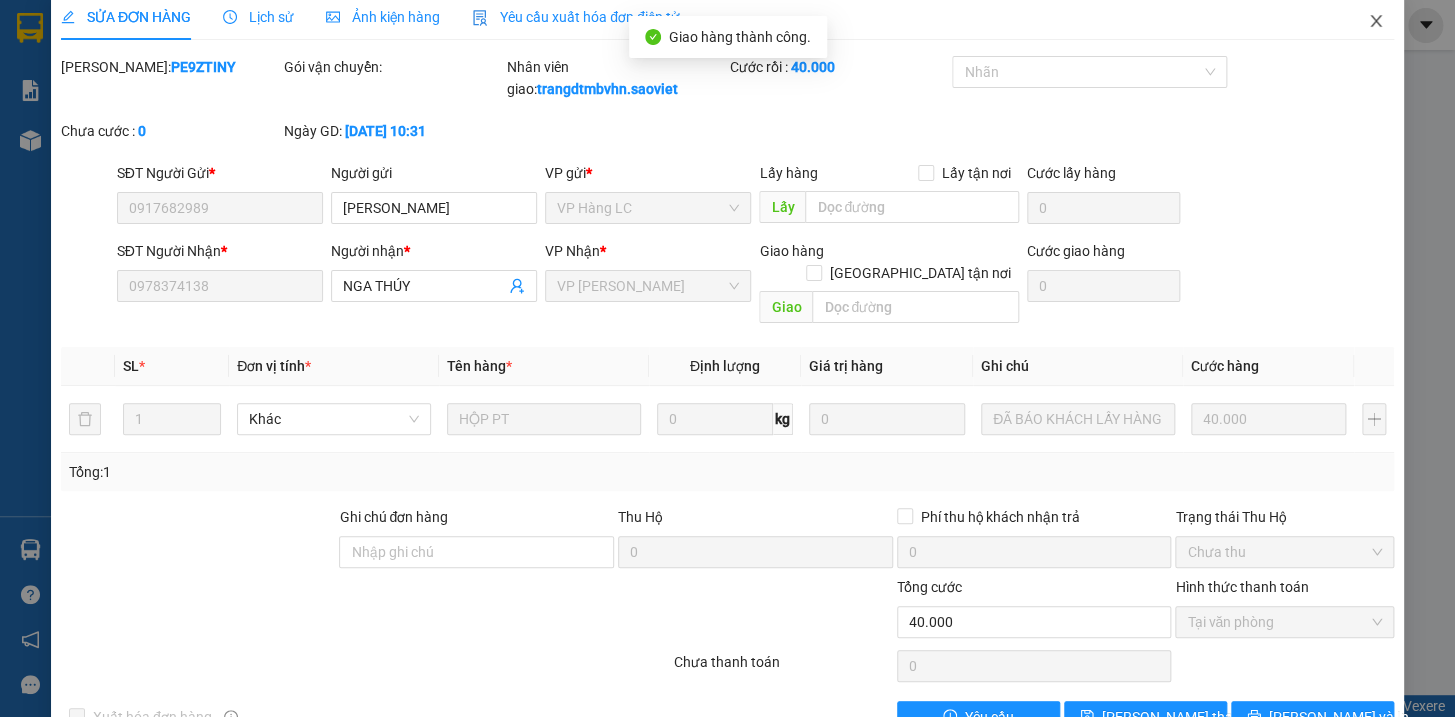 click 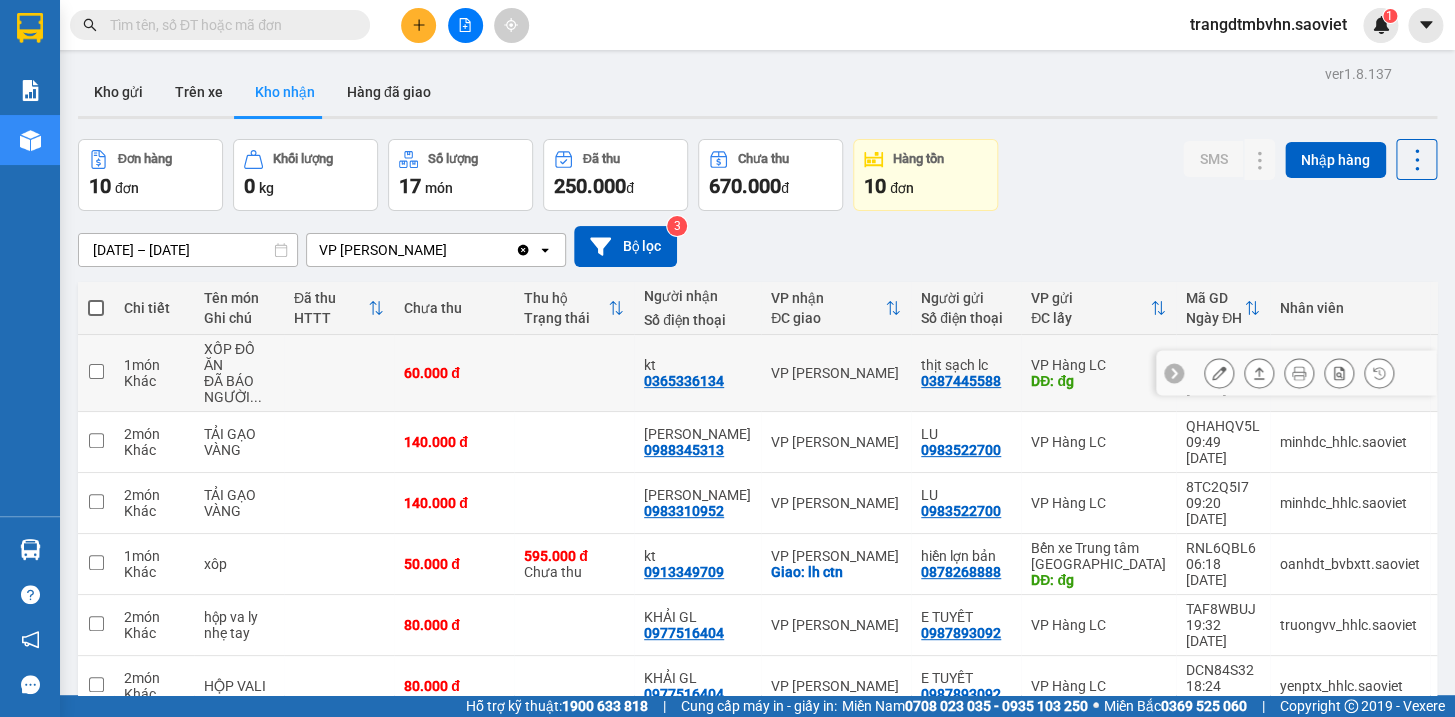 click at bounding box center (1219, 373) 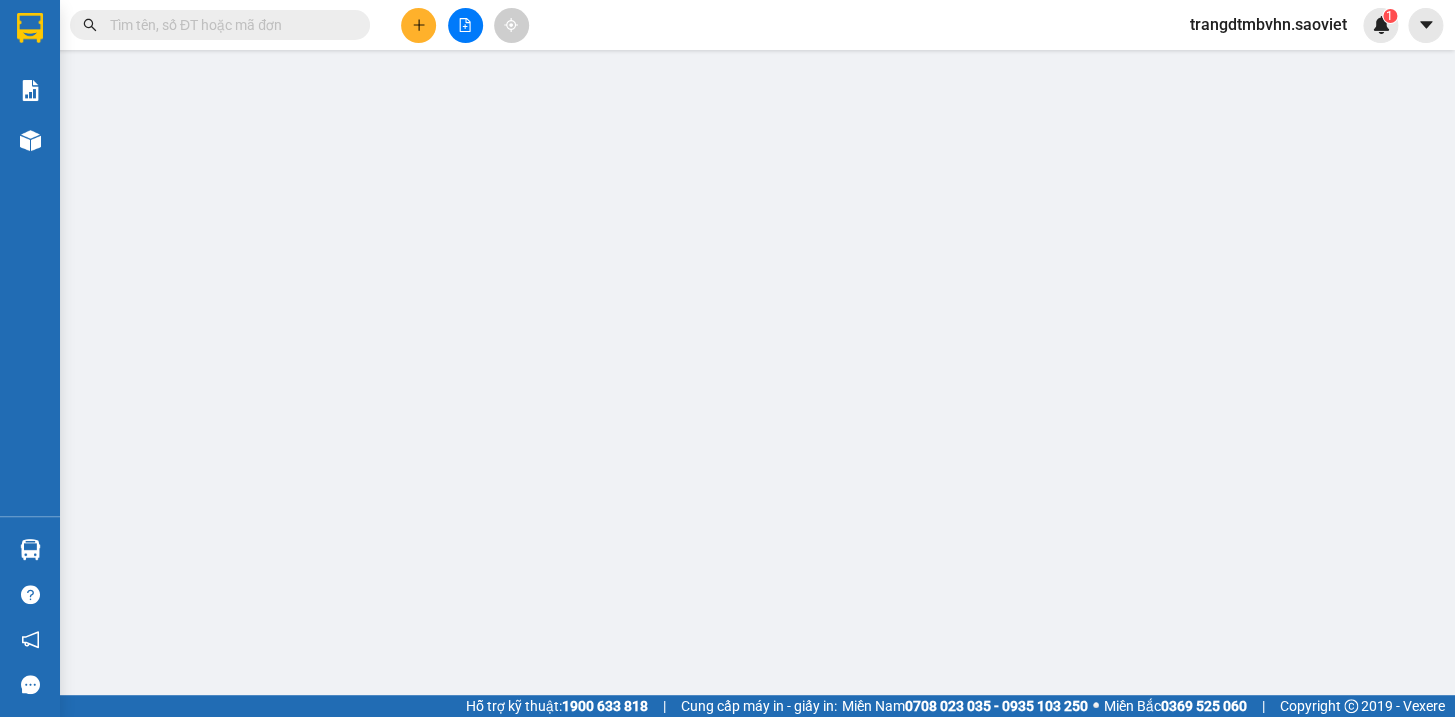 type on "0387445588" 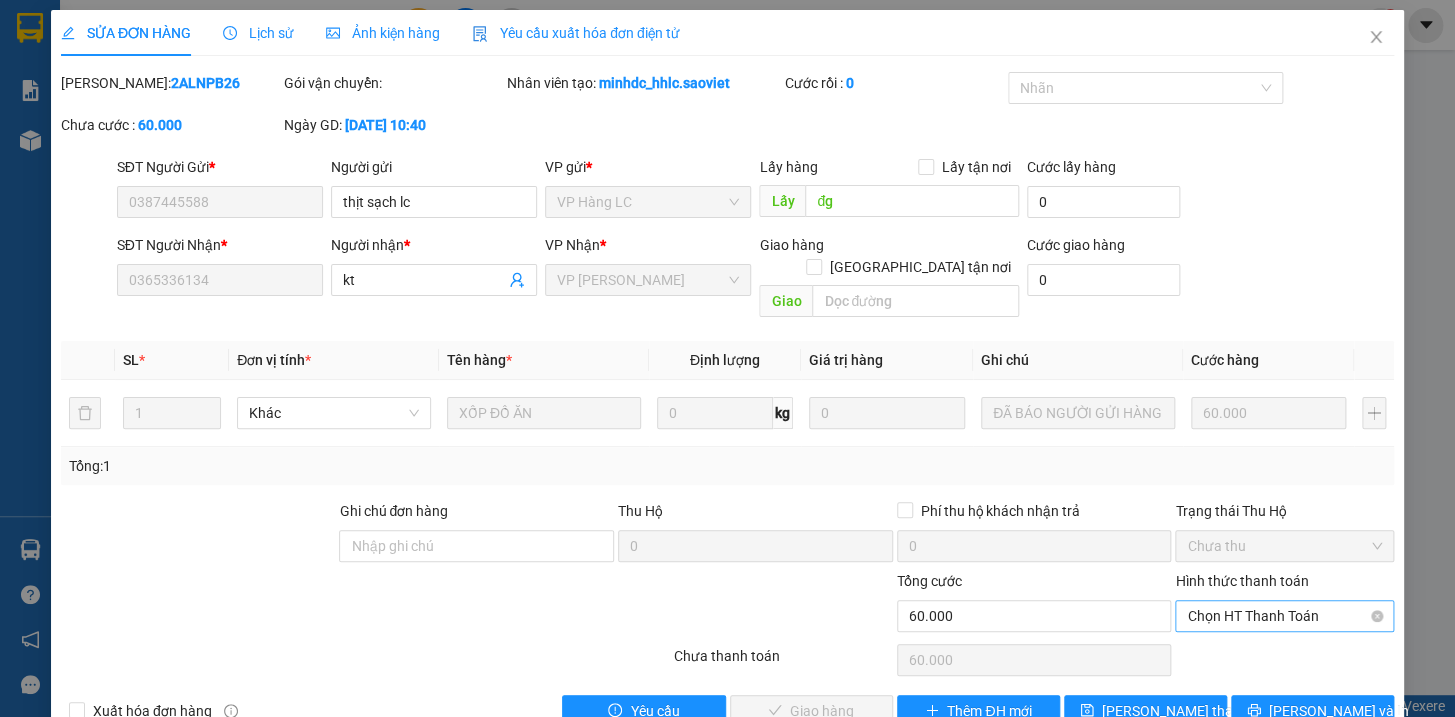 click on "Chọn HT Thanh Toán" at bounding box center [1284, 616] 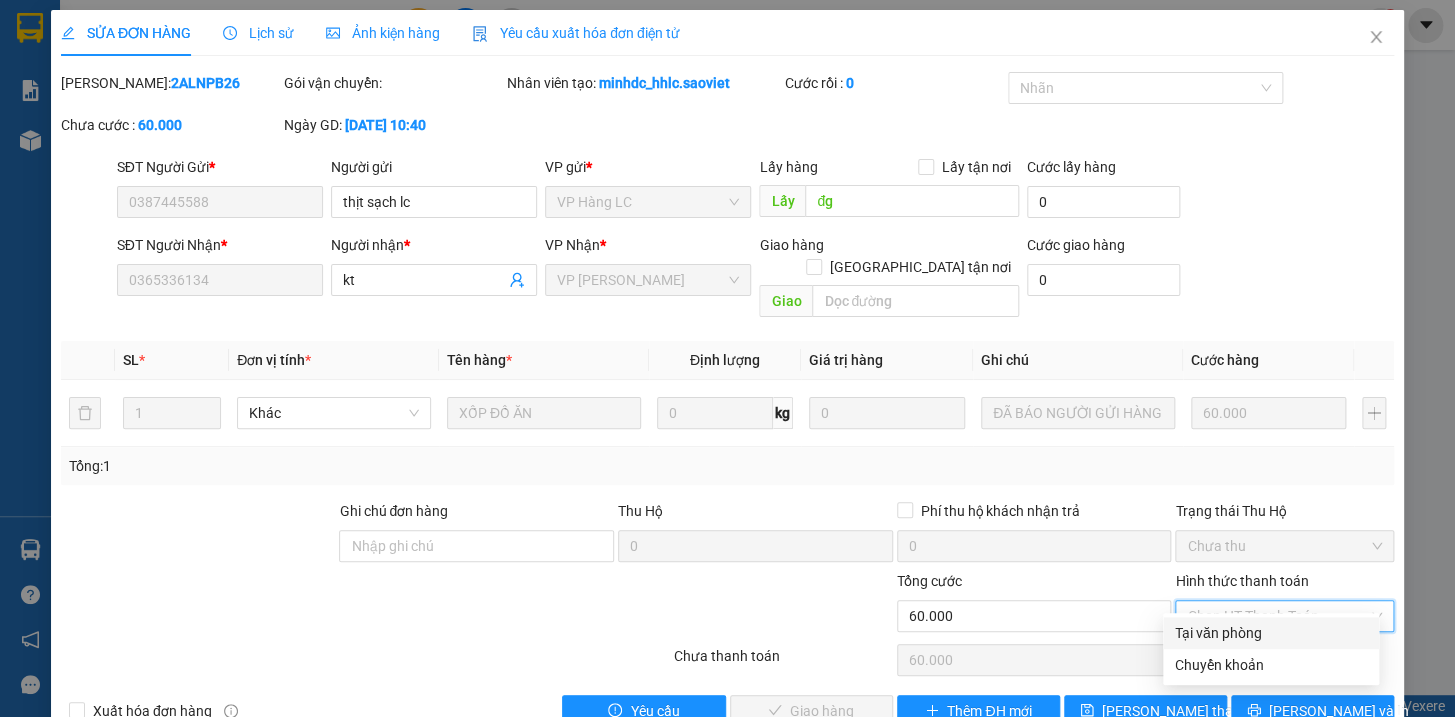 click on "Tại văn phòng" at bounding box center (1271, 633) 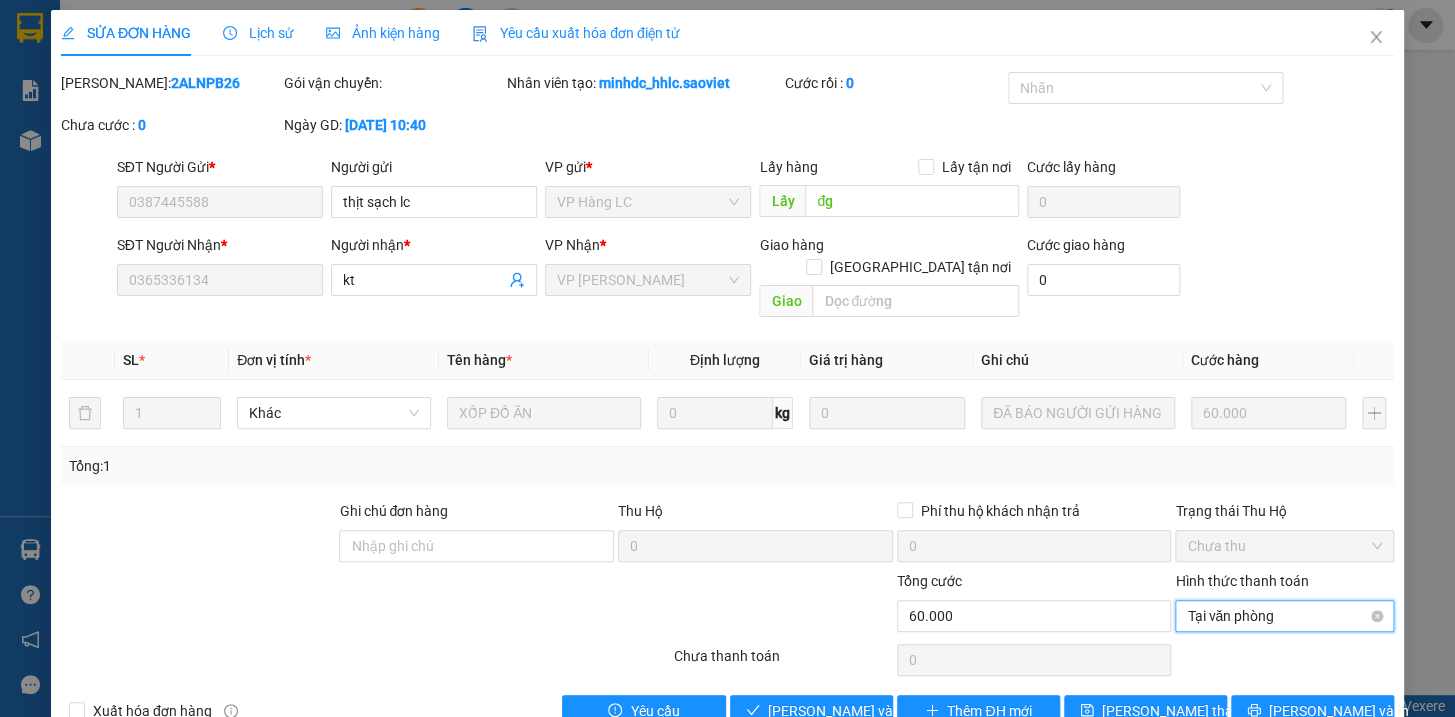 click on "Tại văn phòng" at bounding box center (1284, 616) 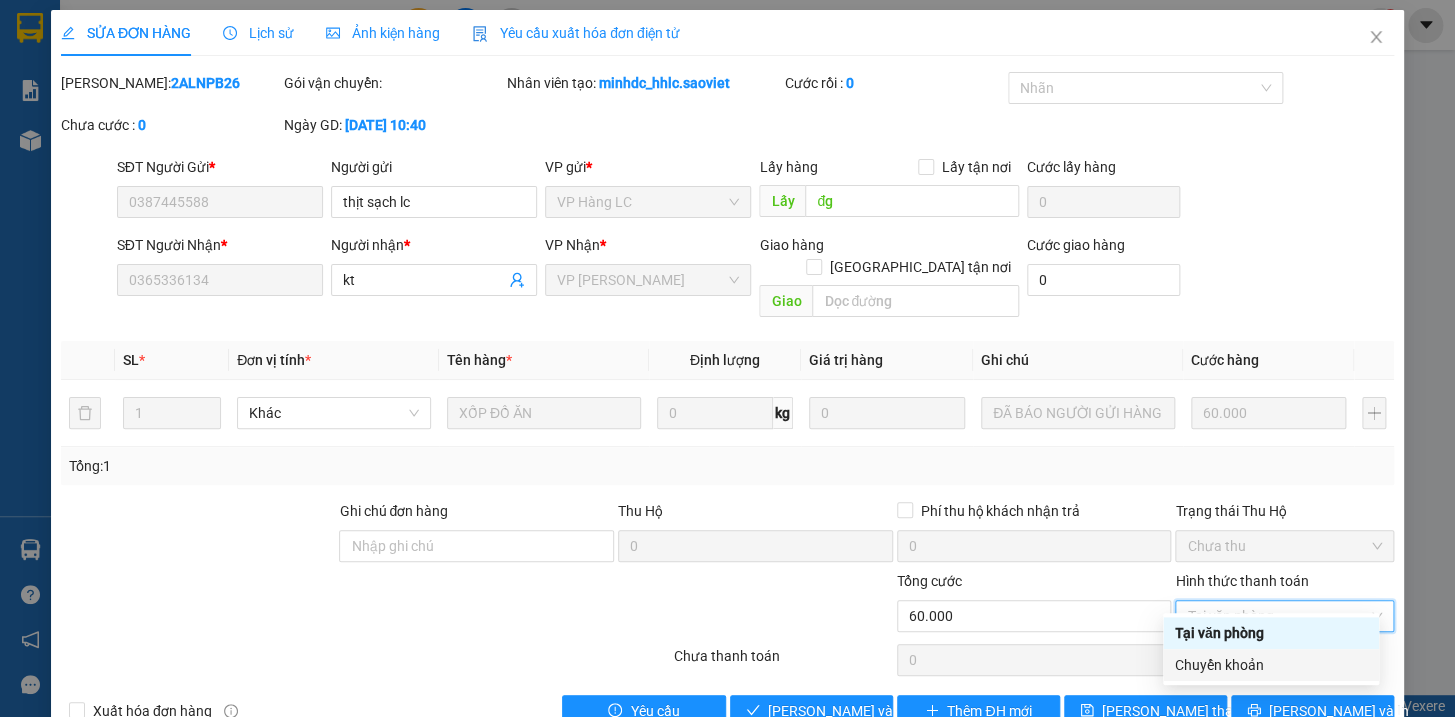 click on "Chuyển khoản" at bounding box center (1271, 665) 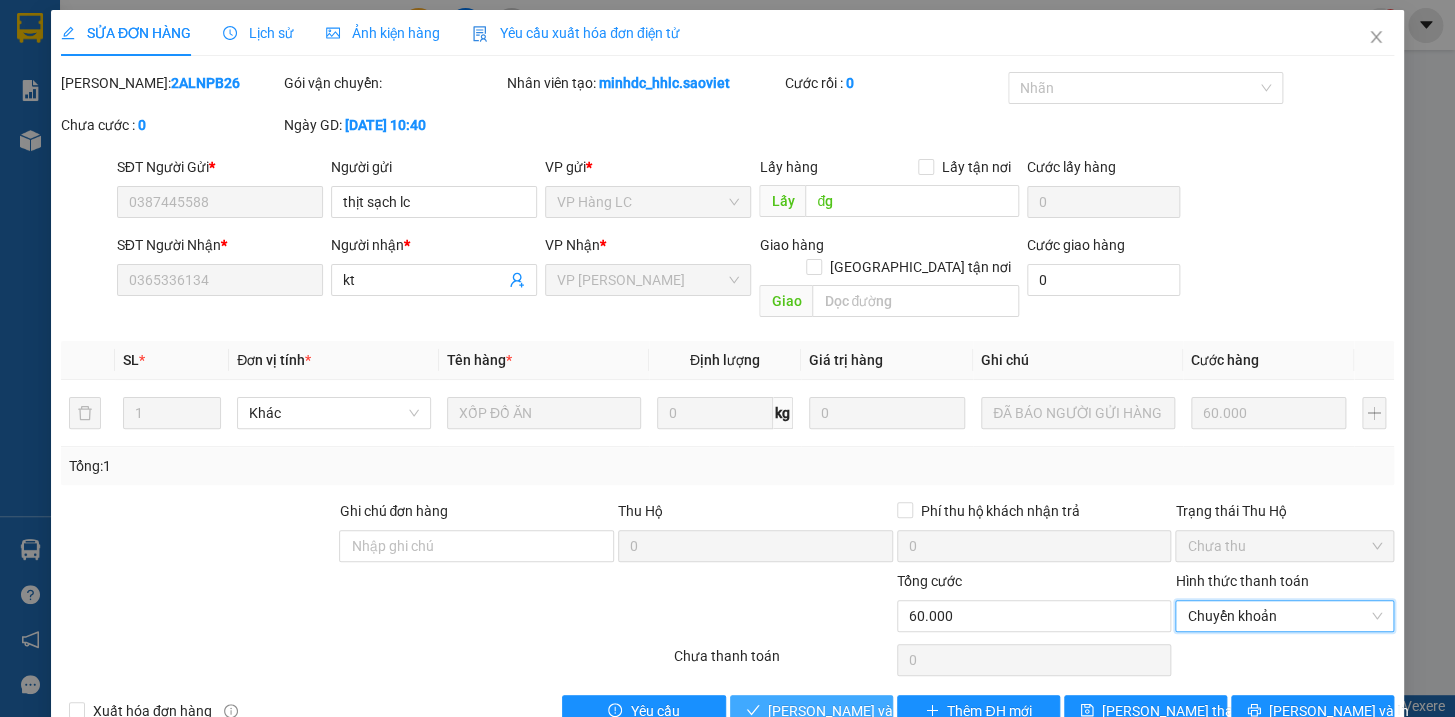 click on "[PERSON_NAME] và Giao hàng" at bounding box center (864, 711) 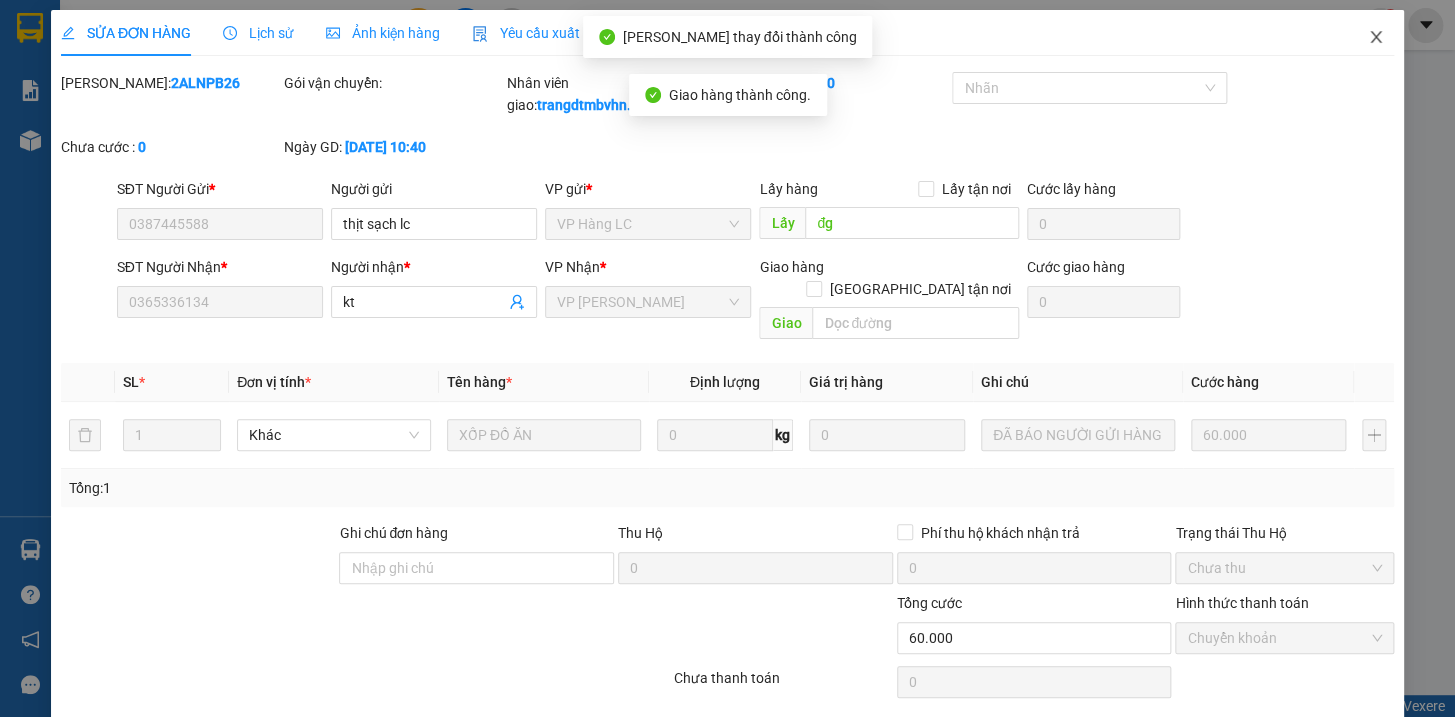 click 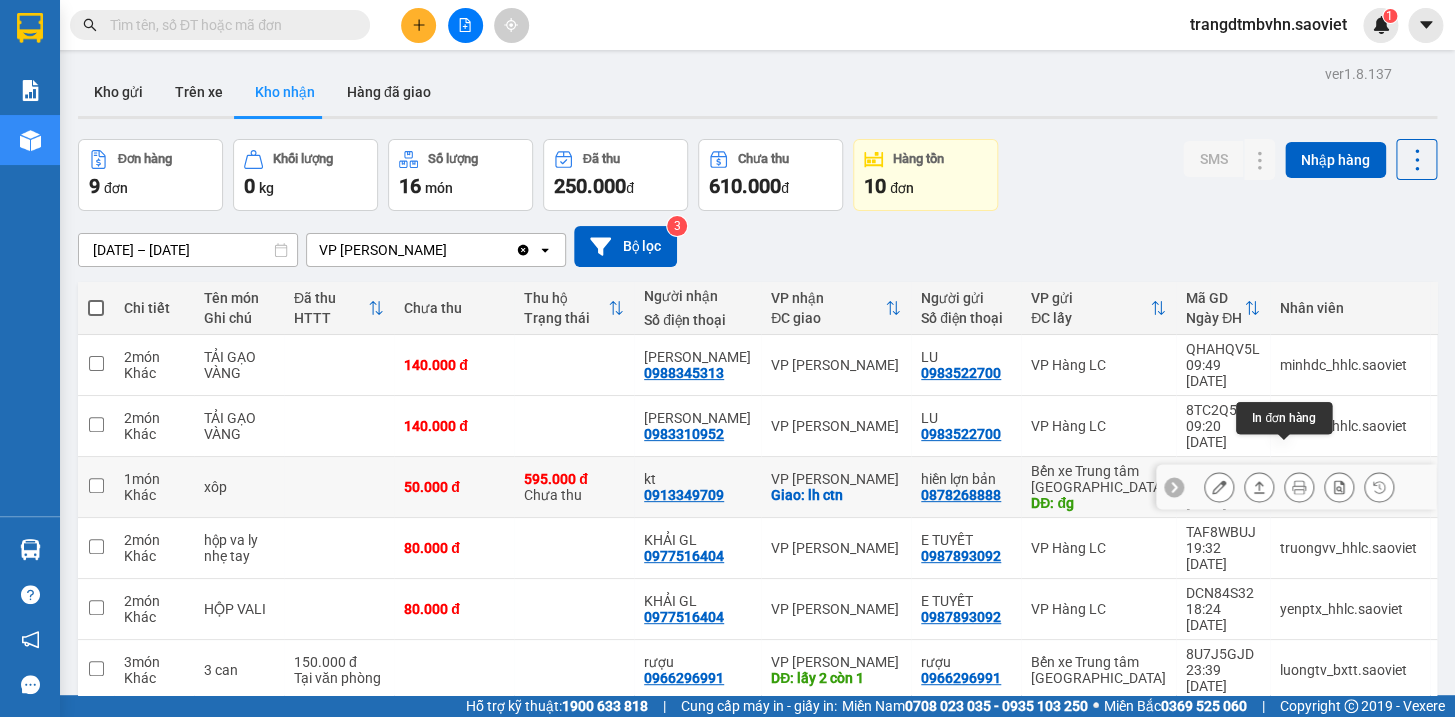 click 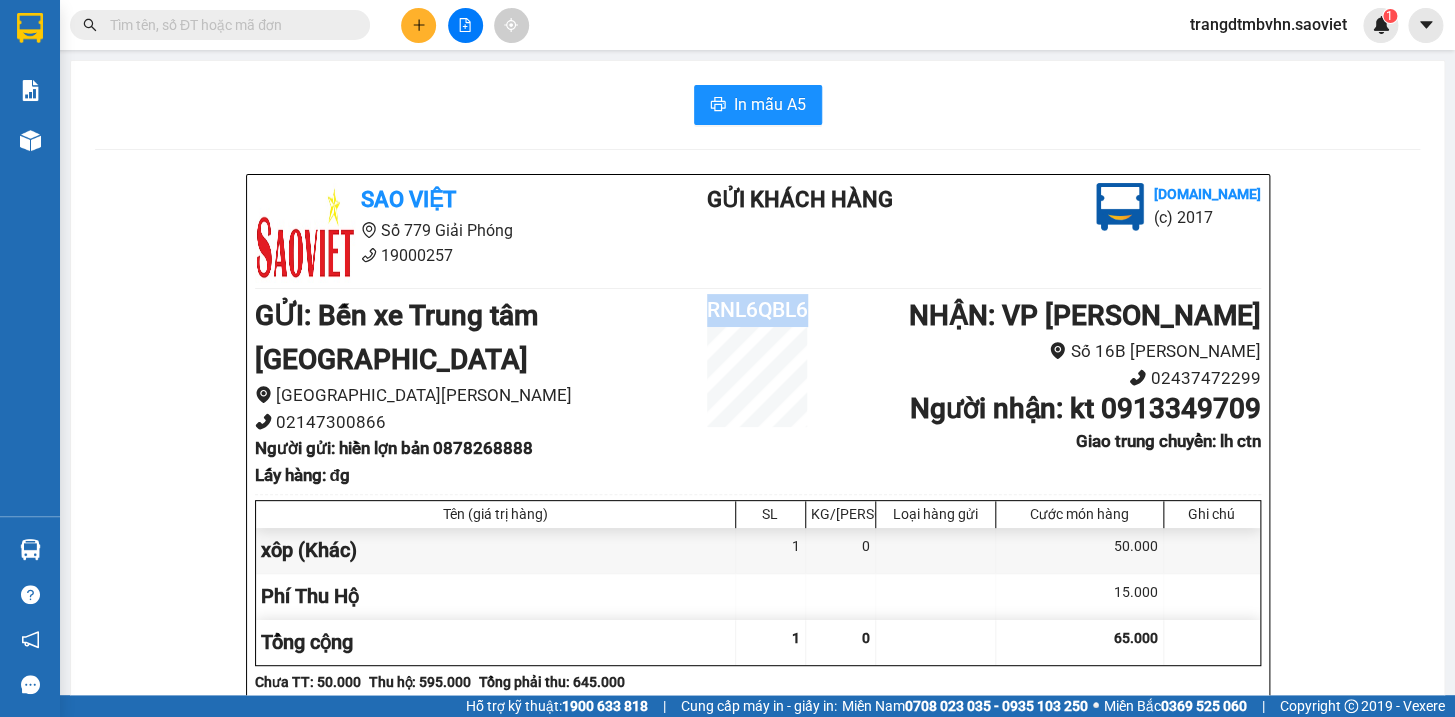 drag, startPoint x: 803, startPoint y: 305, endPoint x: 703, endPoint y: 307, distance: 100.02 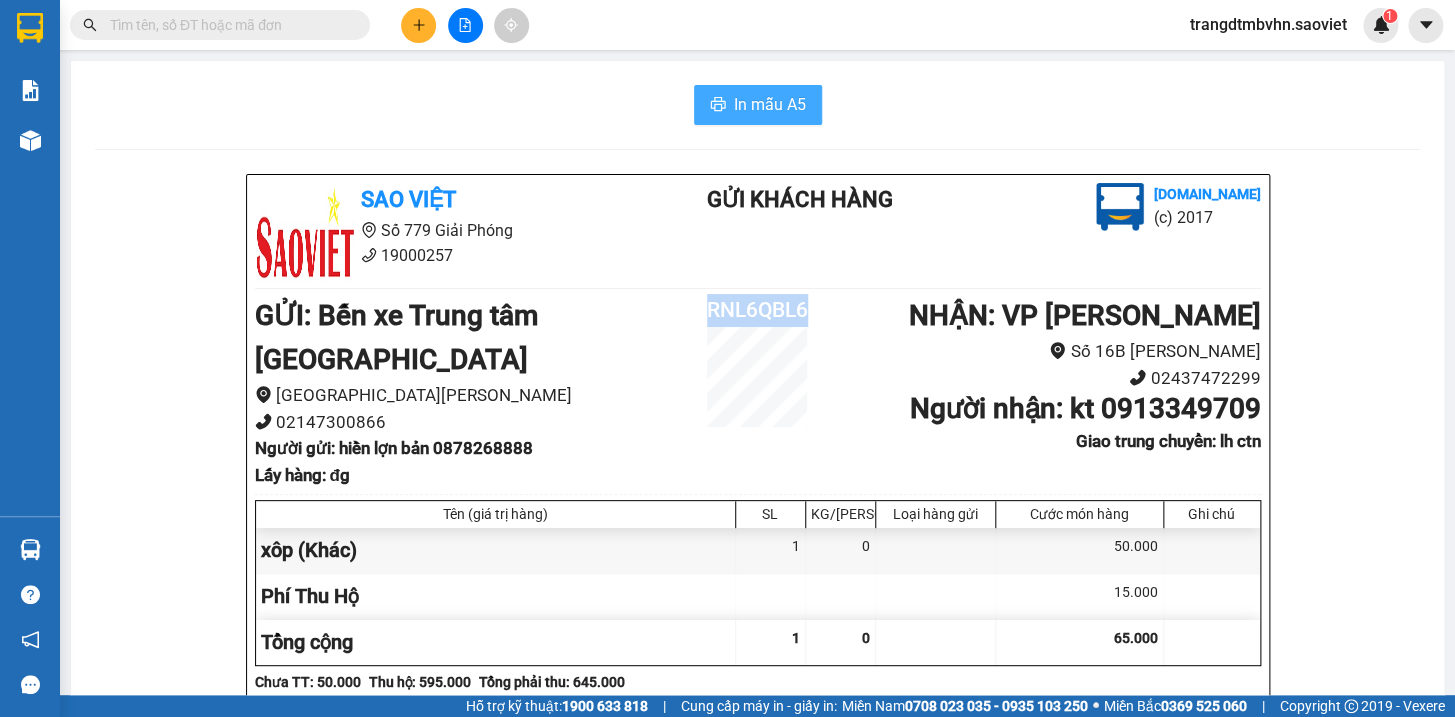 click on "In mẫu A5" at bounding box center (770, 104) 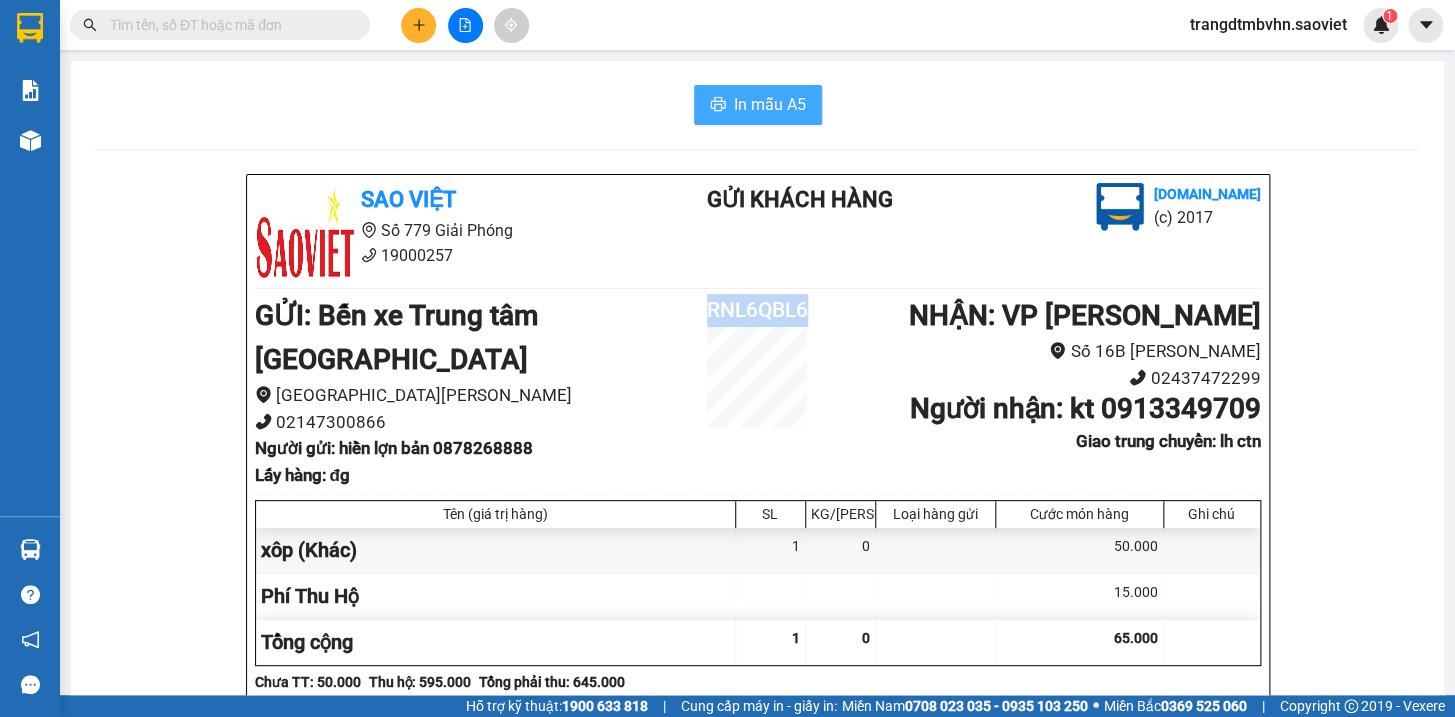 scroll, scrollTop: 0, scrollLeft: 0, axis: both 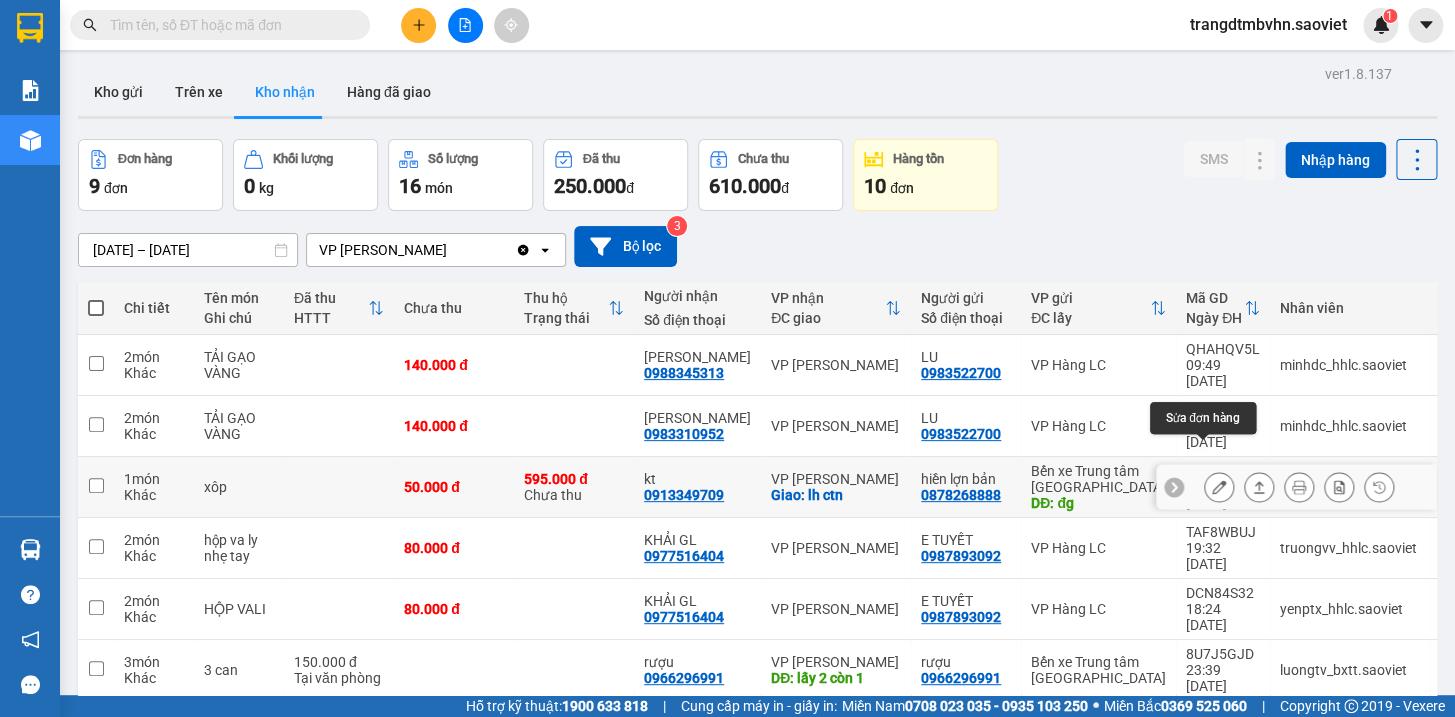click 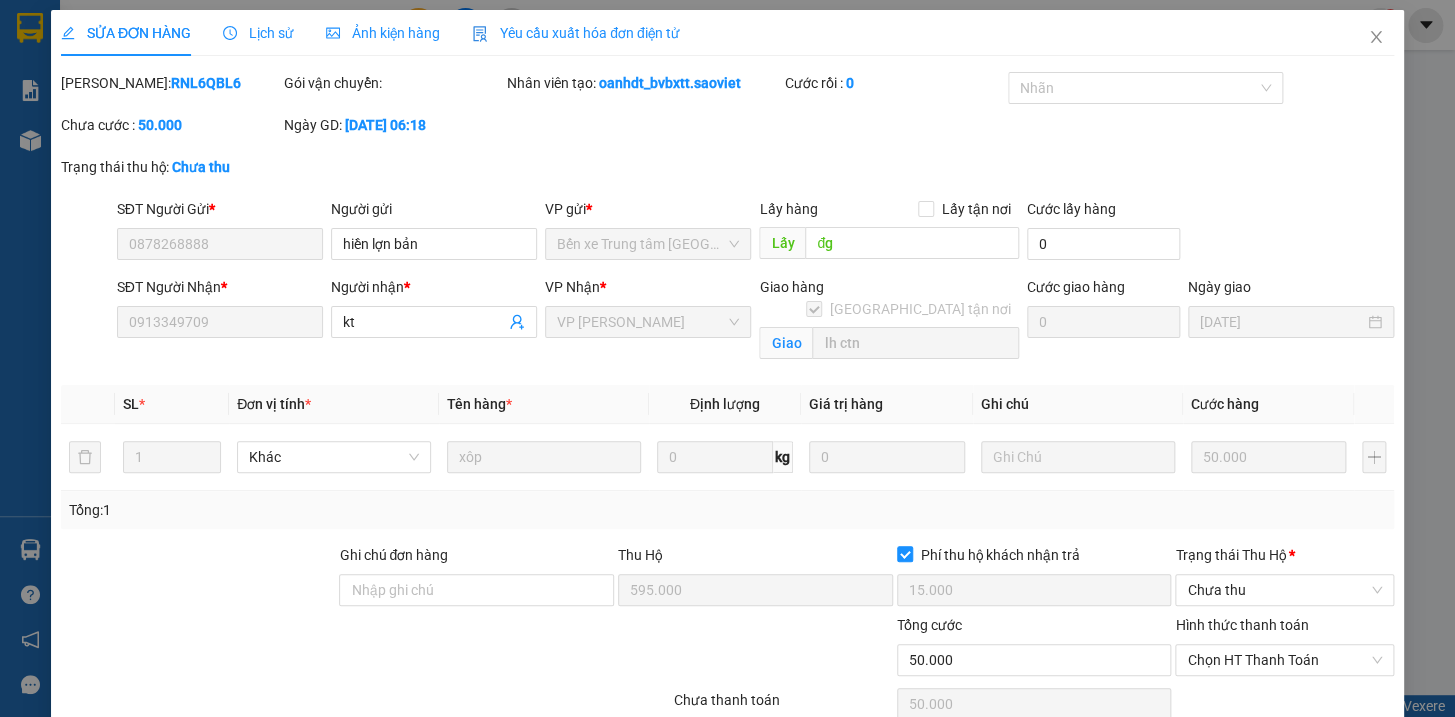 type on "0878268888" 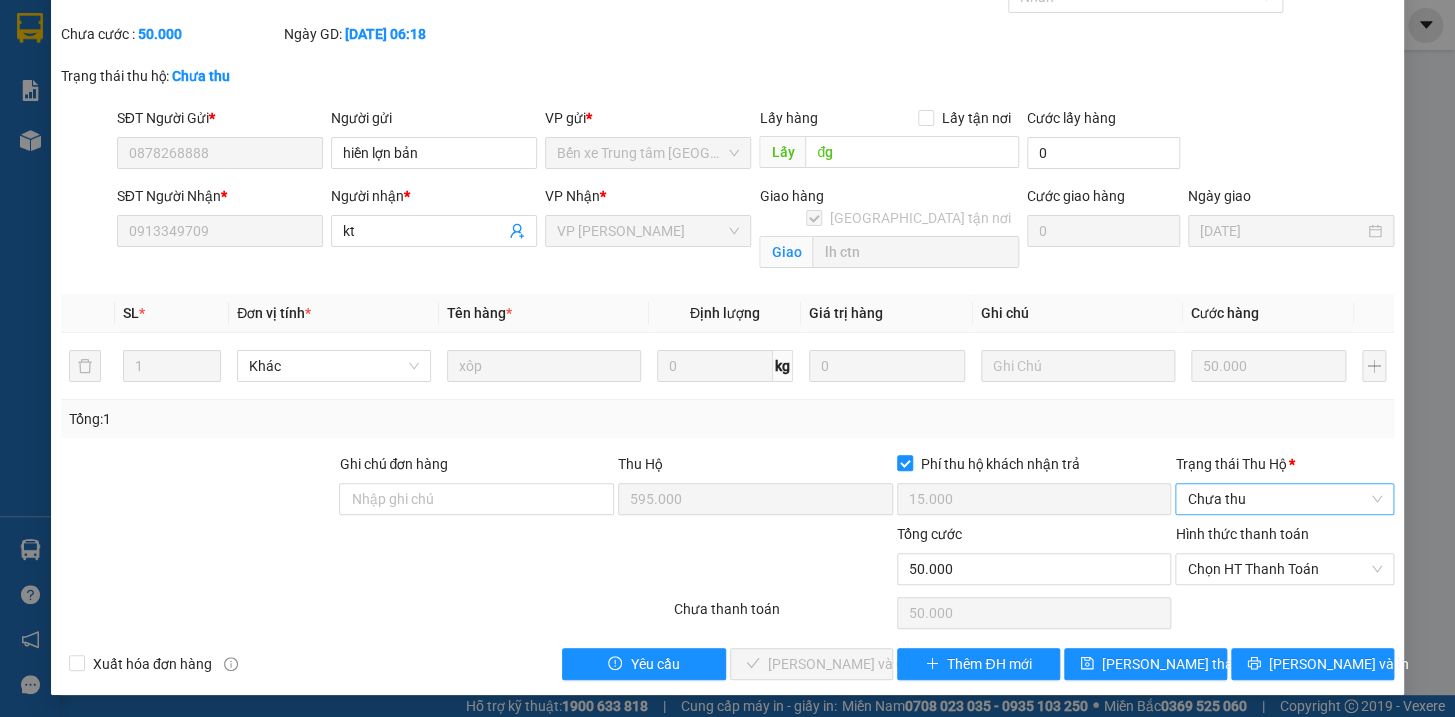 click on "Chưa thu" at bounding box center [1284, 499] 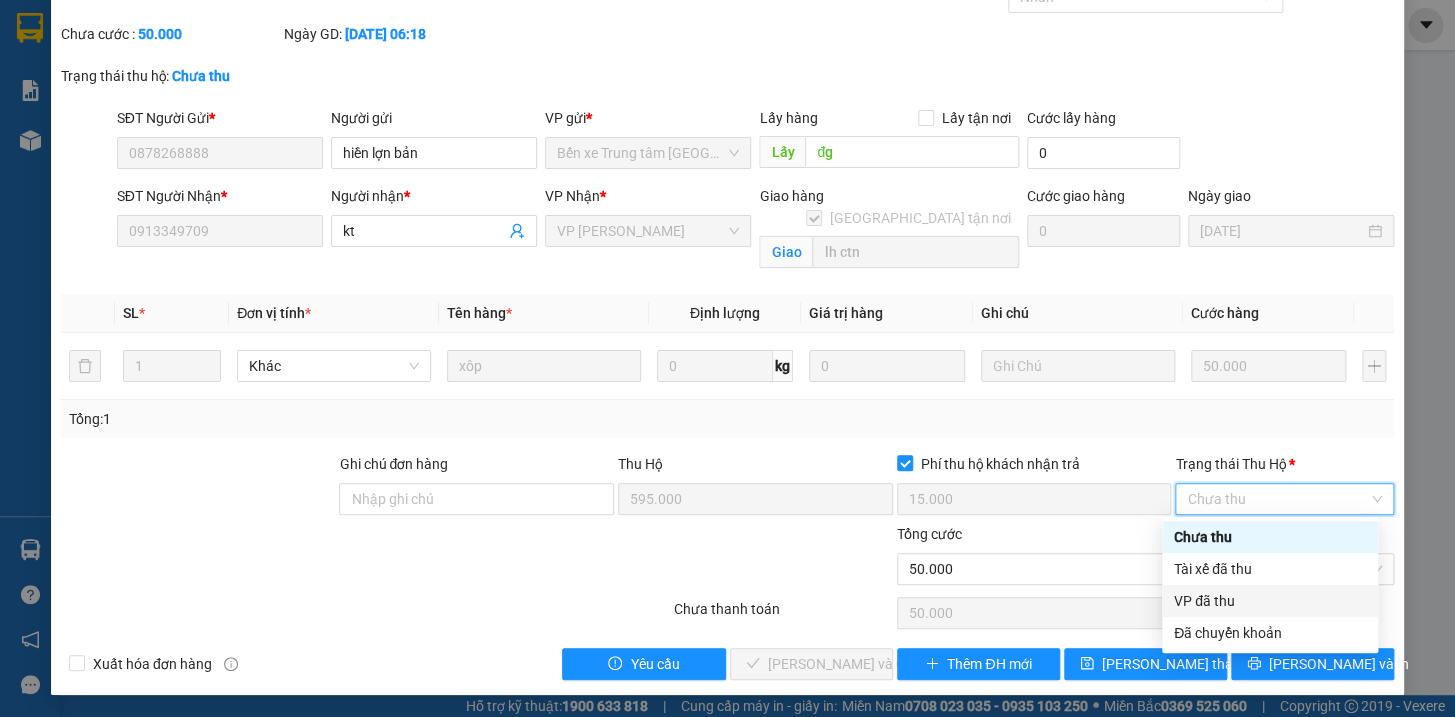 click on "VP đã thu" at bounding box center [1270, 601] 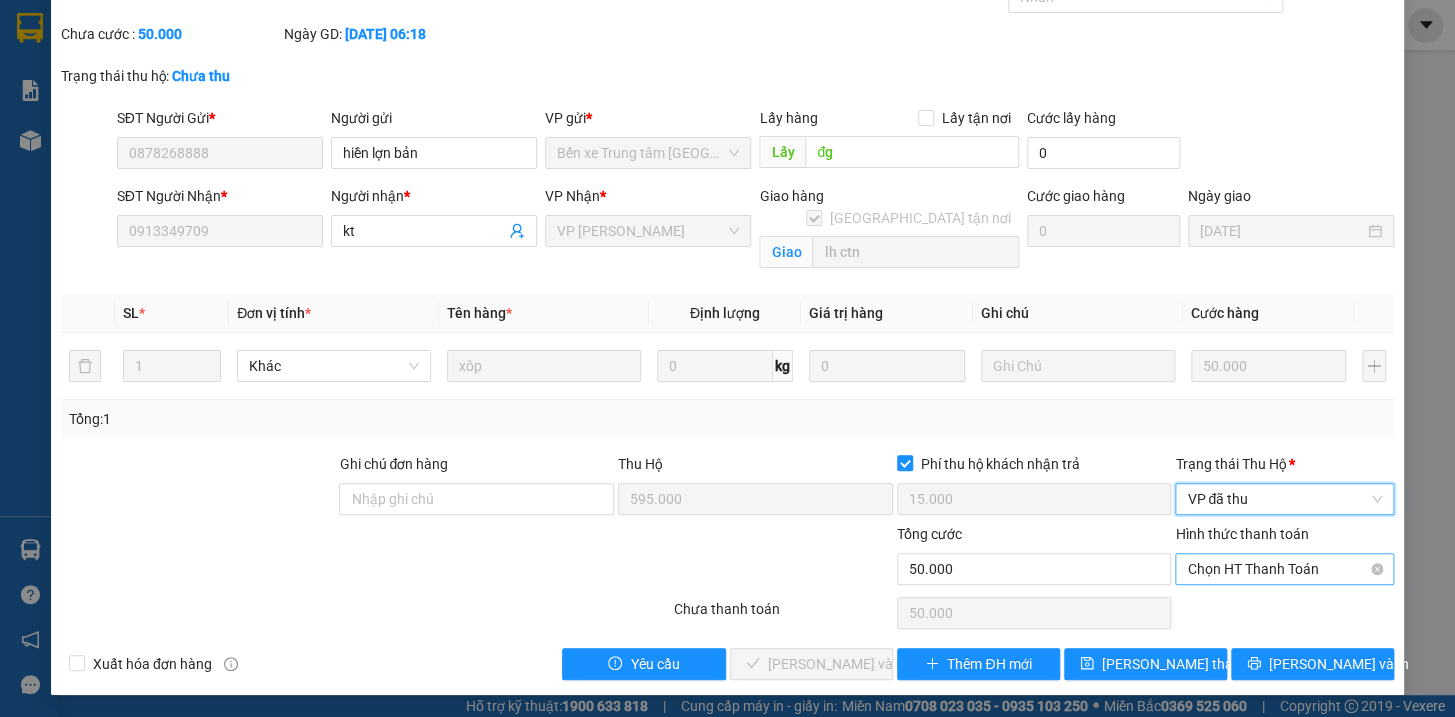 click on "Chọn HT Thanh Toán" at bounding box center (1284, 569) 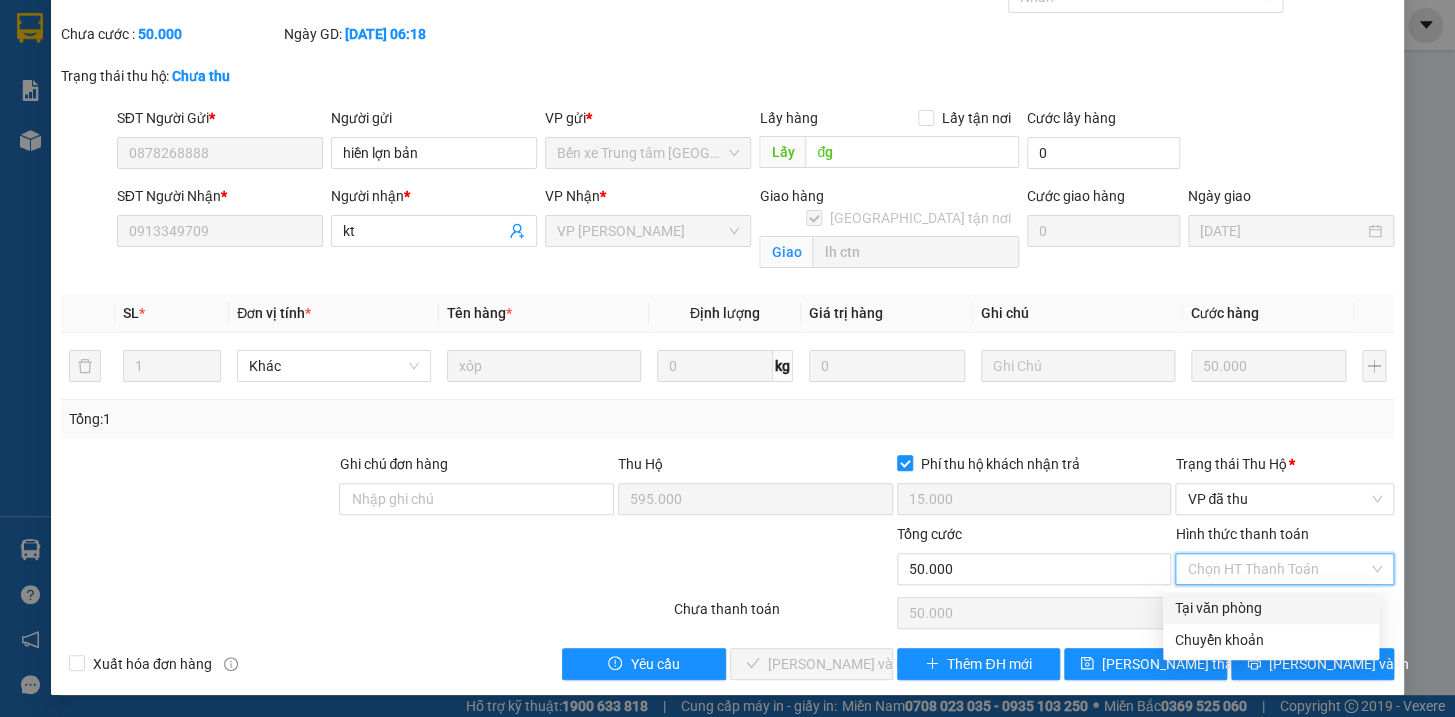 click on "Tại văn phòng" at bounding box center (1271, 608) 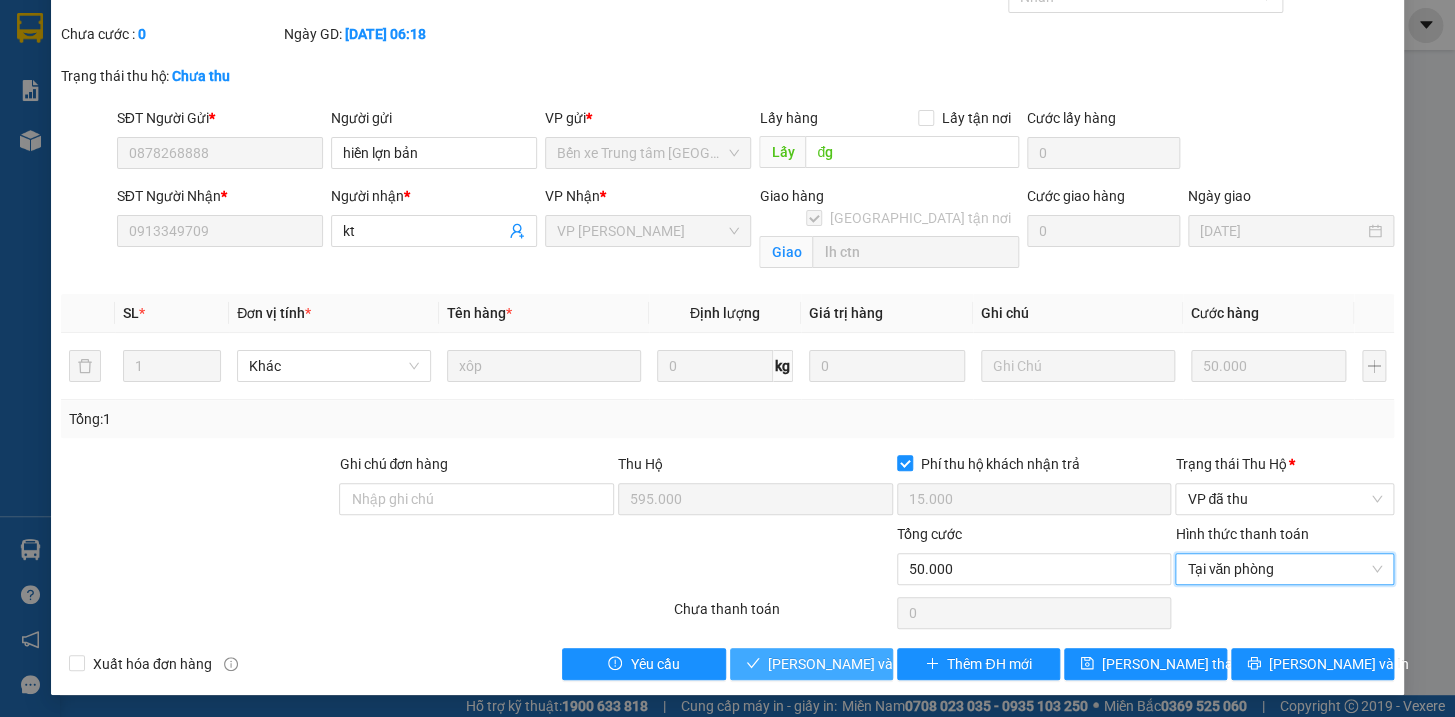 click on "[PERSON_NAME] và Giao hàng" at bounding box center [864, 664] 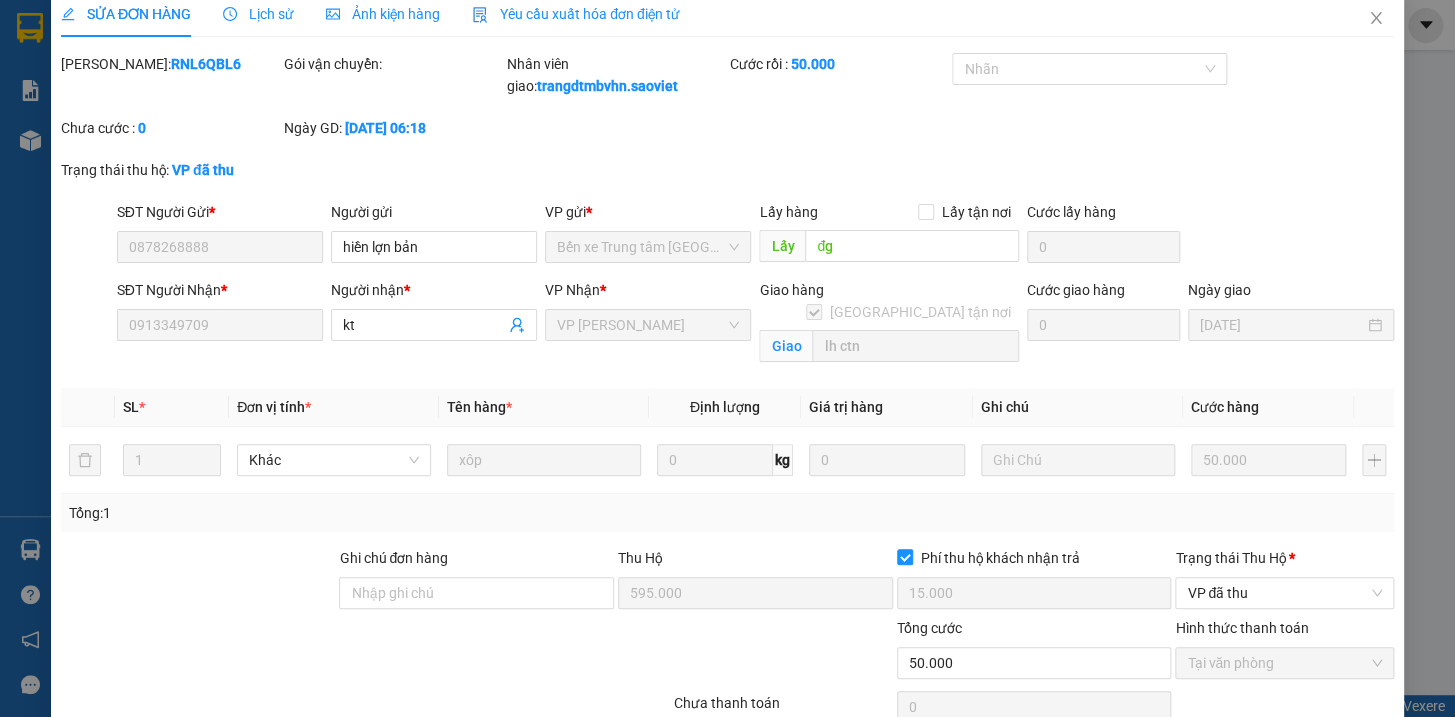 scroll, scrollTop: 0, scrollLeft: 0, axis: both 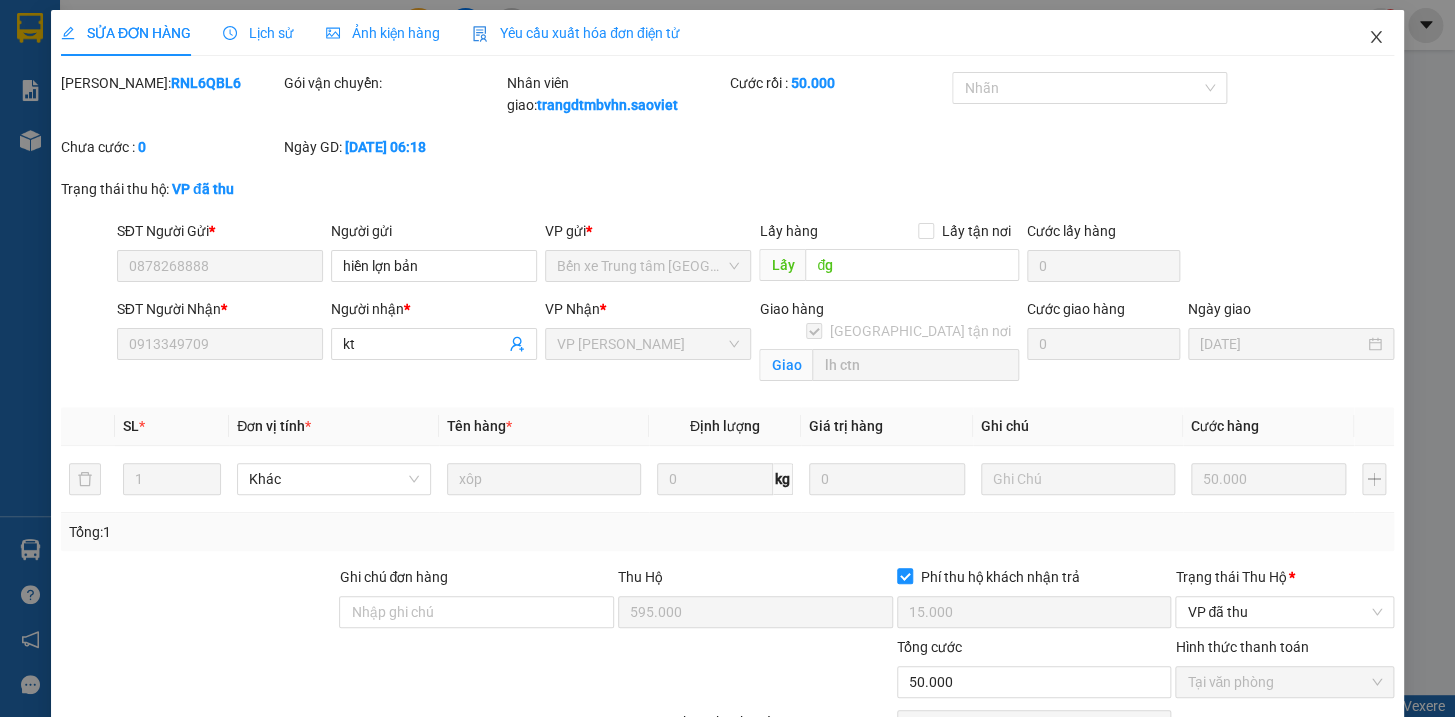 click 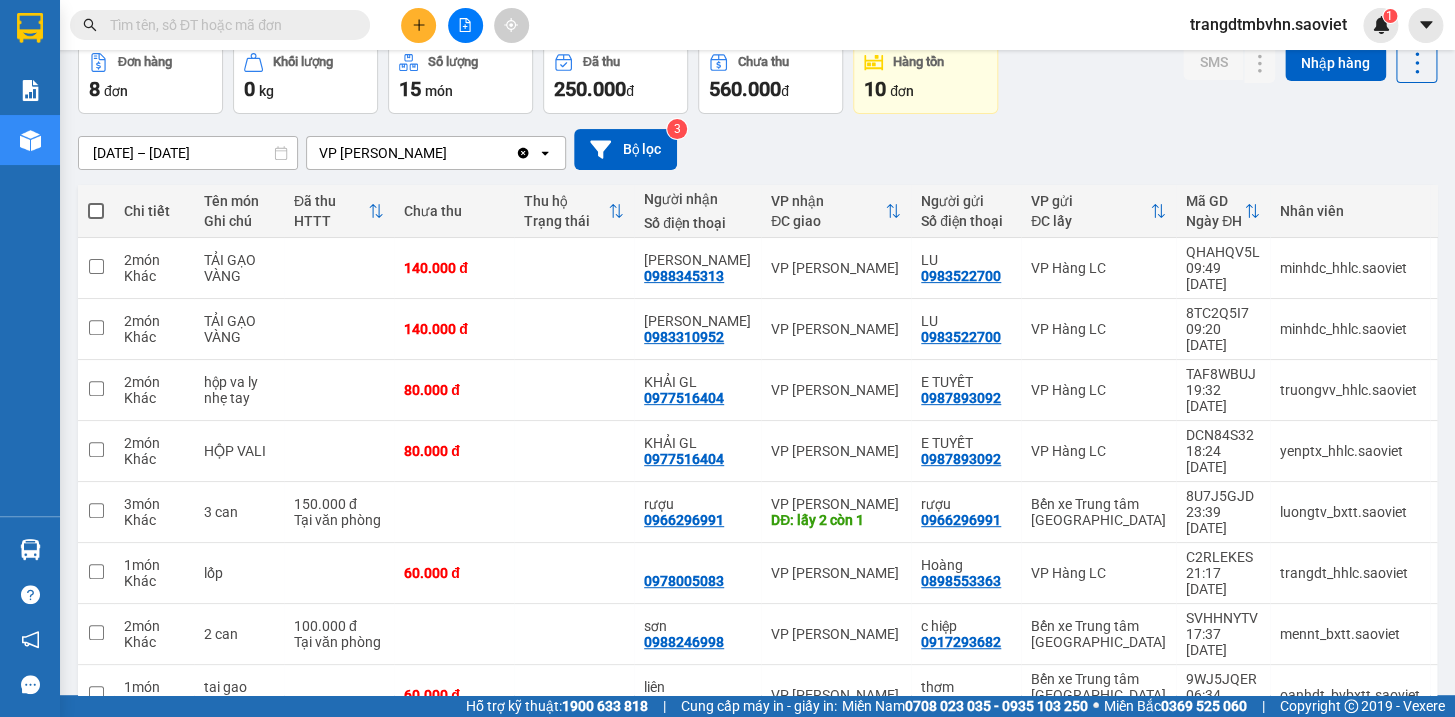 scroll, scrollTop: 103, scrollLeft: 0, axis: vertical 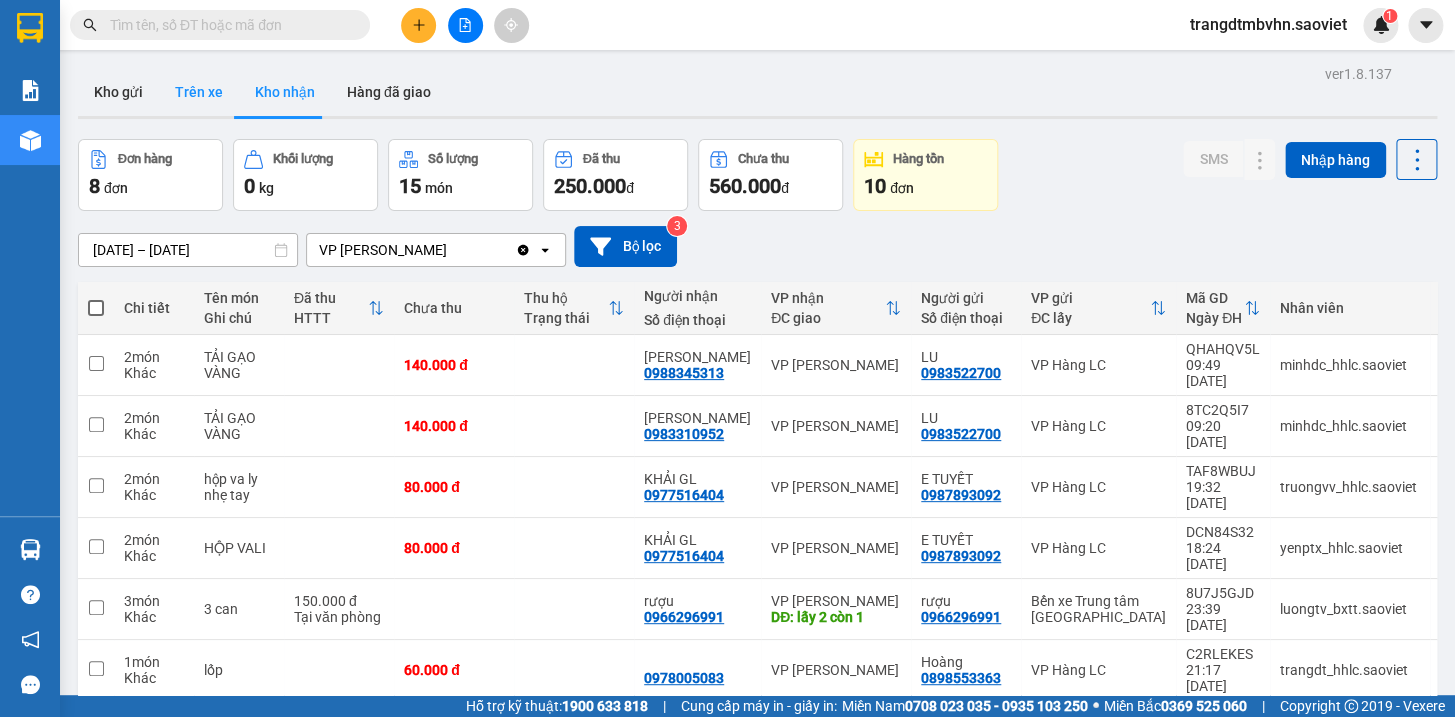 click on "Trên xe" at bounding box center (199, 92) 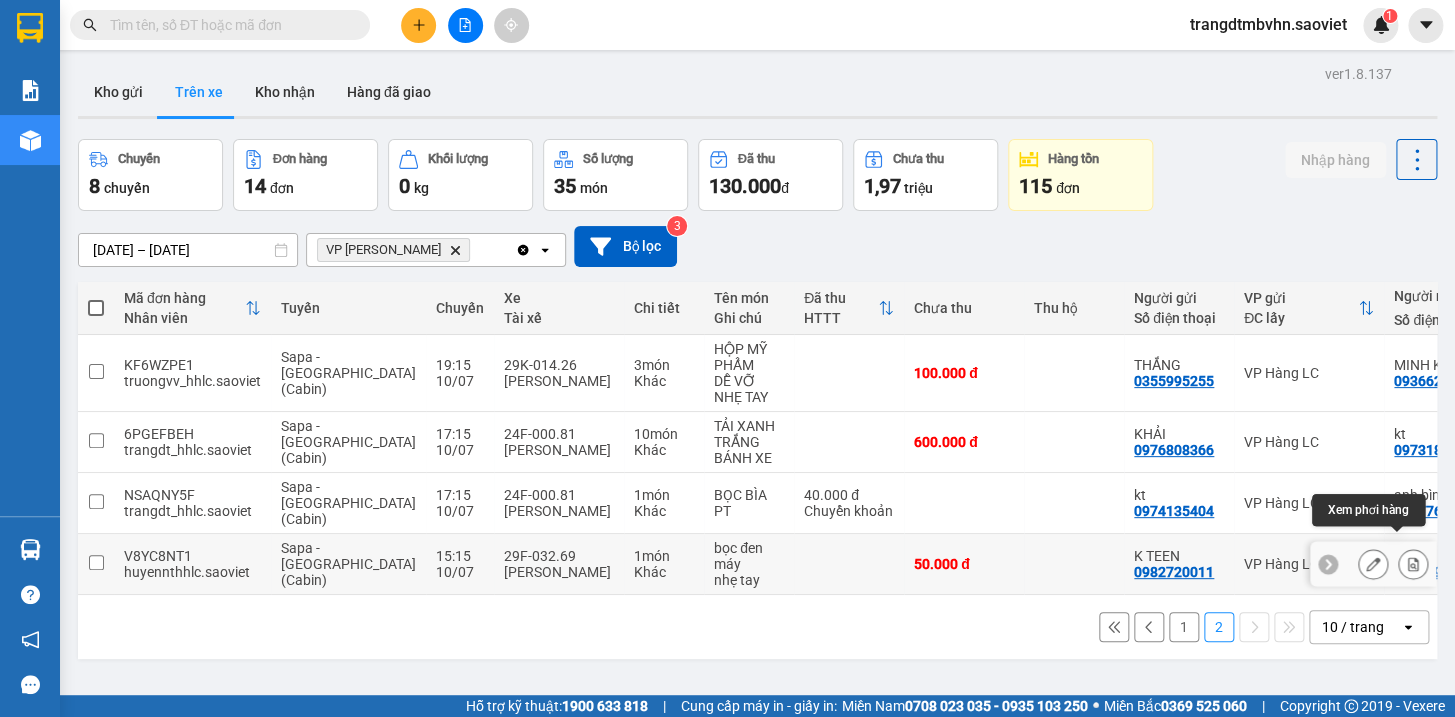 click 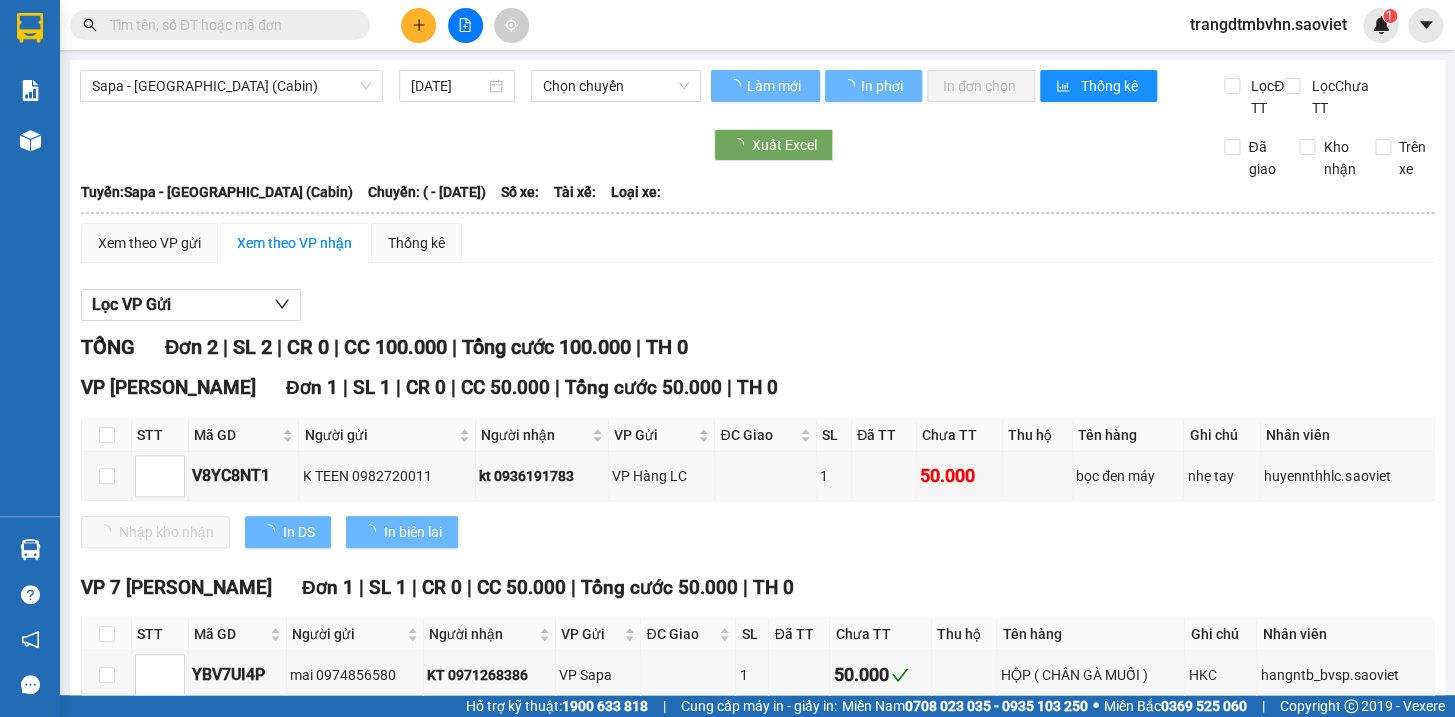 type on "[DATE]" 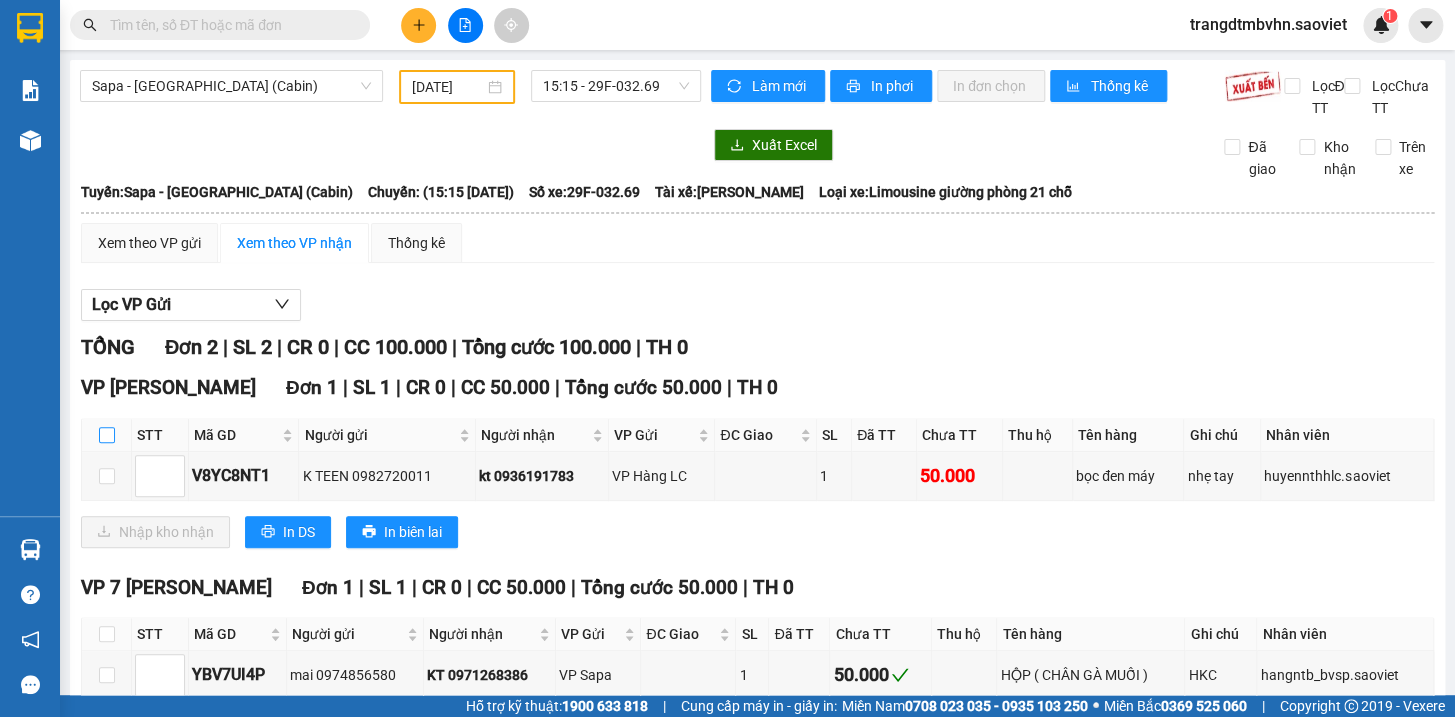 click at bounding box center (107, 435) 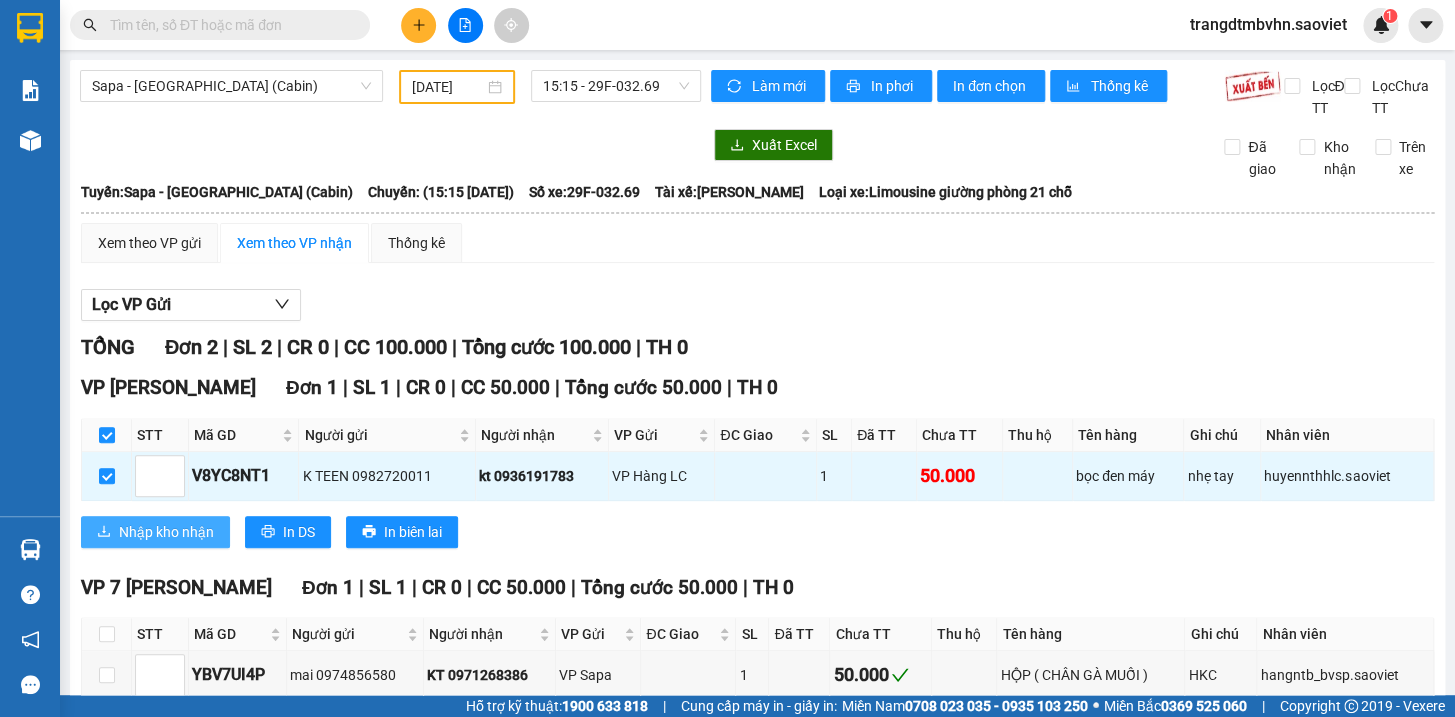 click on "Nhập kho nhận" at bounding box center [166, 532] 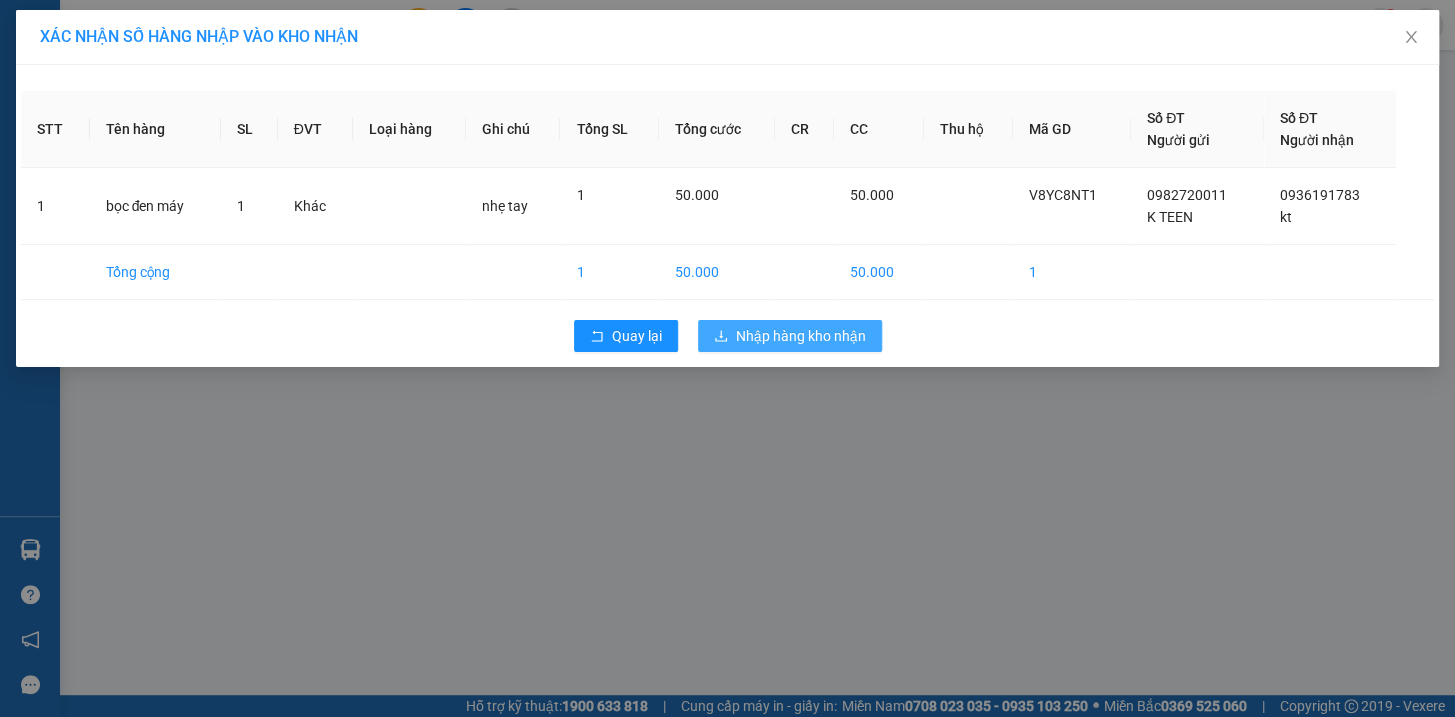 click on "Nhập hàng kho nhận" at bounding box center (801, 336) 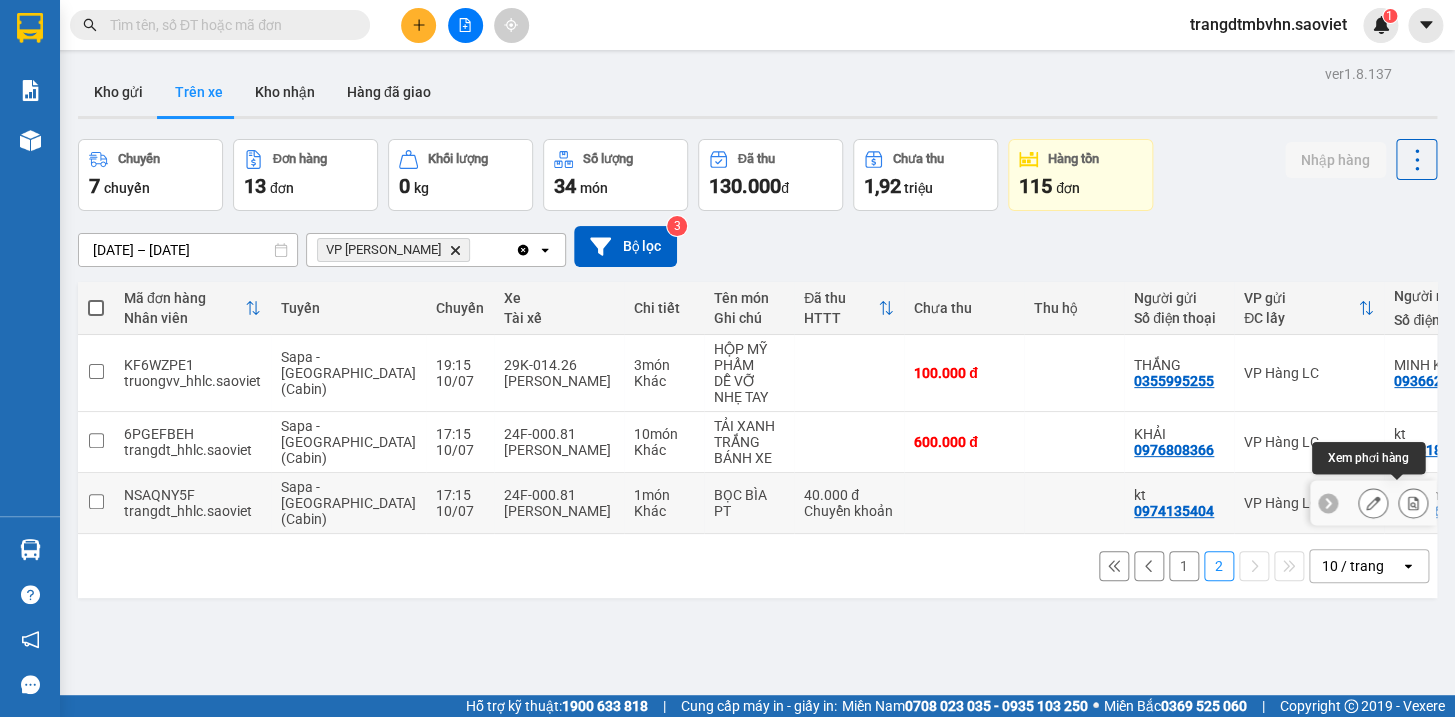 click 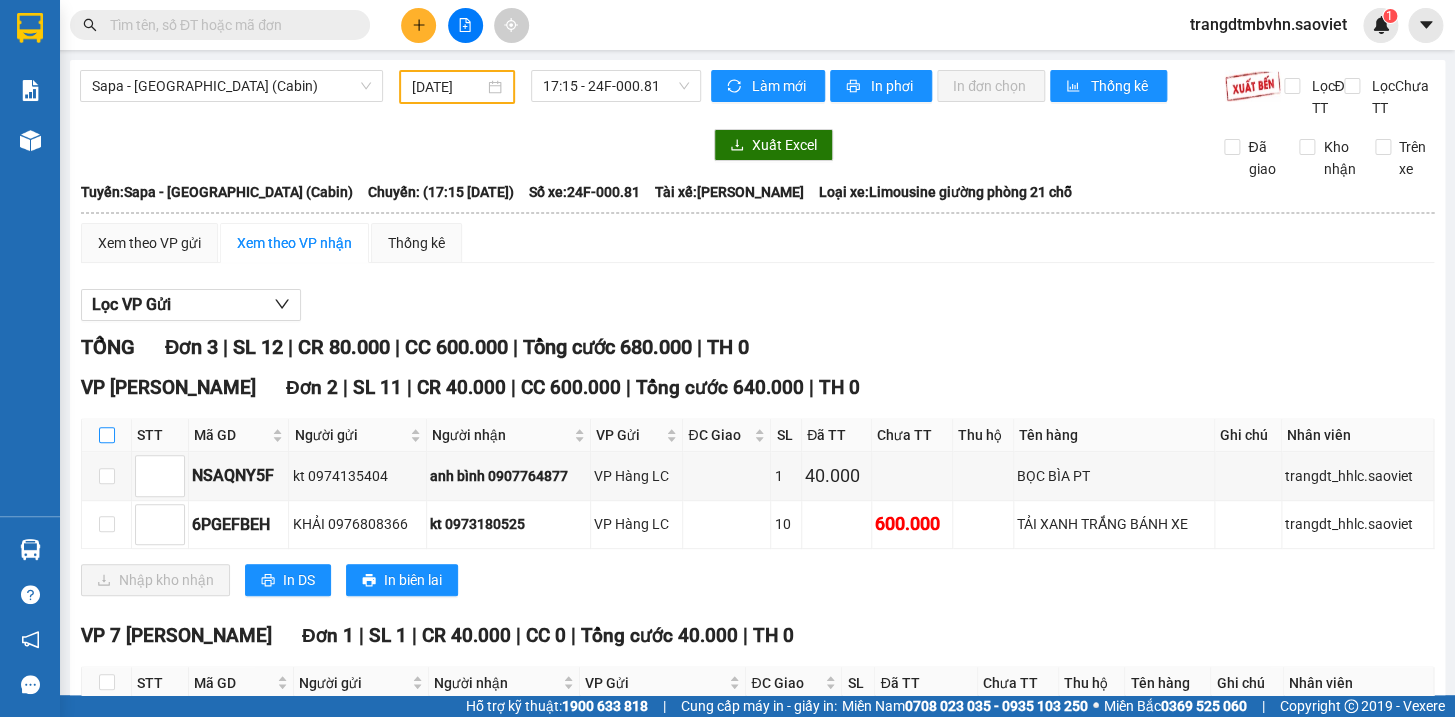 click at bounding box center (107, 435) 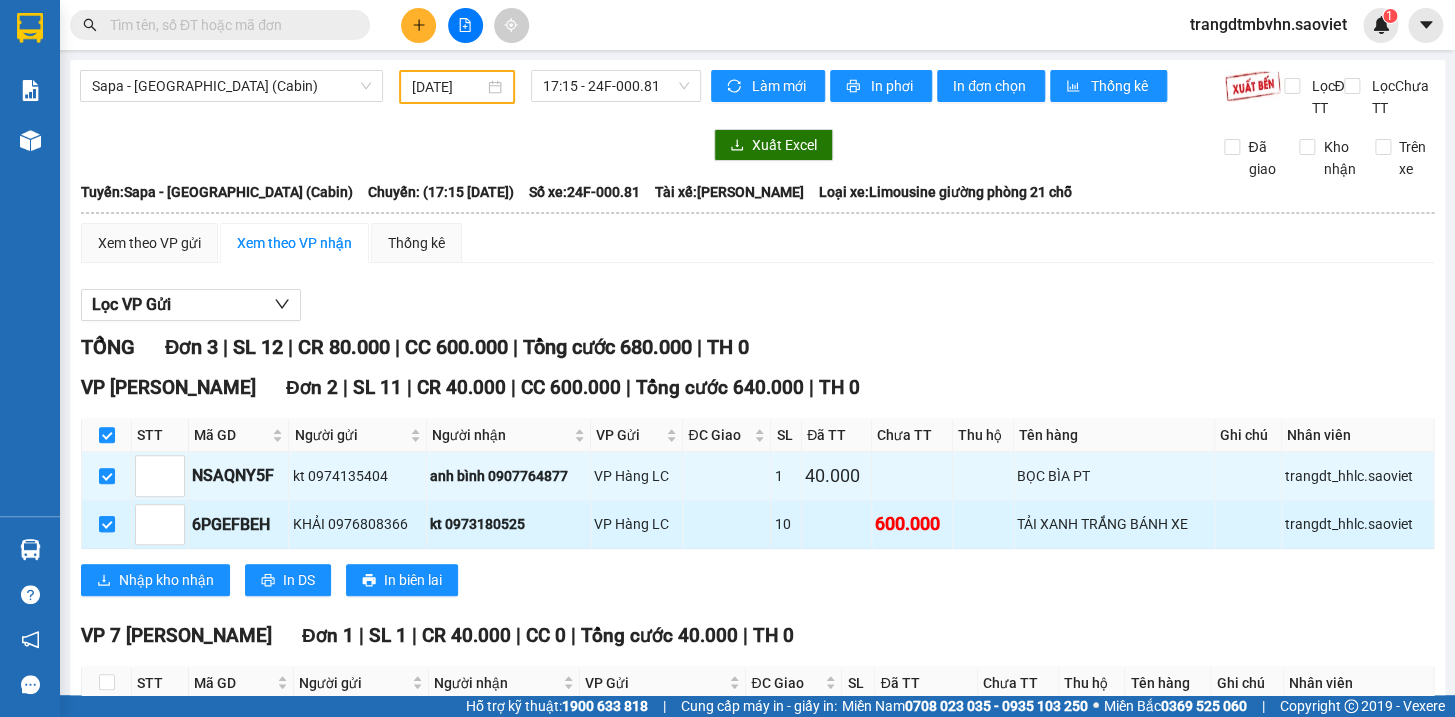click at bounding box center [107, 524] 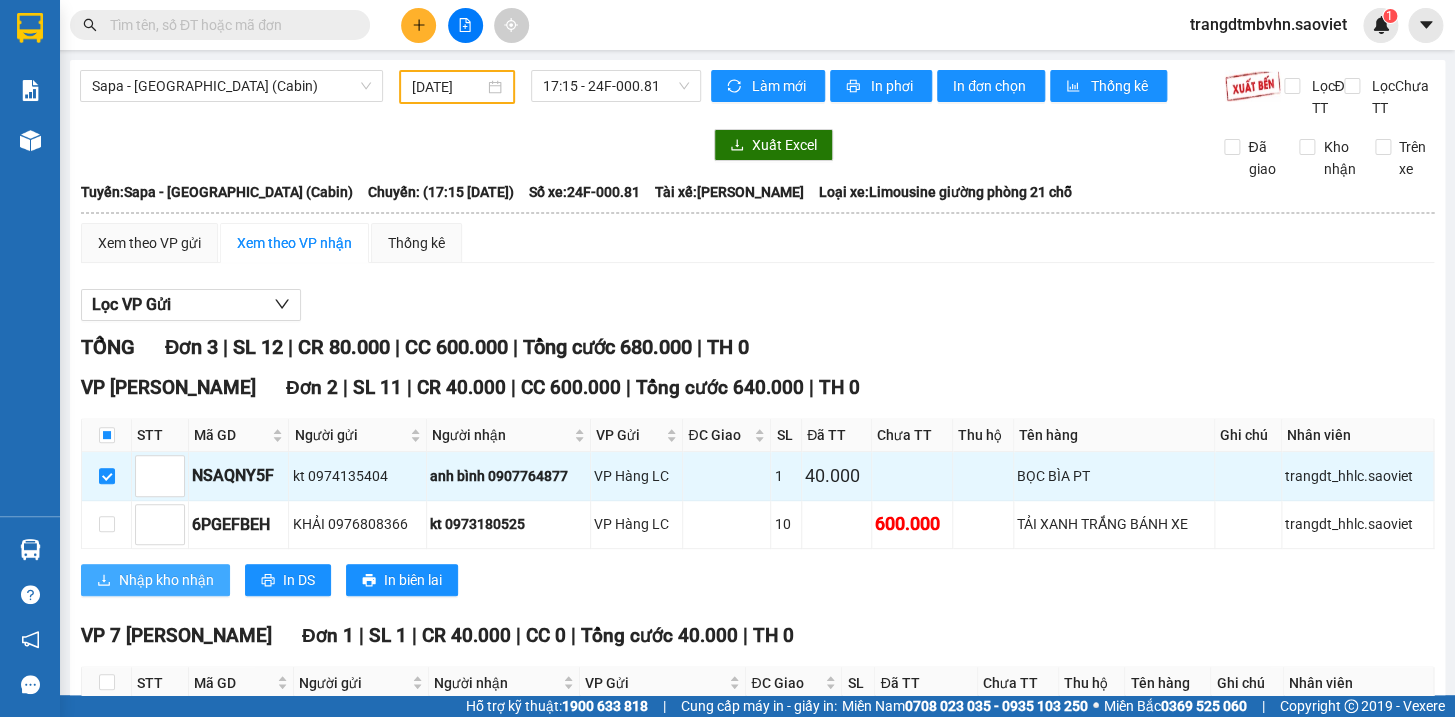 click on "Nhập kho nhận" at bounding box center [166, 580] 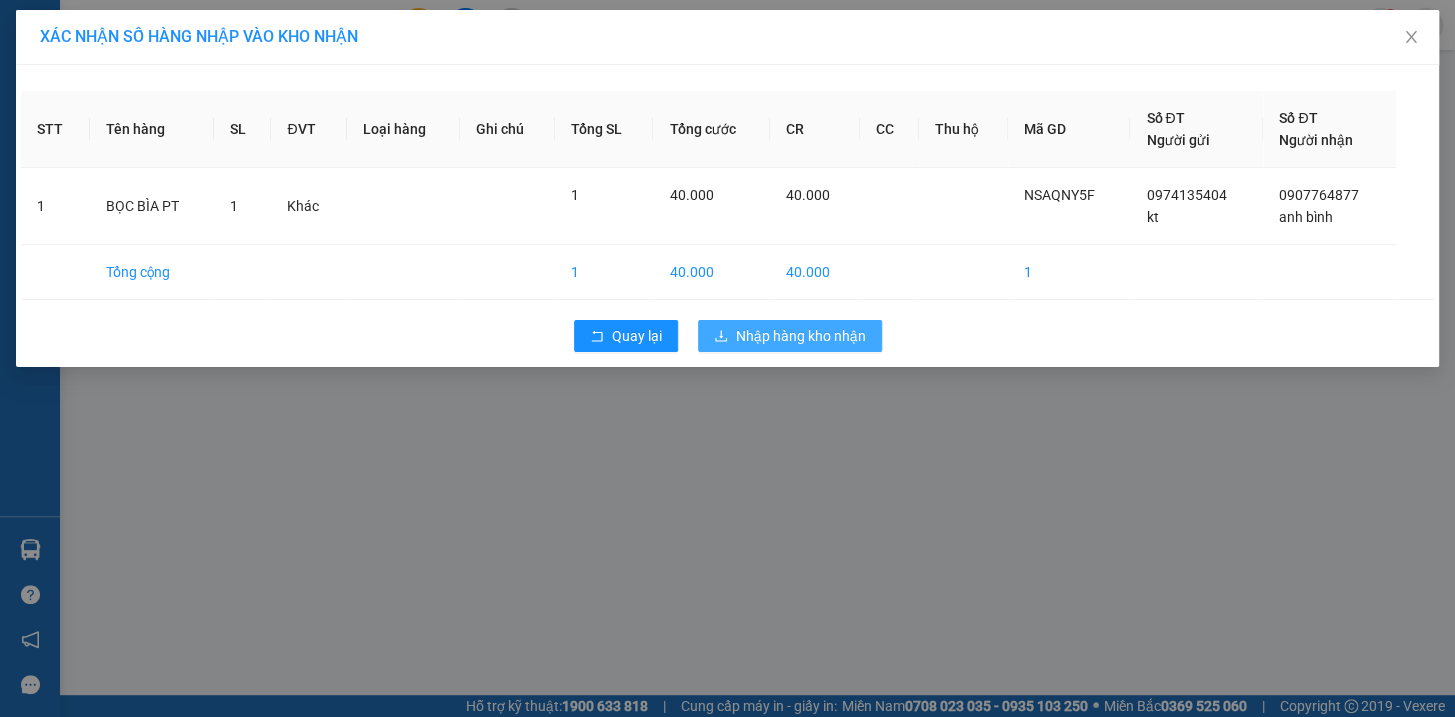 click on "Nhập hàng kho nhận" at bounding box center [801, 336] 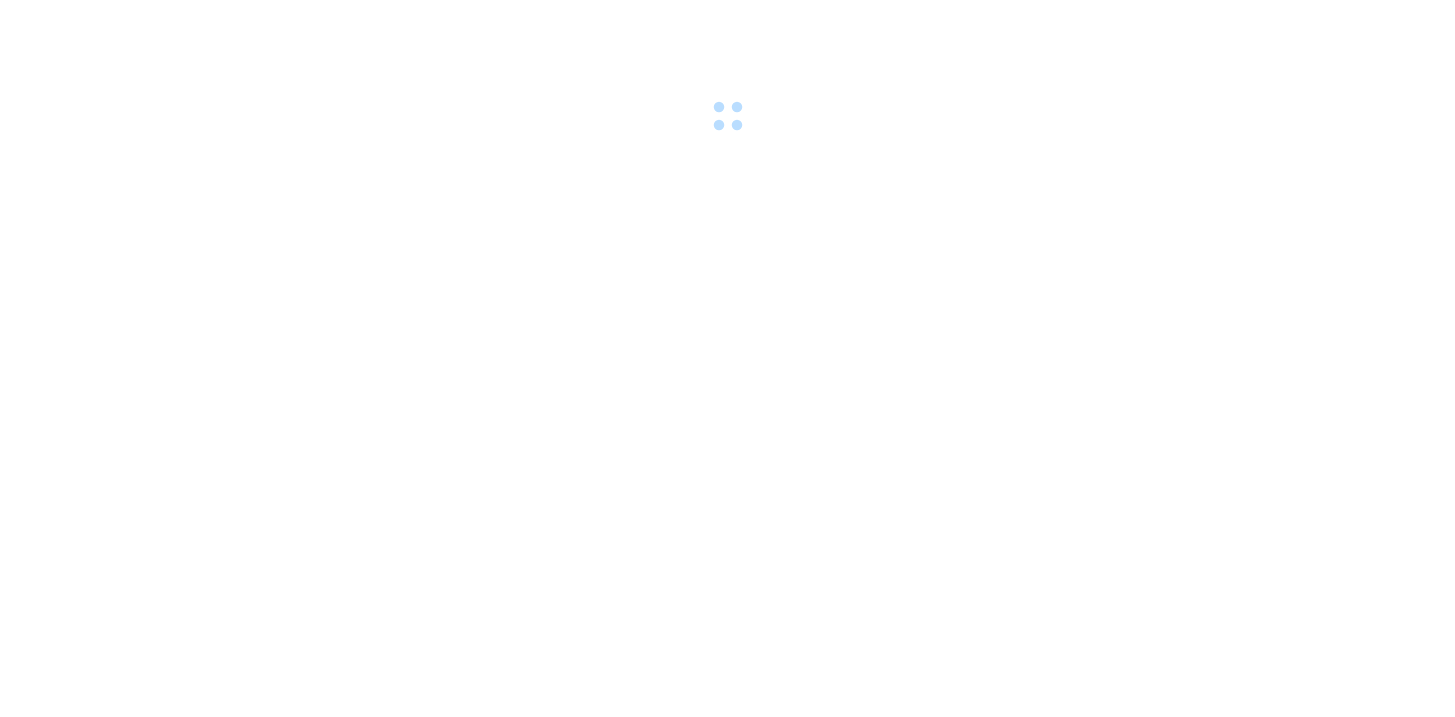 scroll, scrollTop: 0, scrollLeft: 0, axis: both 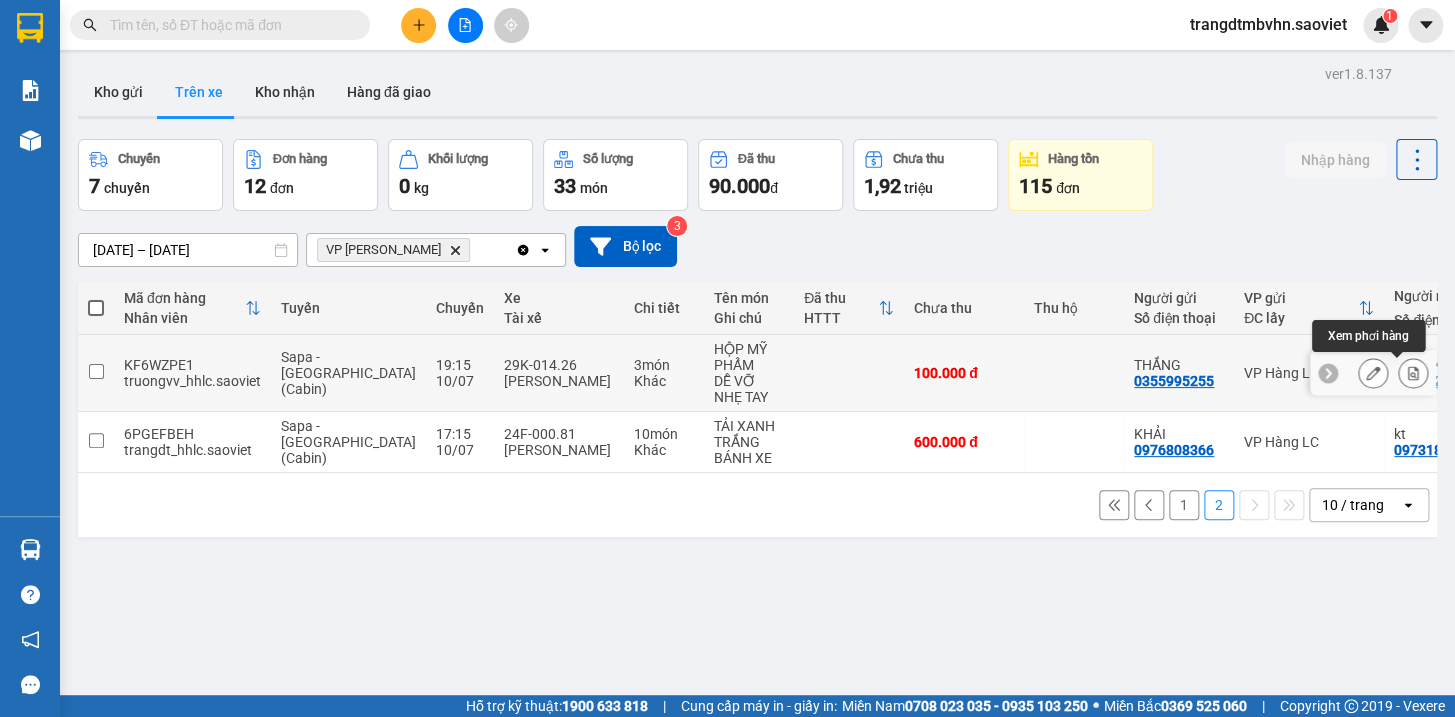 click 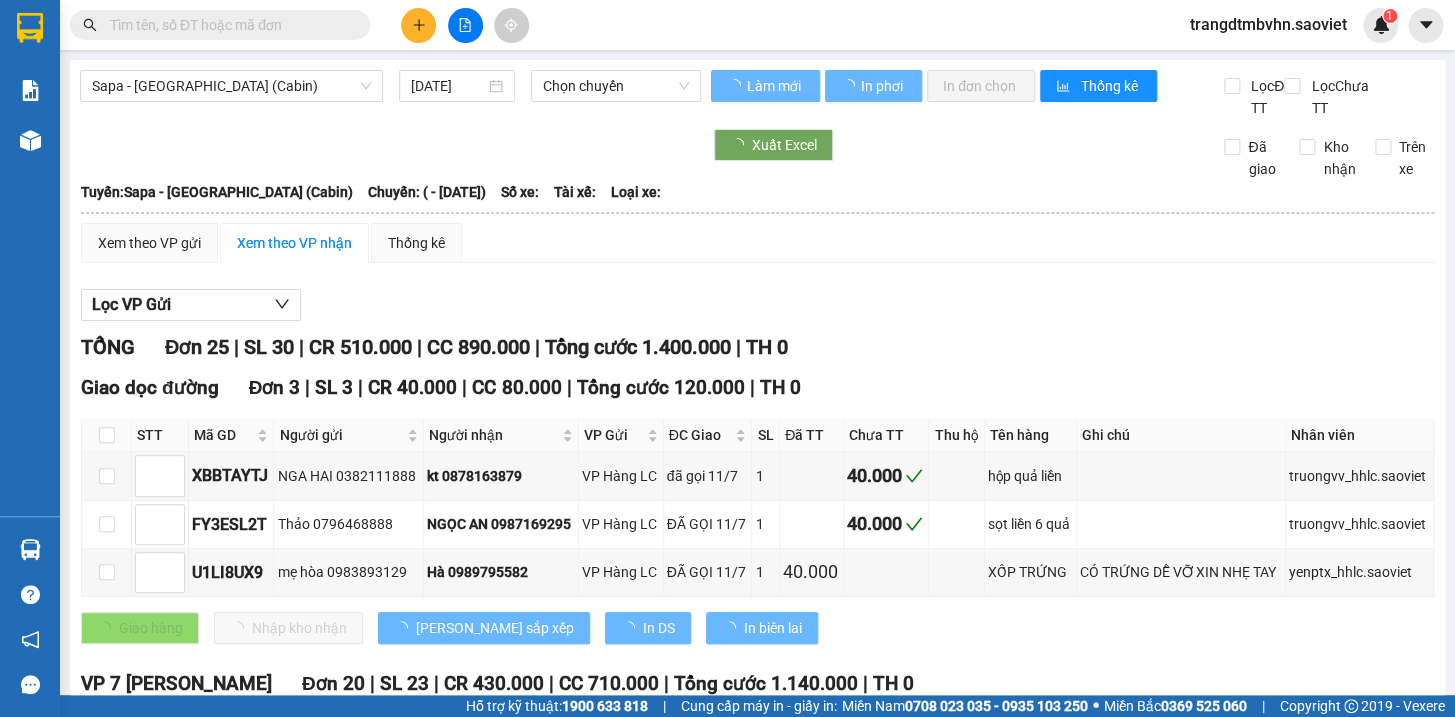 type on "[DATE]" 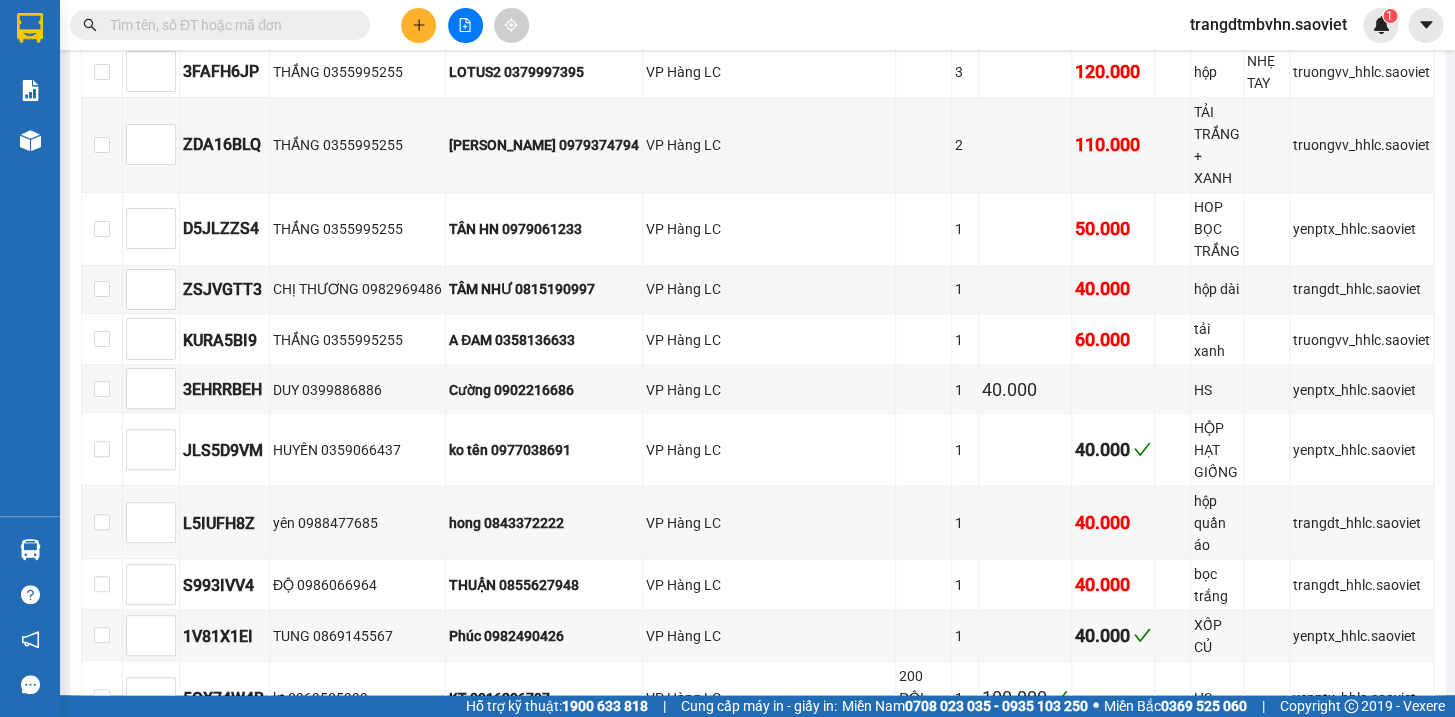 scroll, scrollTop: 1512, scrollLeft: 0, axis: vertical 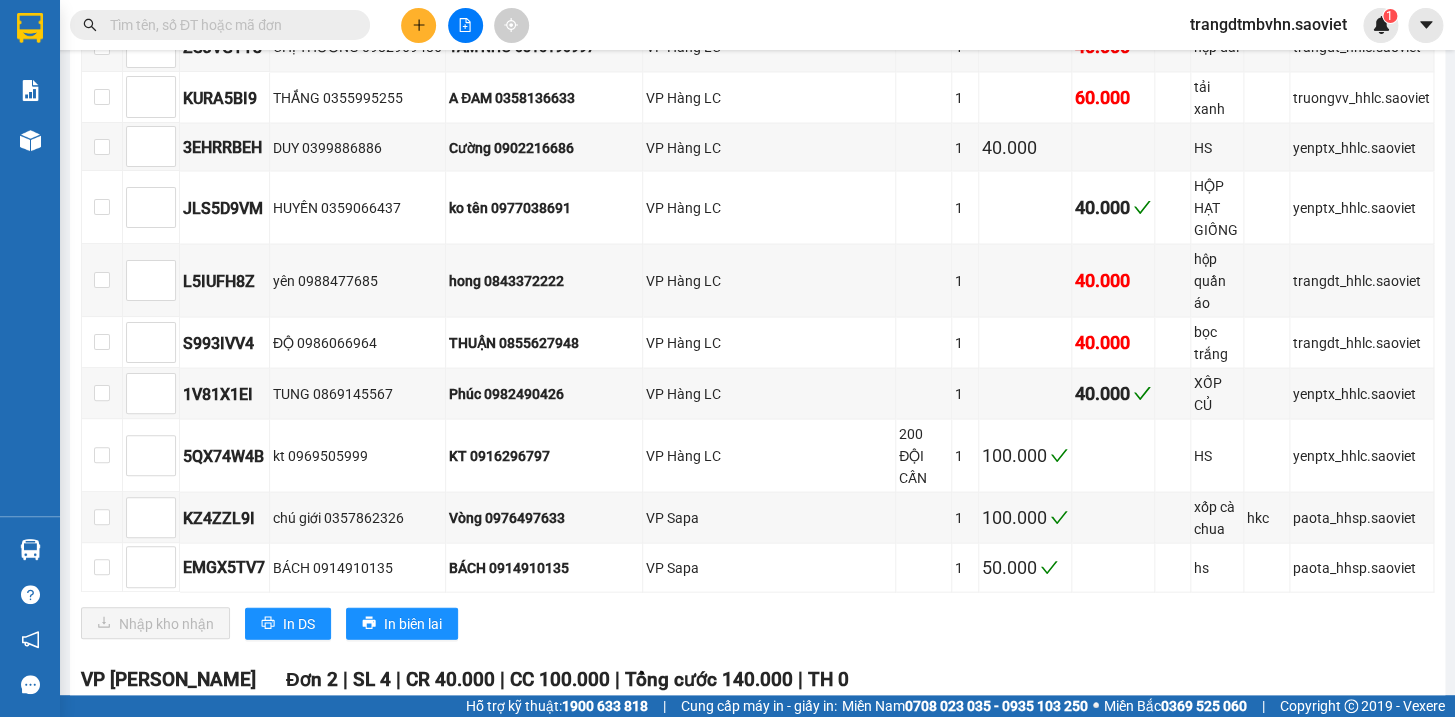 click at bounding box center (107, 736) 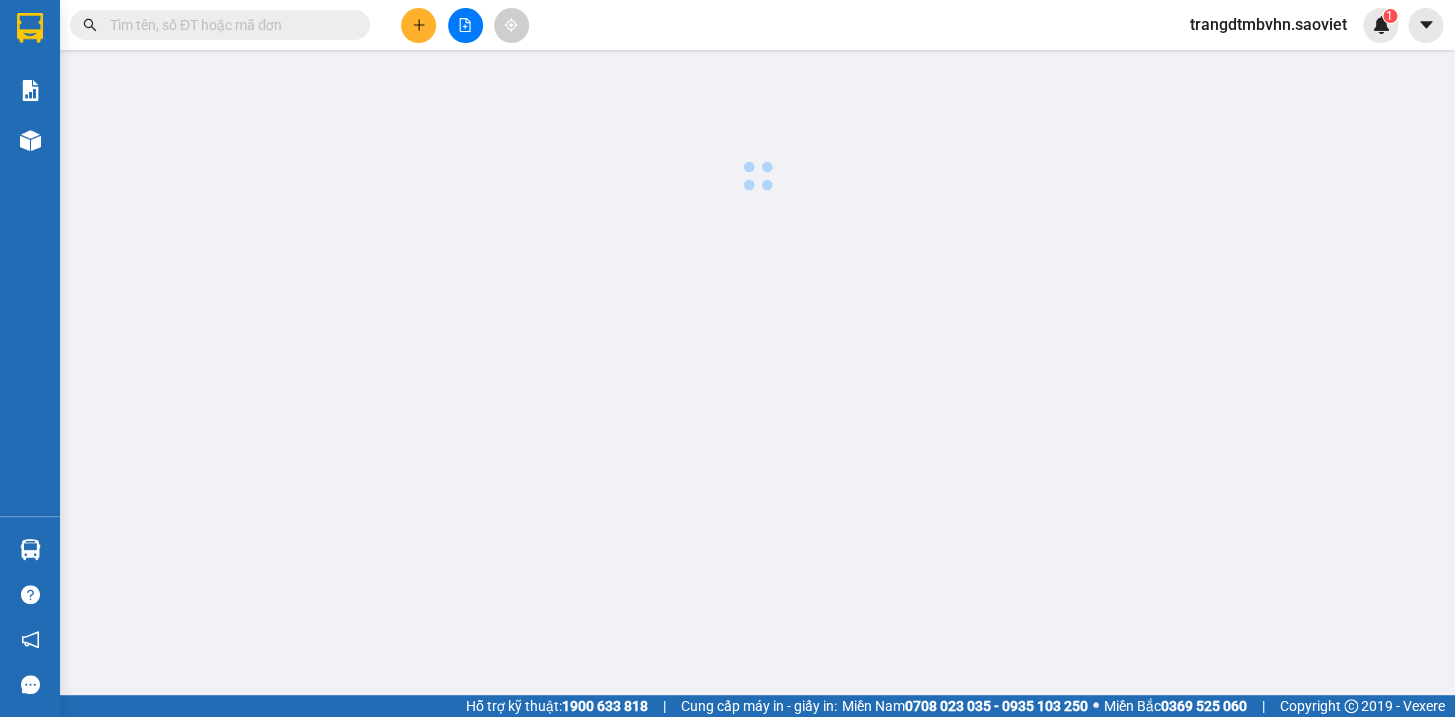scroll, scrollTop: 0, scrollLeft: 0, axis: both 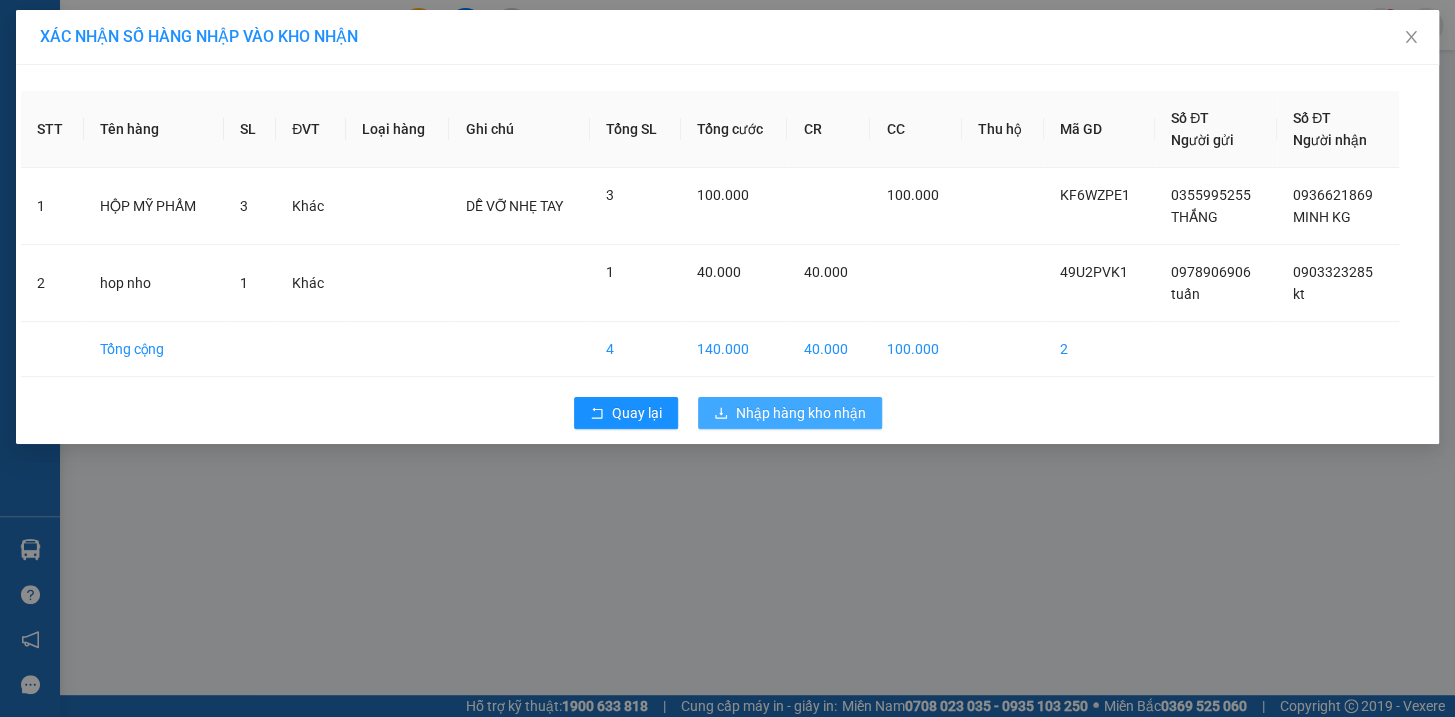 click on "Nhập hàng kho nhận" at bounding box center (801, 413) 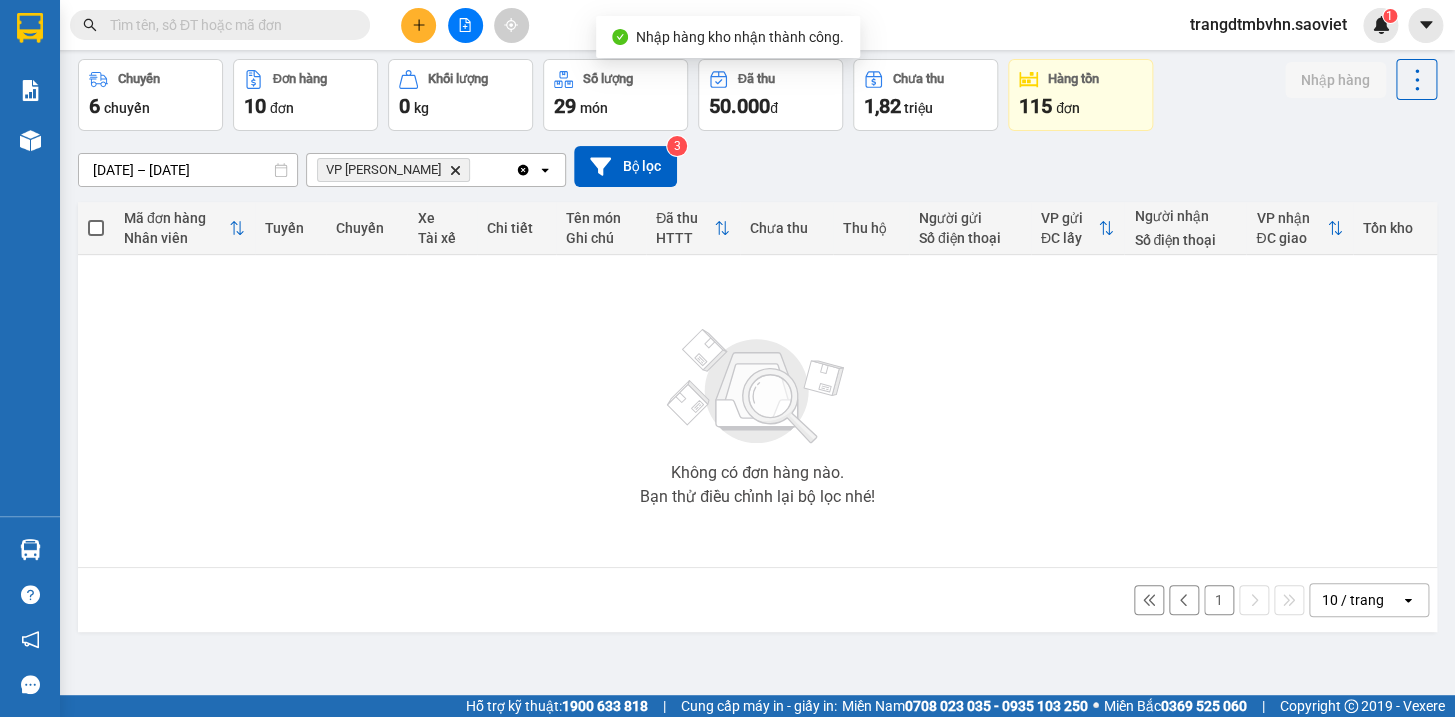 scroll, scrollTop: 91, scrollLeft: 0, axis: vertical 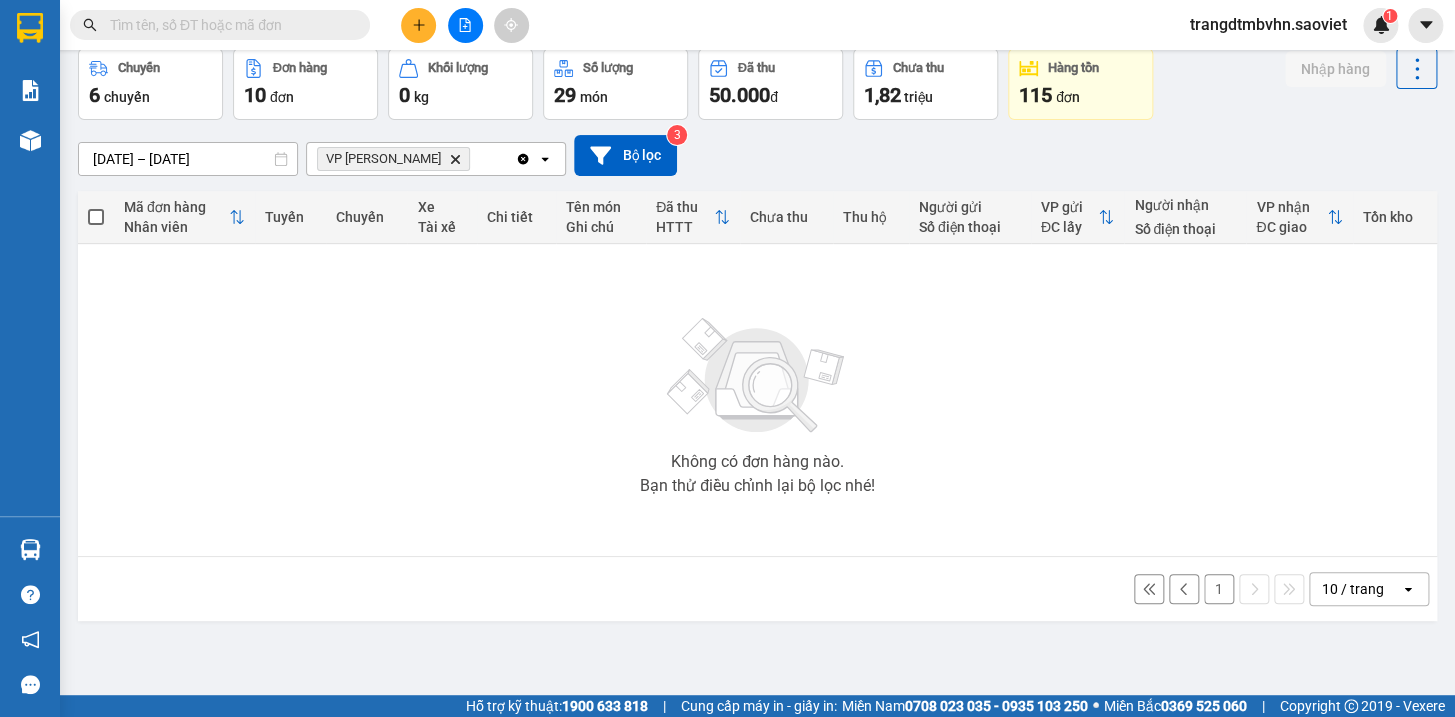 click on "1" at bounding box center (1219, 589) 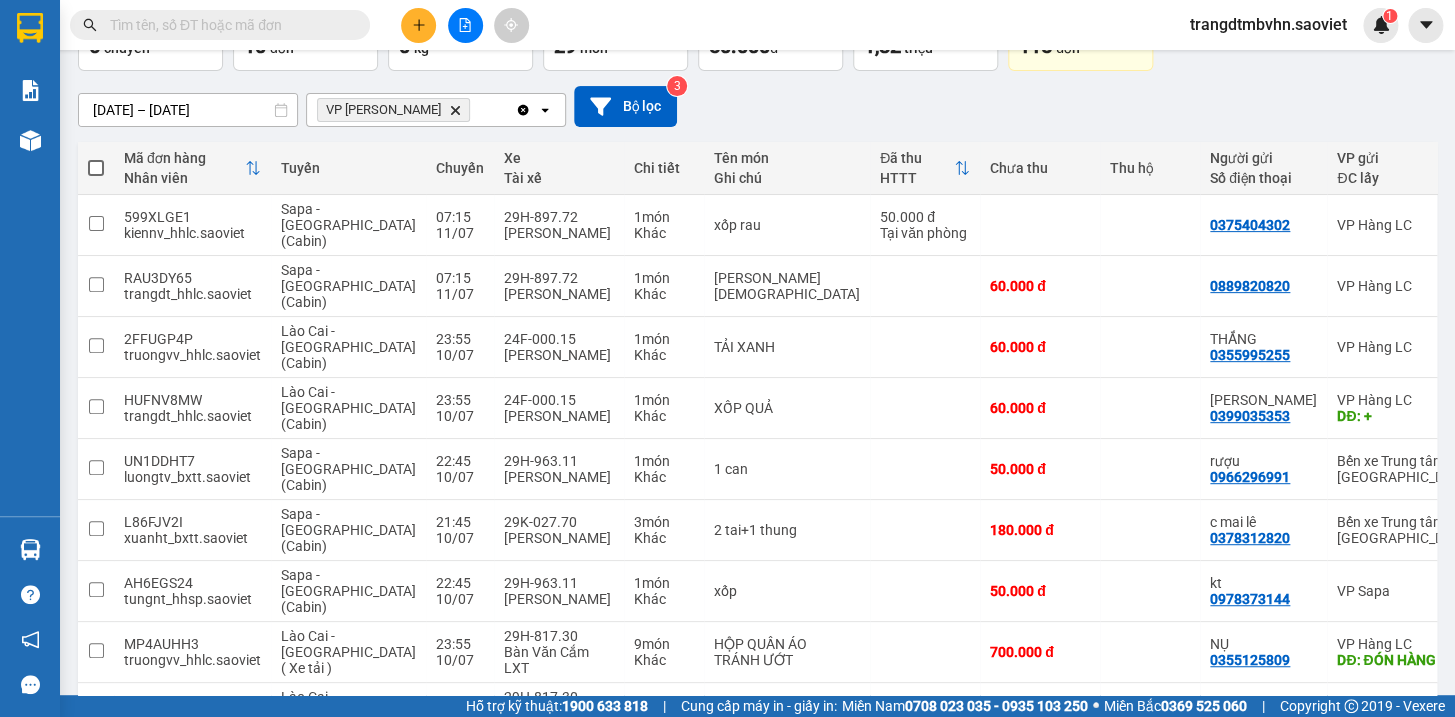 scroll, scrollTop: 225, scrollLeft: 0, axis: vertical 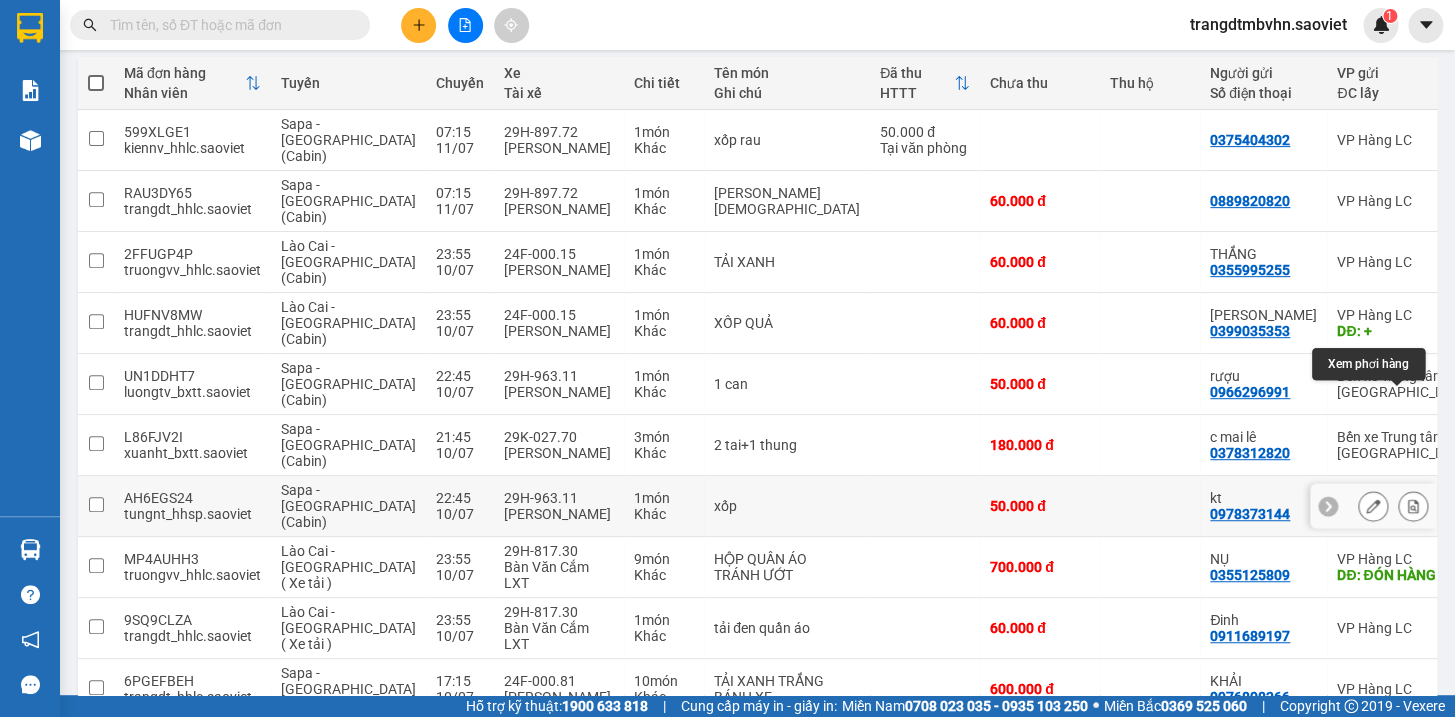 click 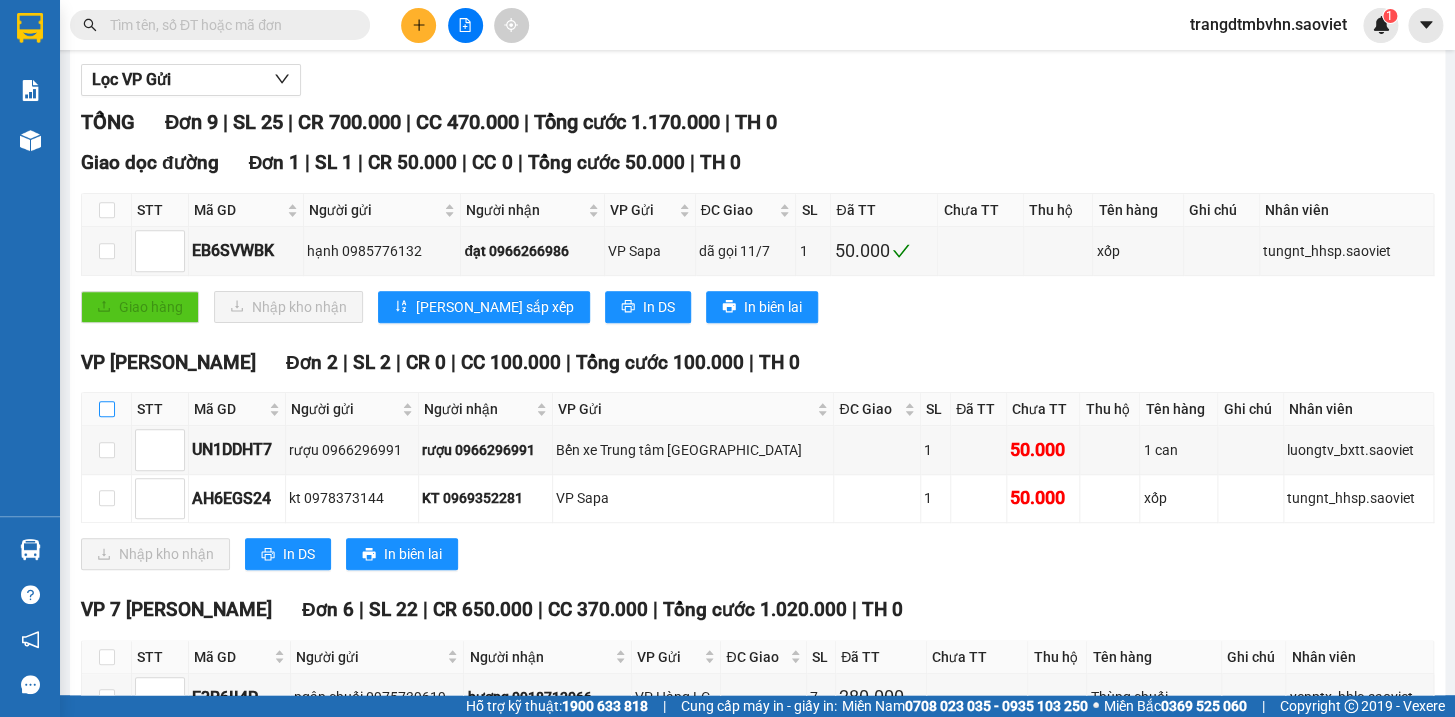 click at bounding box center (107, 409) 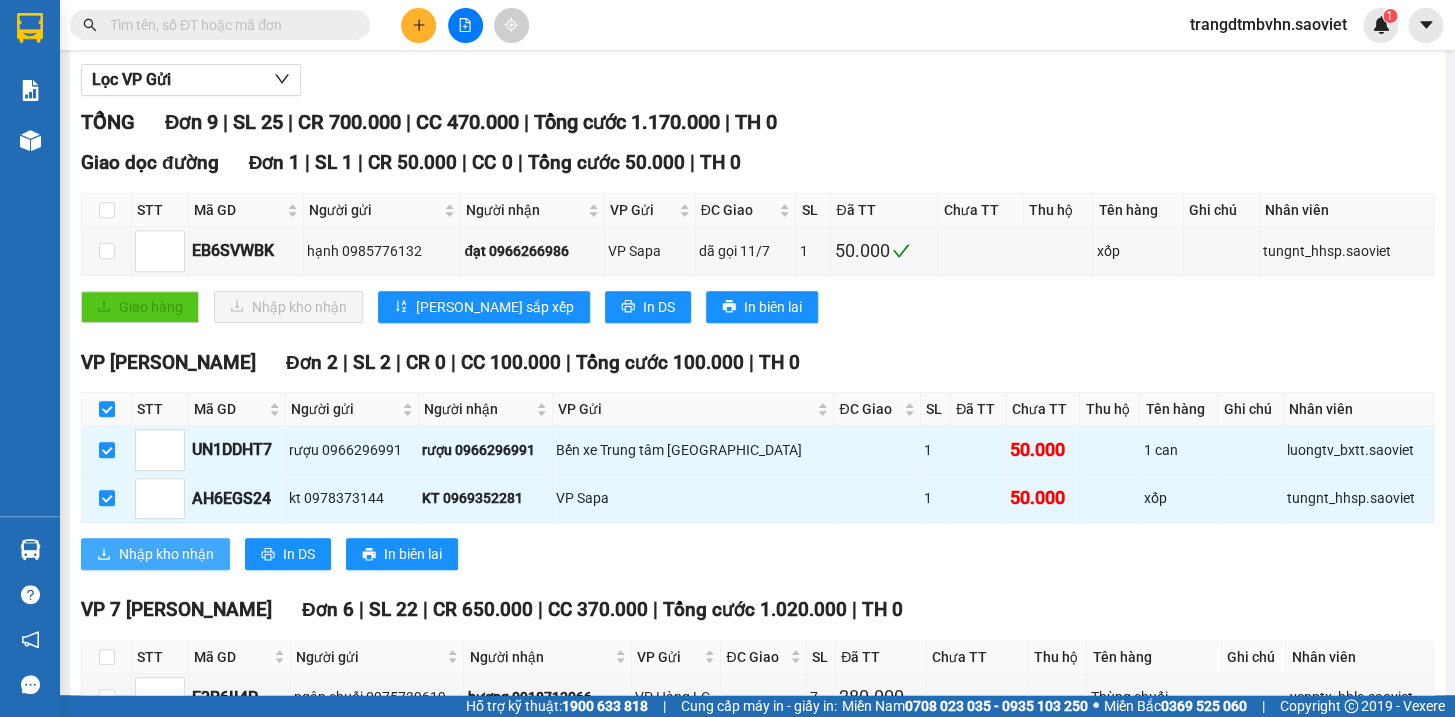 click on "Nhập kho nhận" at bounding box center (166, 554) 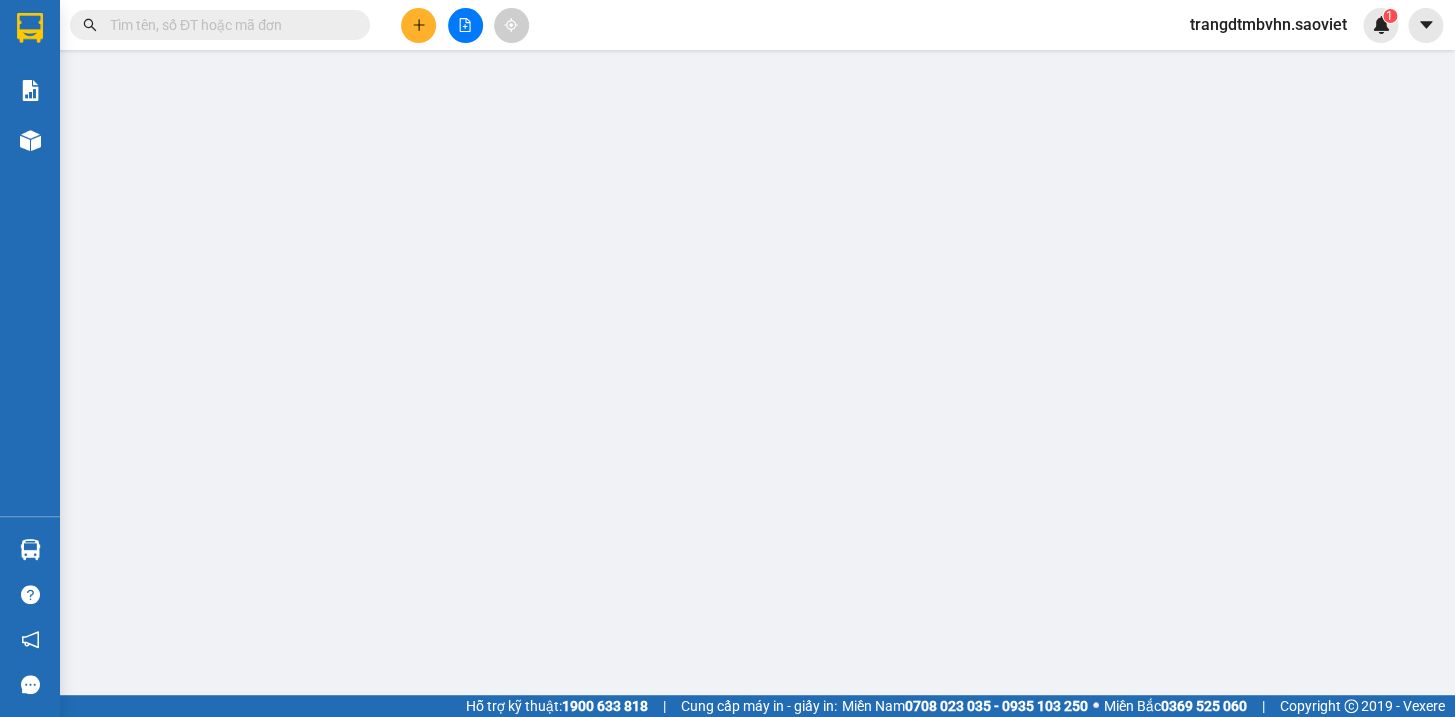 scroll, scrollTop: 0, scrollLeft: 0, axis: both 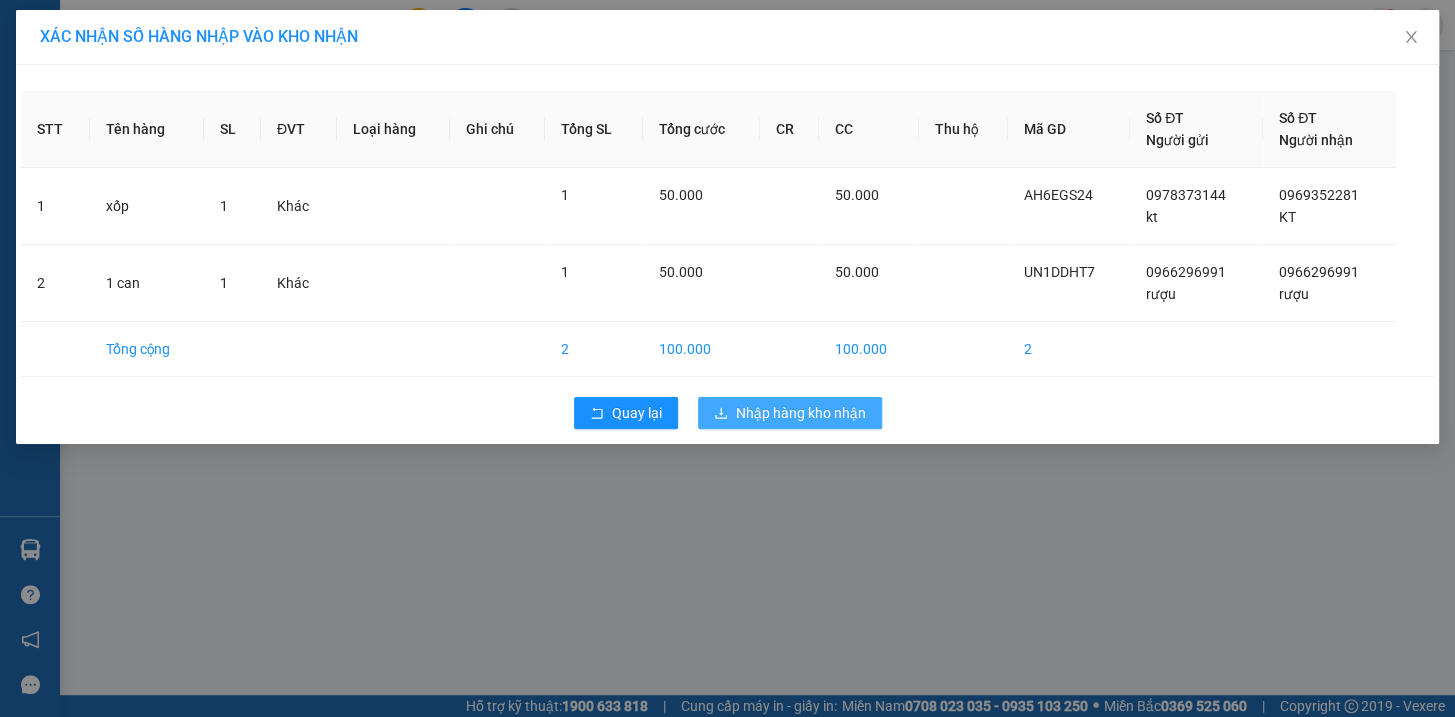 click on "Nhập hàng kho nhận" at bounding box center (801, 413) 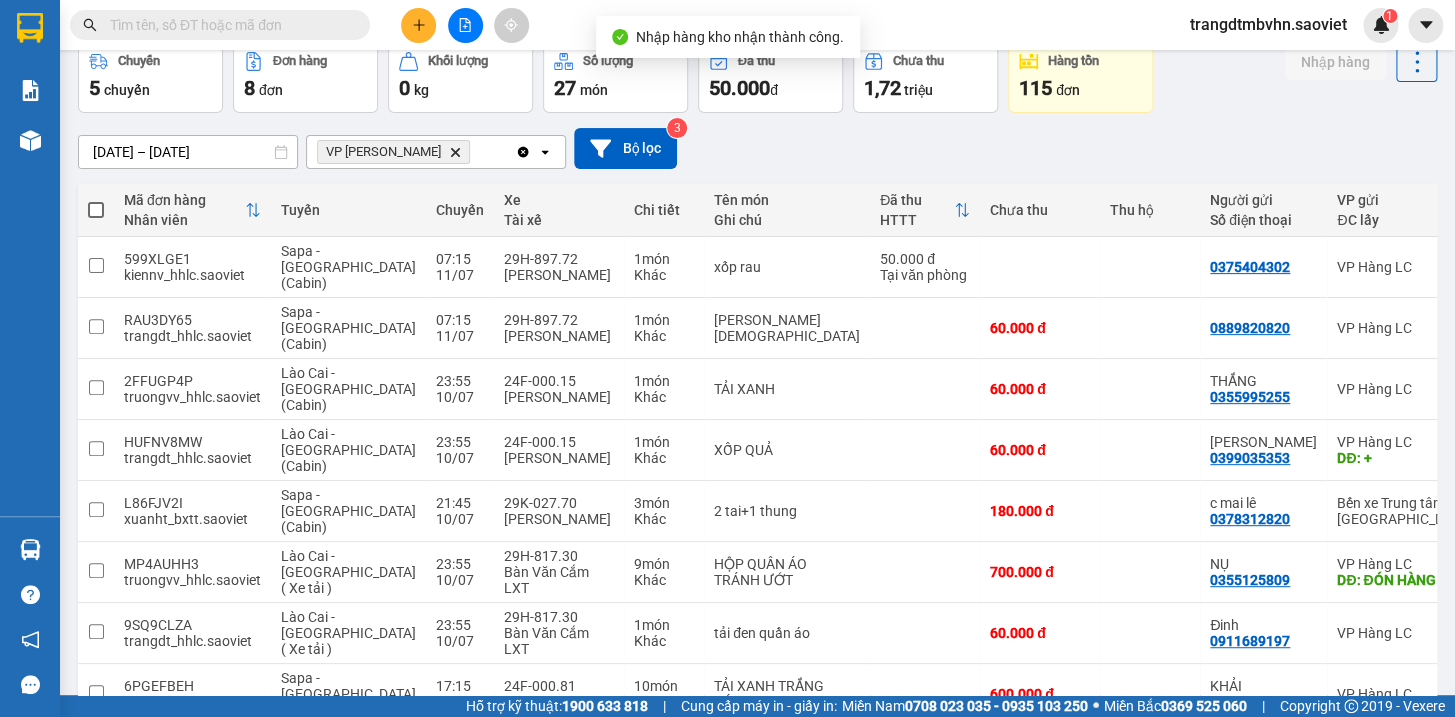 scroll, scrollTop: 135, scrollLeft: 0, axis: vertical 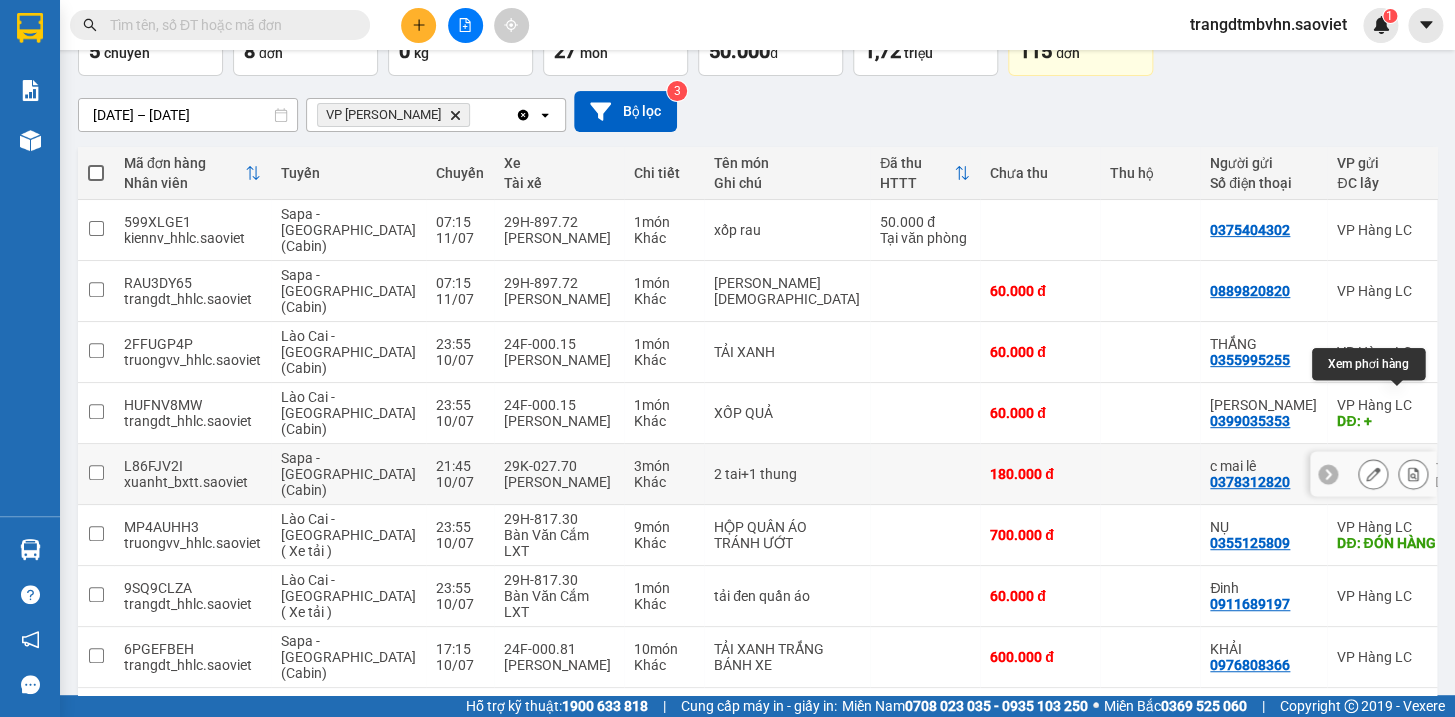 click 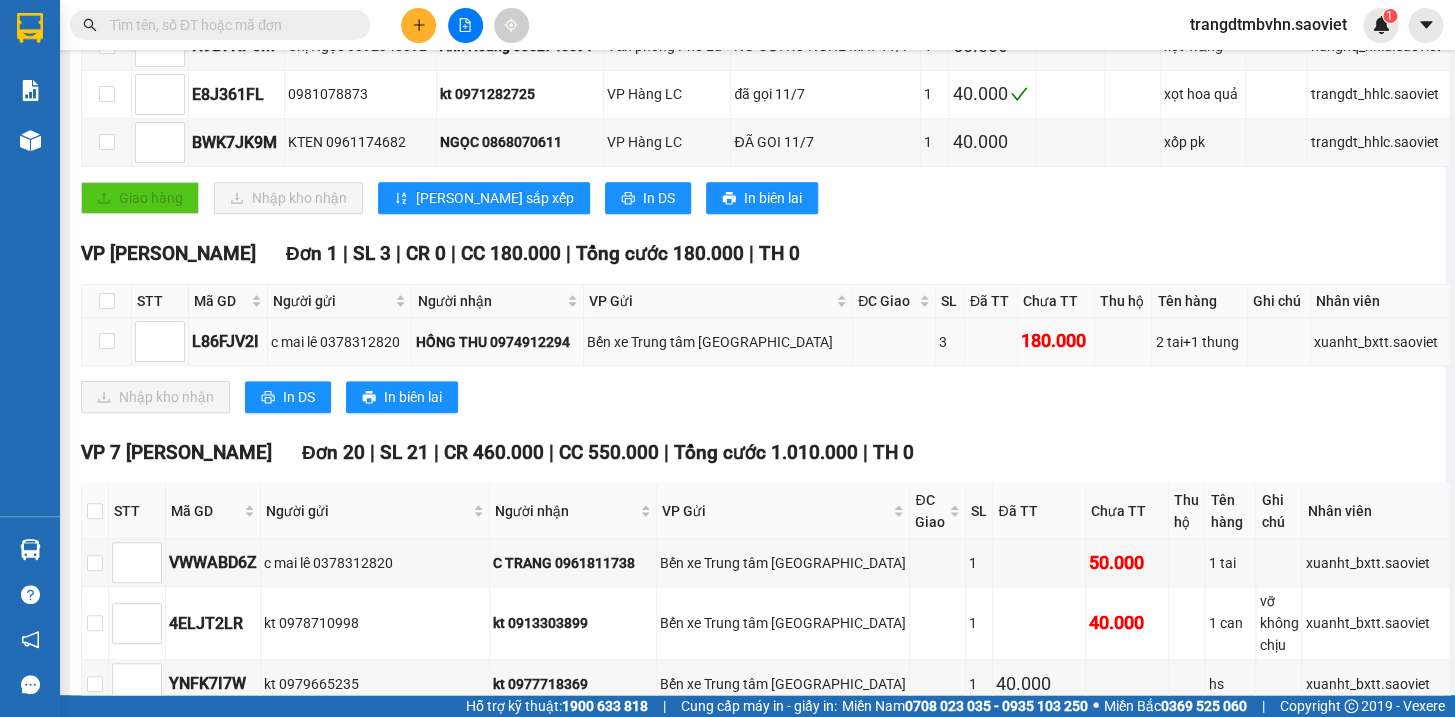 scroll, scrollTop: 436, scrollLeft: 0, axis: vertical 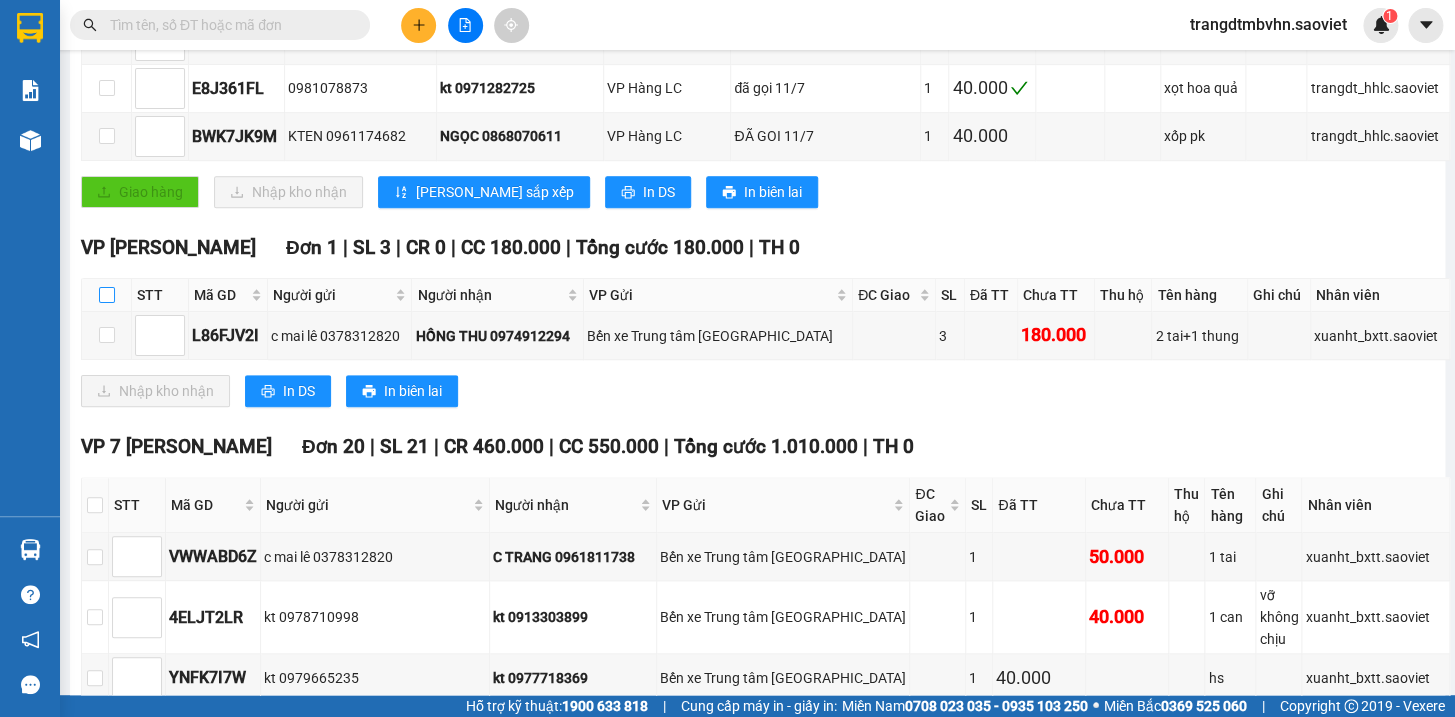 click at bounding box center [107, 295] 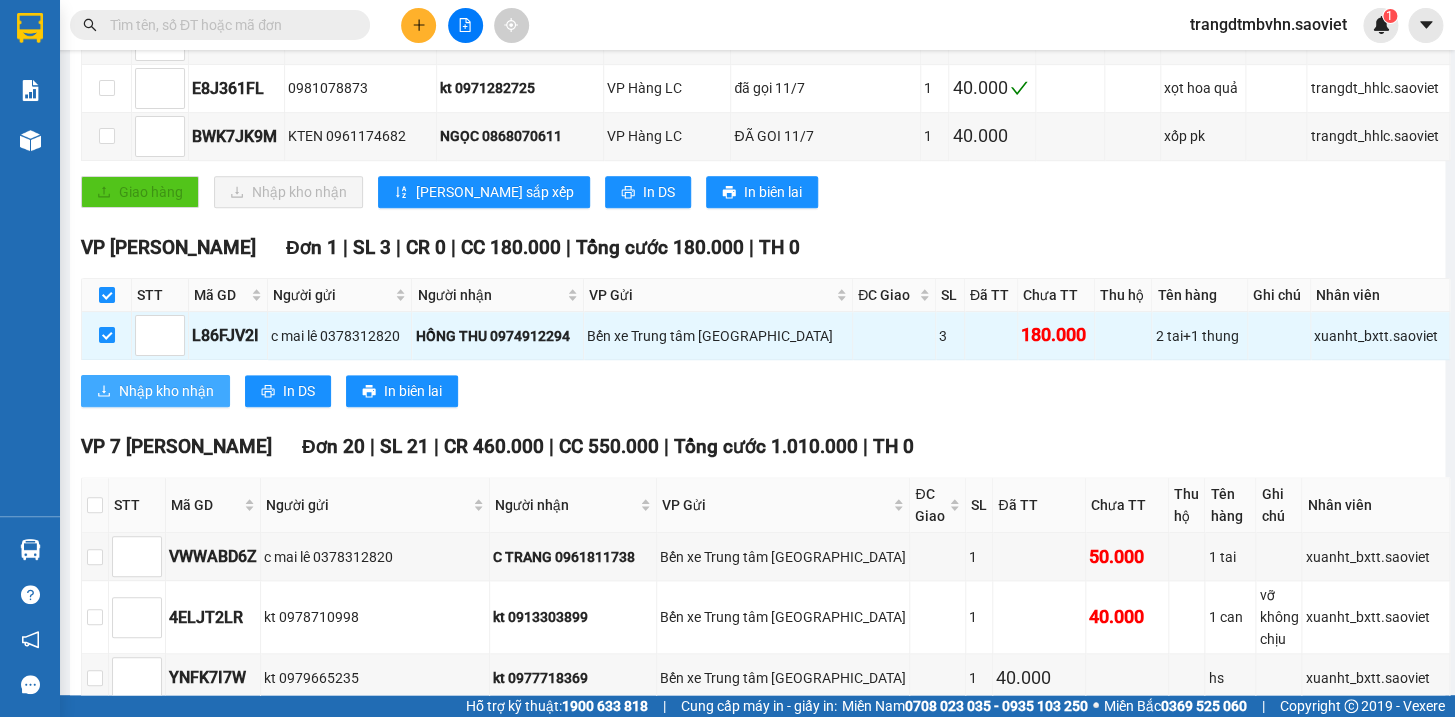 click on "Nhập kho nhận" at bounding box center (166, 391) 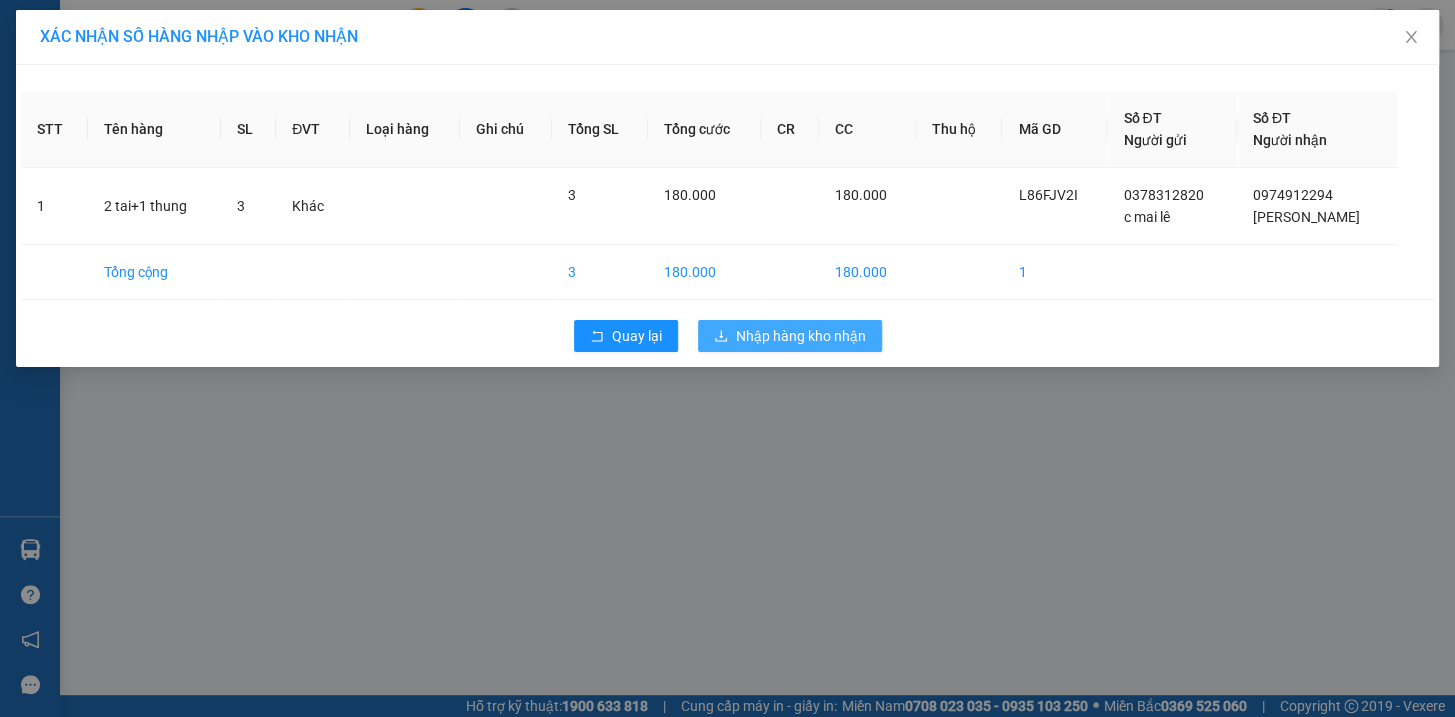 click on "Nhập hàng kho nhận" at bounding box center [801, 336] 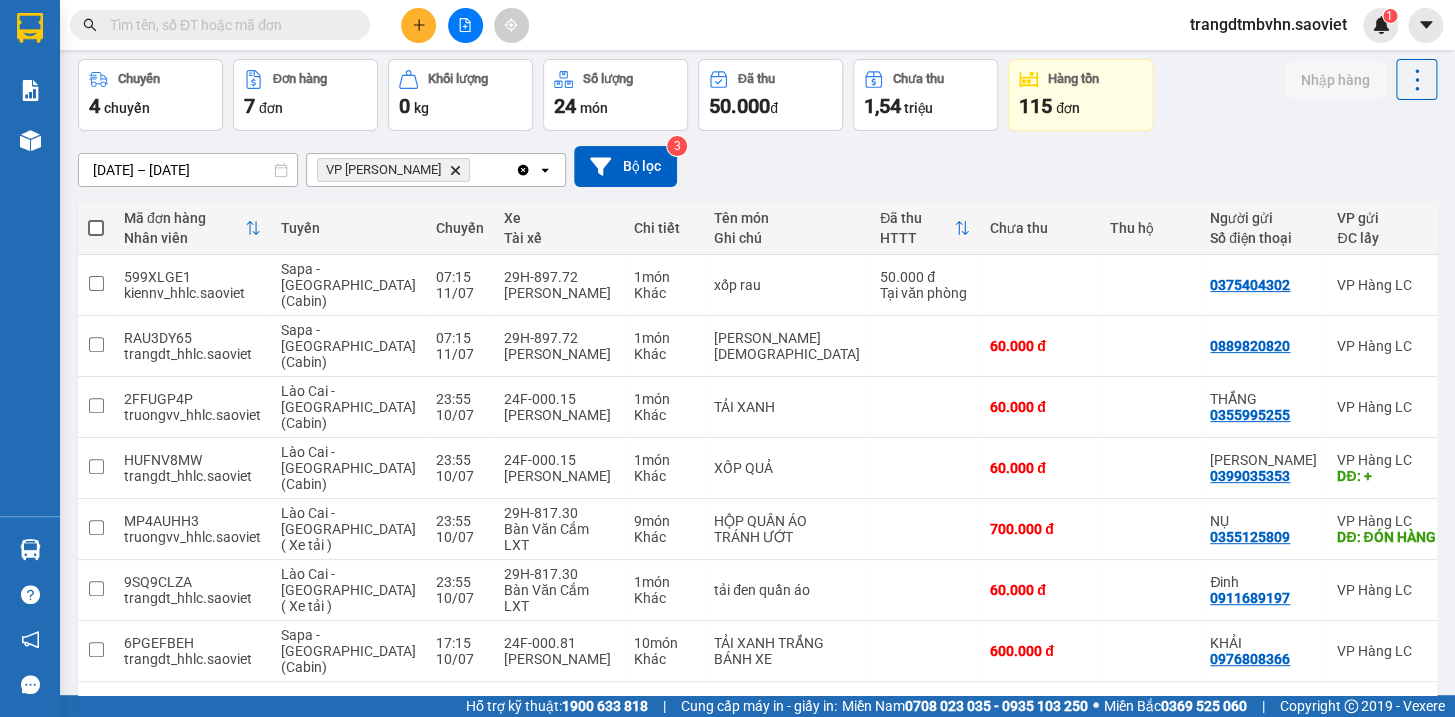 scroll, scrollTop: 81, scrollLeft: 0, axis: vertical 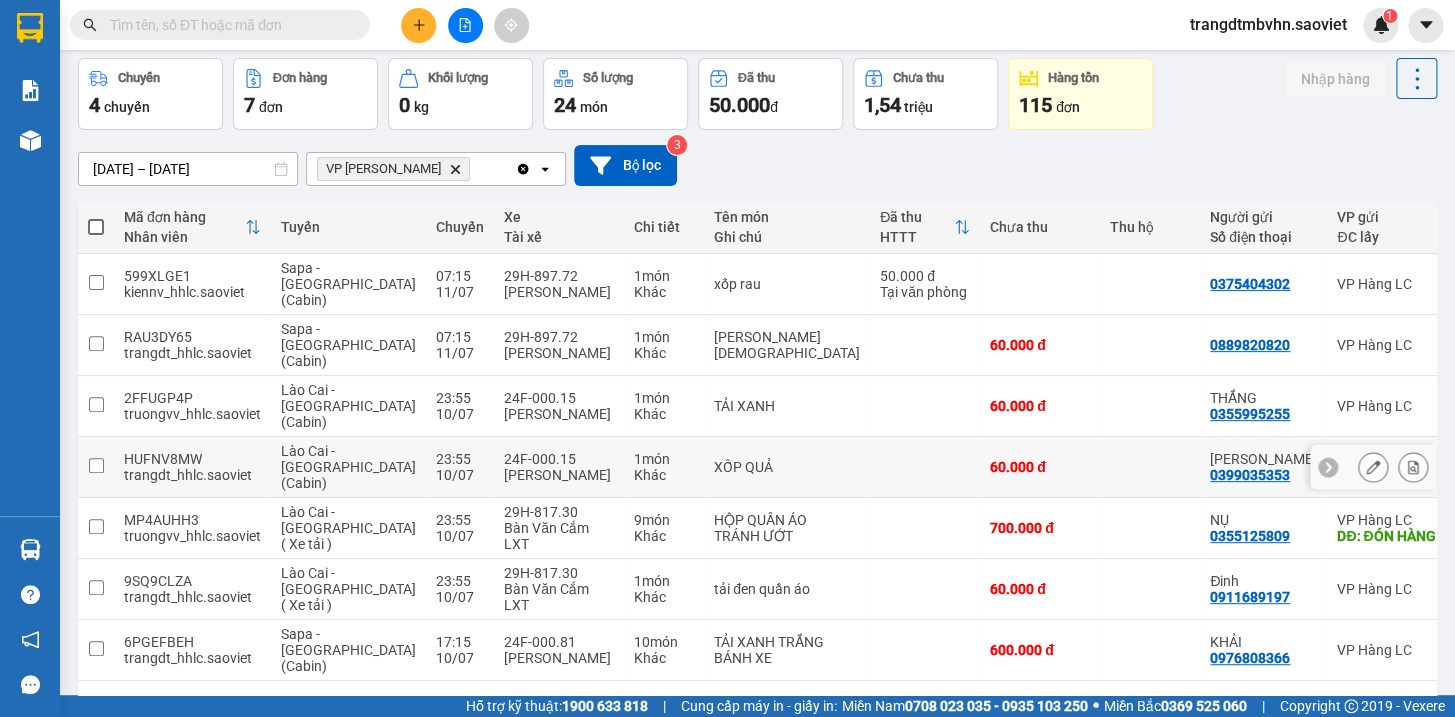 click at bounding box center [1413, 467] 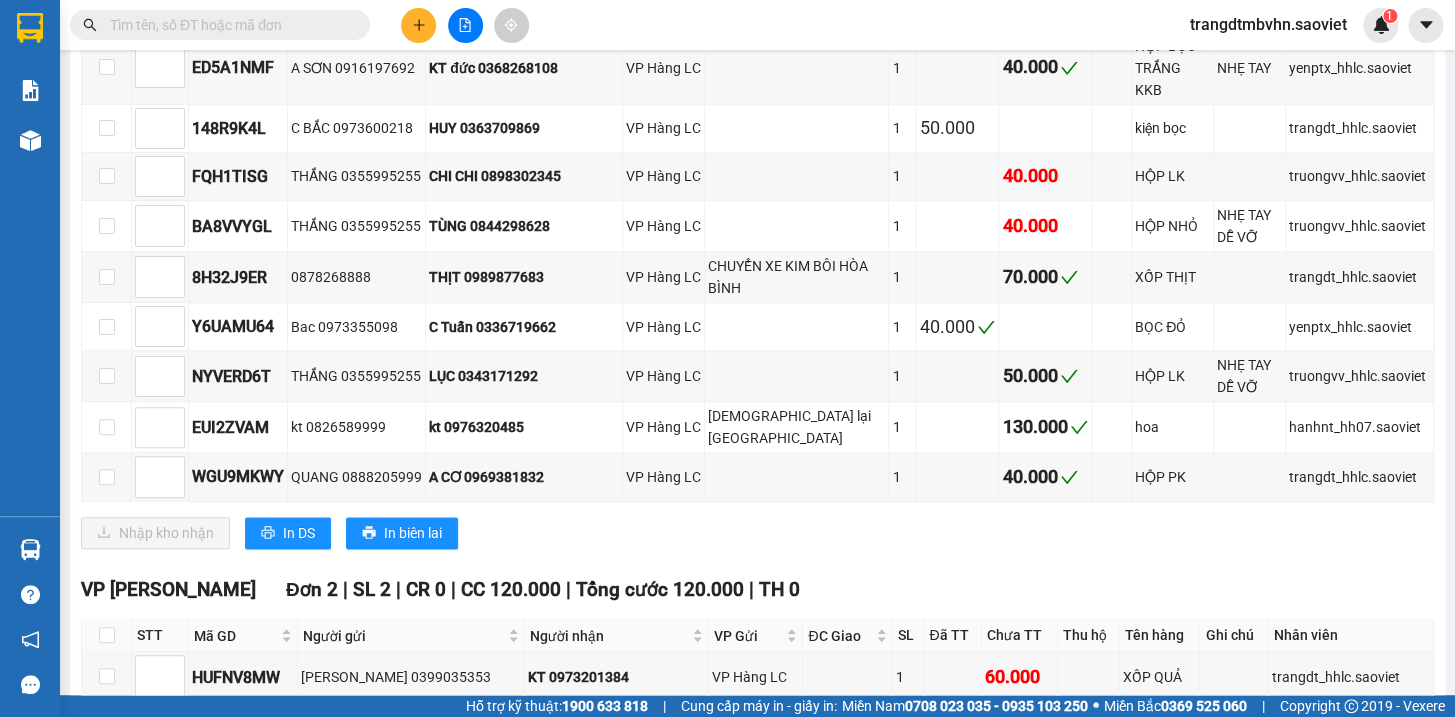 scroll, scrollTop: 1179, scrollLeft: 0, axis: vertical 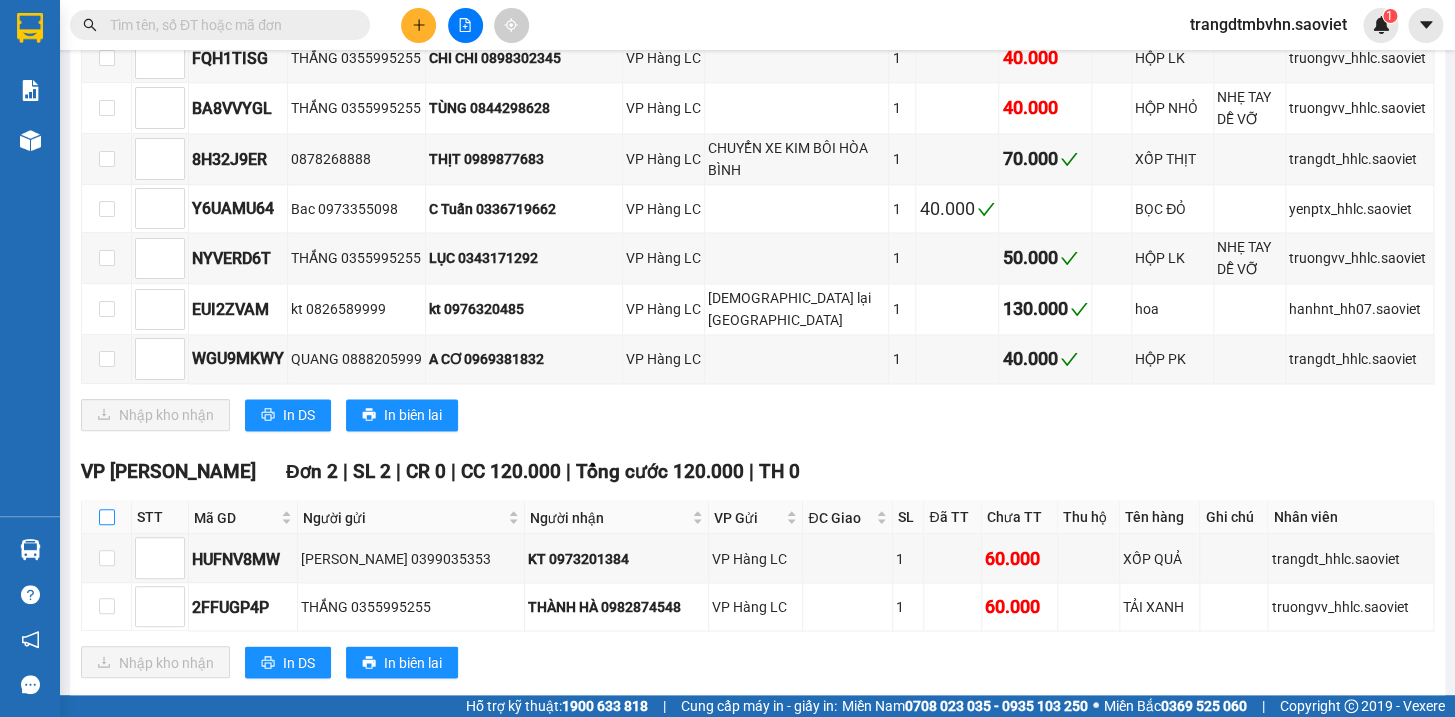 click at bounding box center (107, 517) 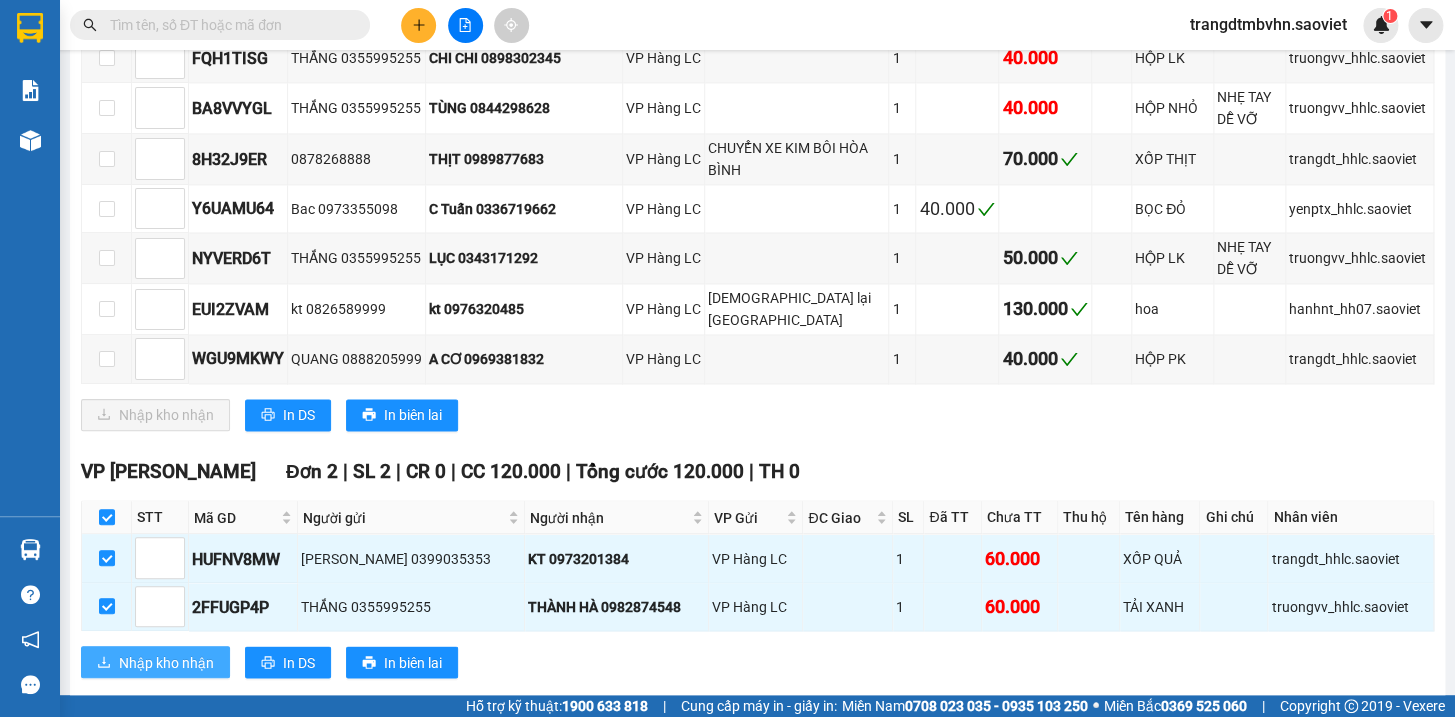 click on "Nhập kho nhận" at bounding box center [166, 662] 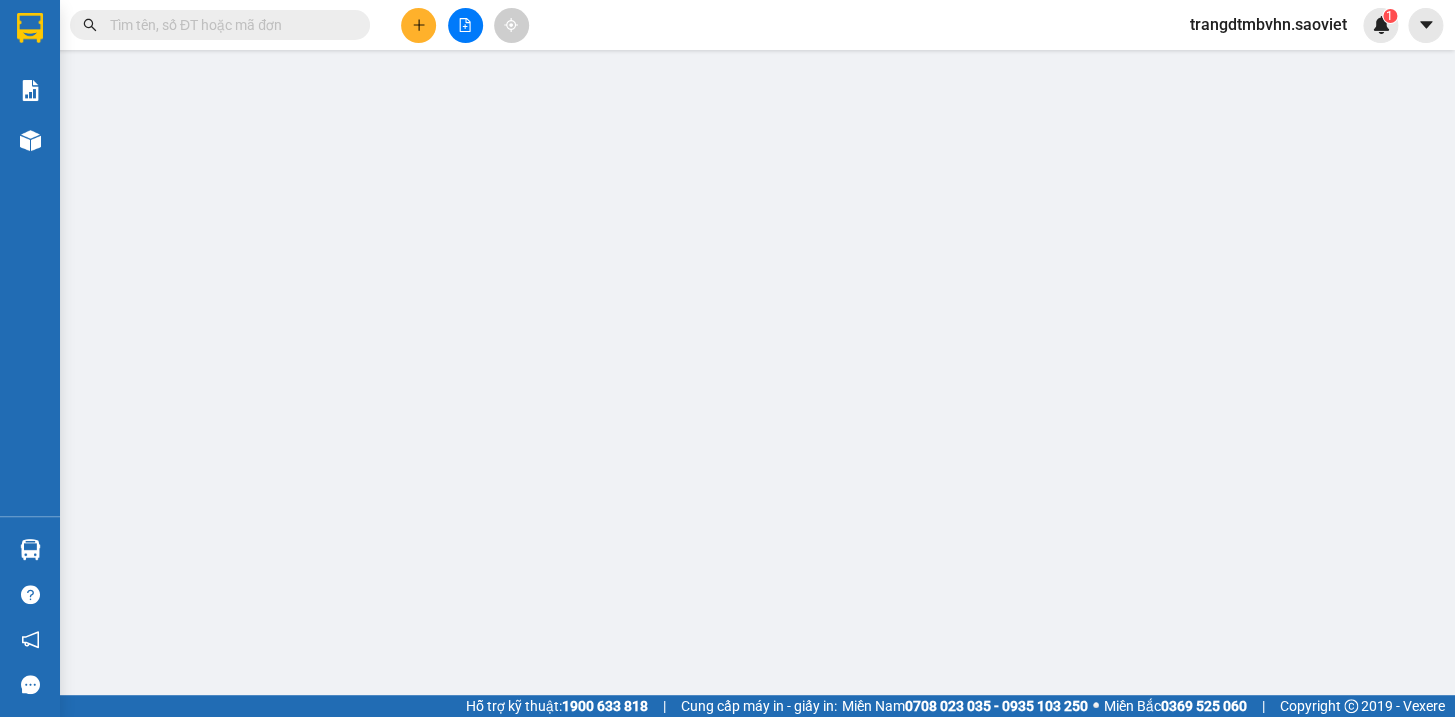 scroll, scrollTop: 0, scrollLeft: 0, axis: both 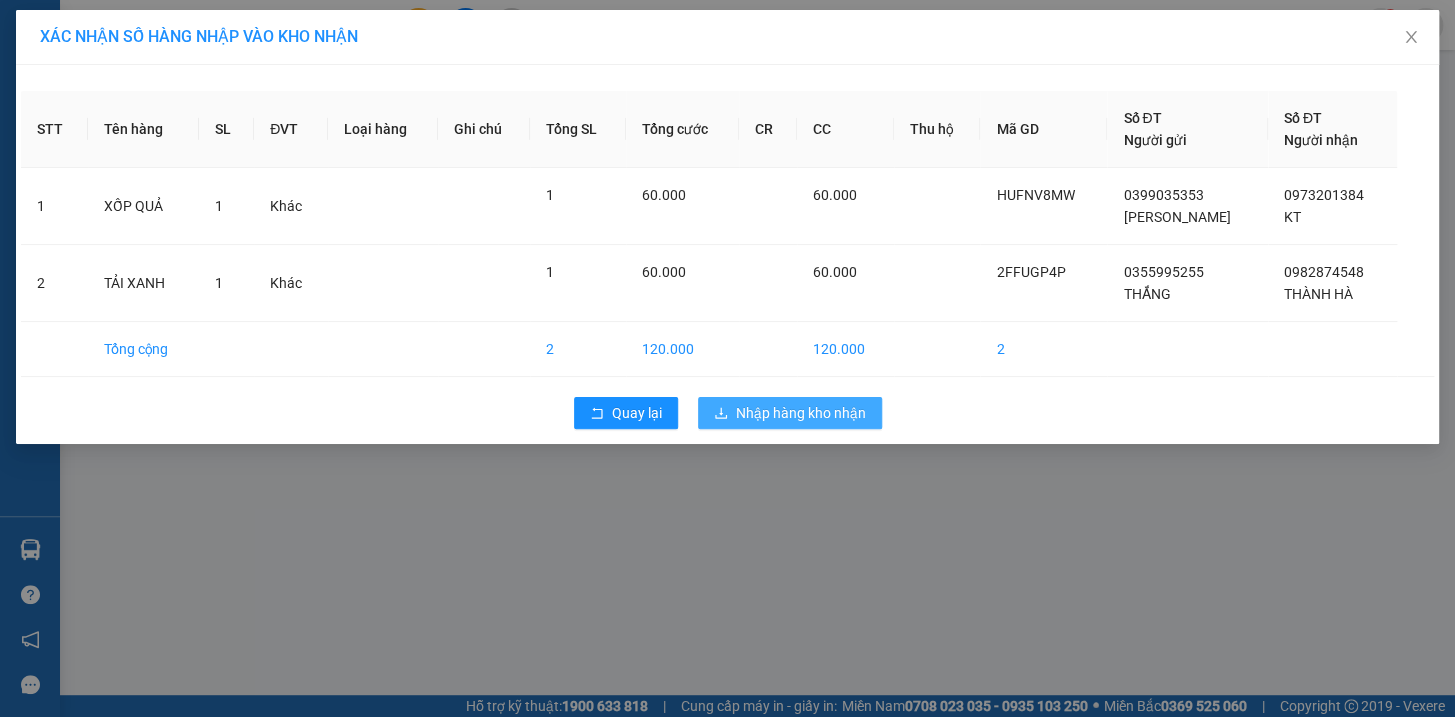 click on "Nhập hàng kho nhận" at bounding box center [801, 413] 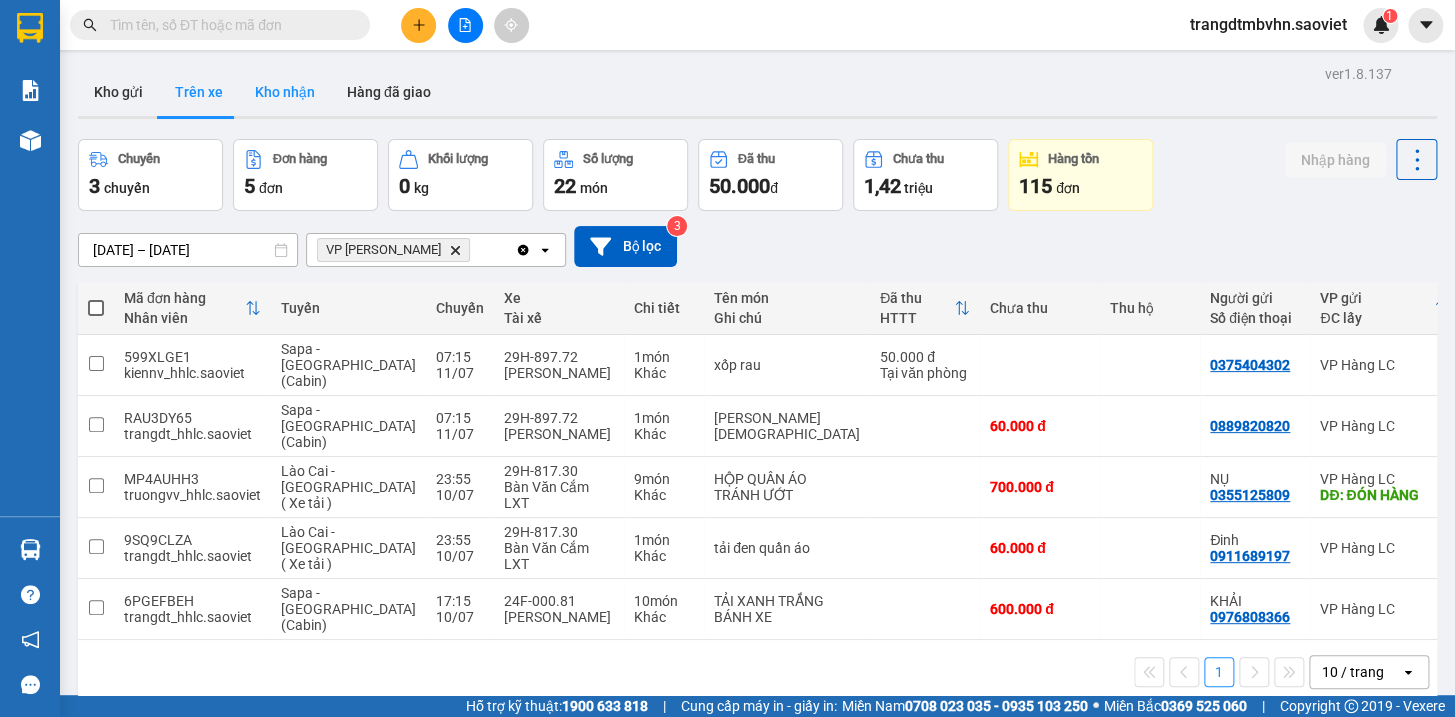 click on "Kho nhận" at bounding box center (285, 92) 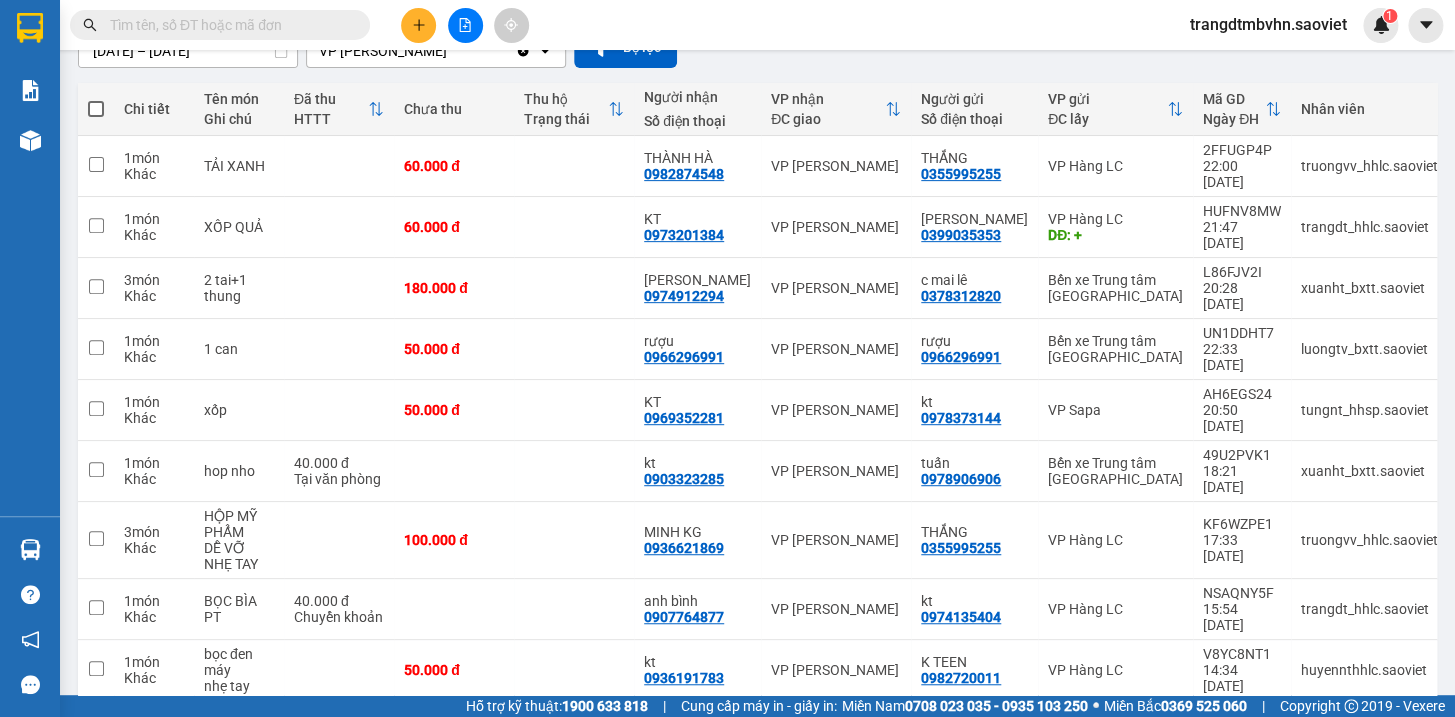 scroll, scrollTop: 200, scrollLeft: 0, axis: vertical 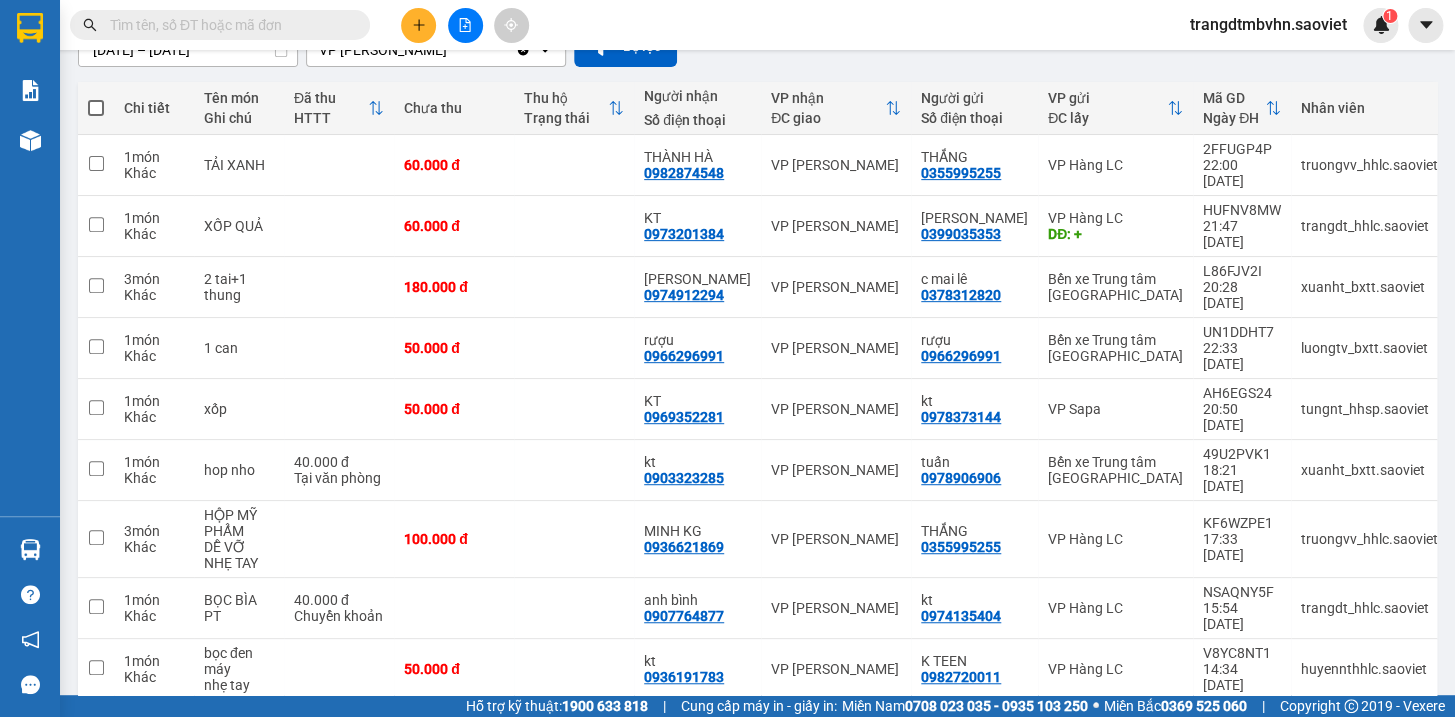 click at bounding box center [96, 108] 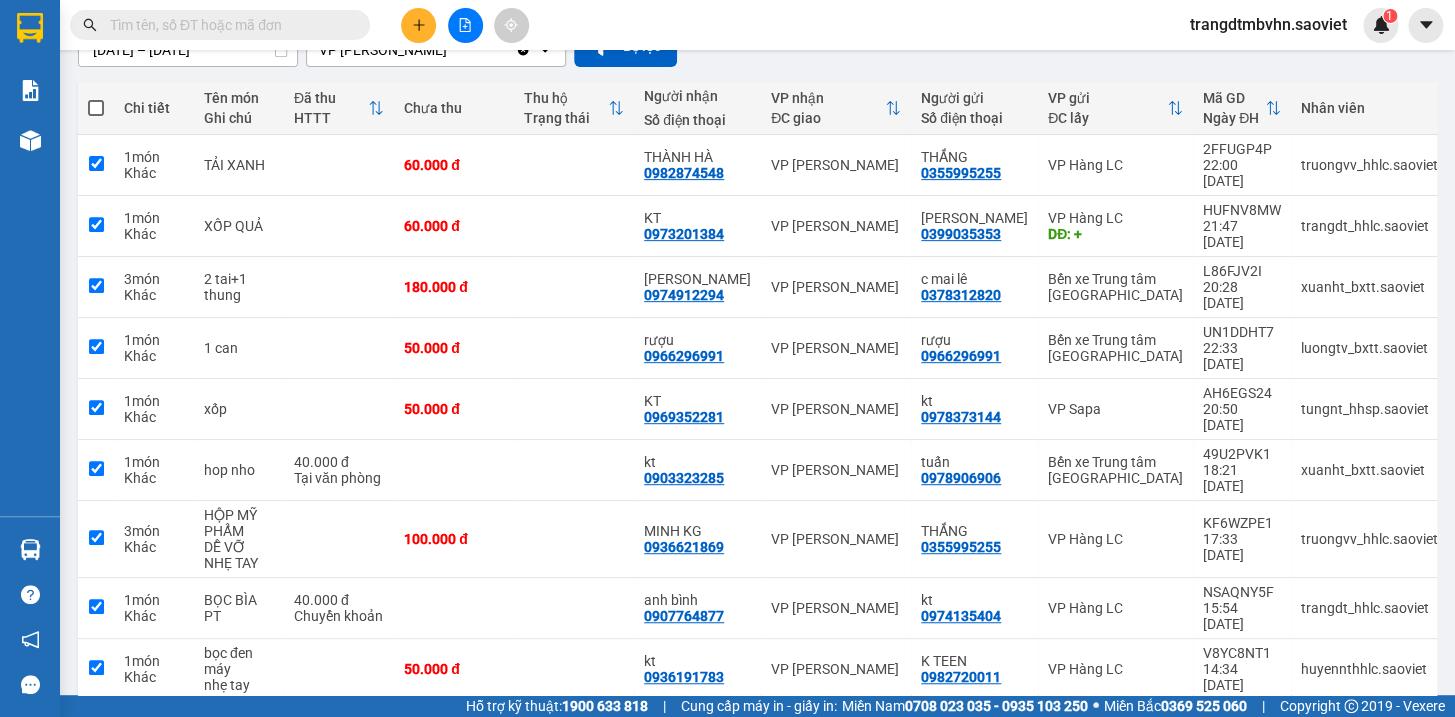 checkbox on "true" 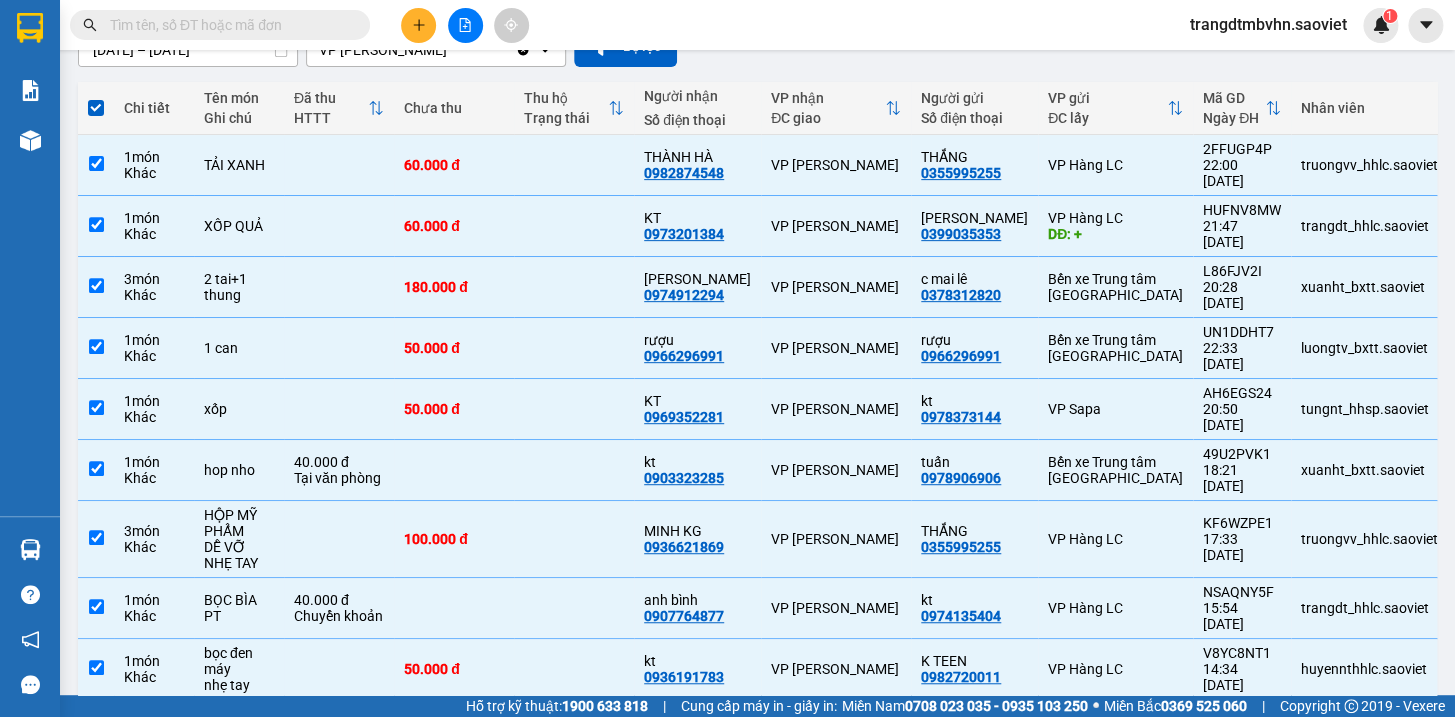 click on "140.000 đ" at bounding box center [454, 730] 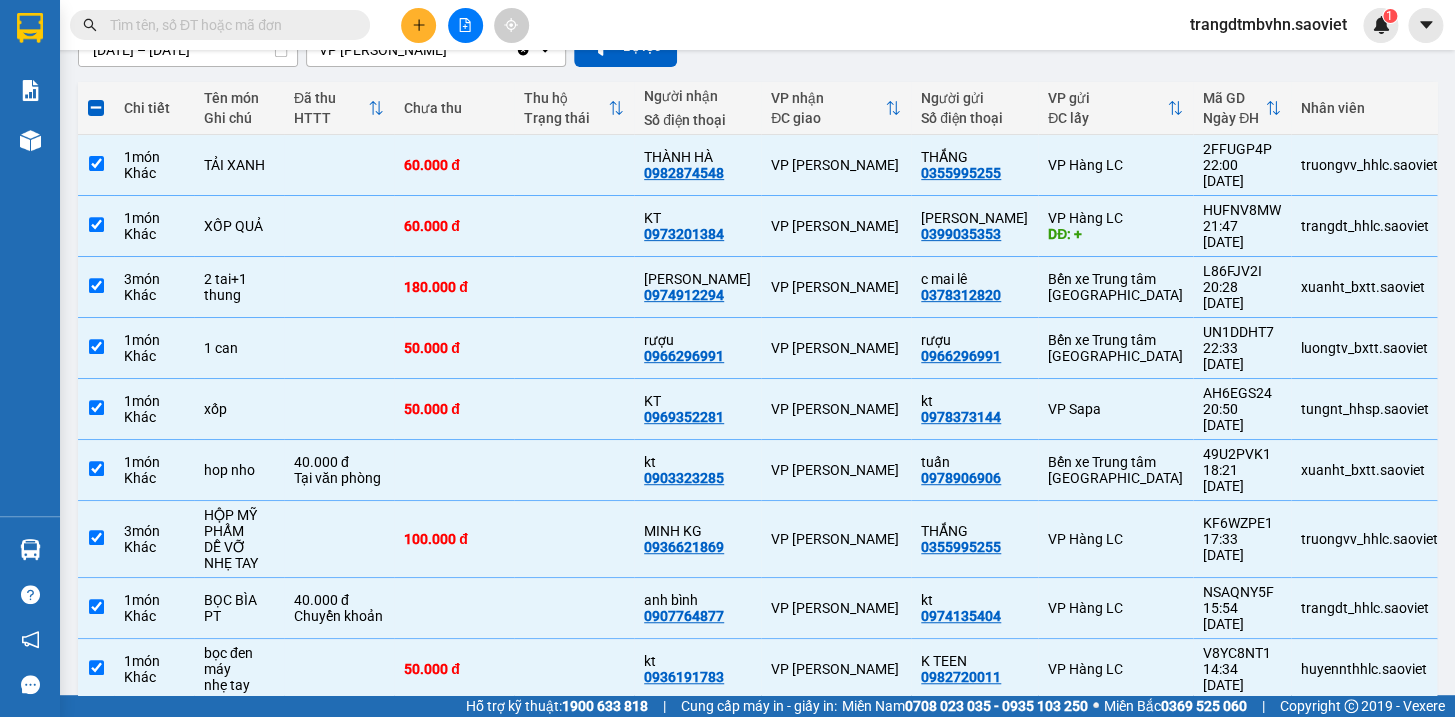 scroll, scrollTop: 0, scrollLeft: 0, axis: both 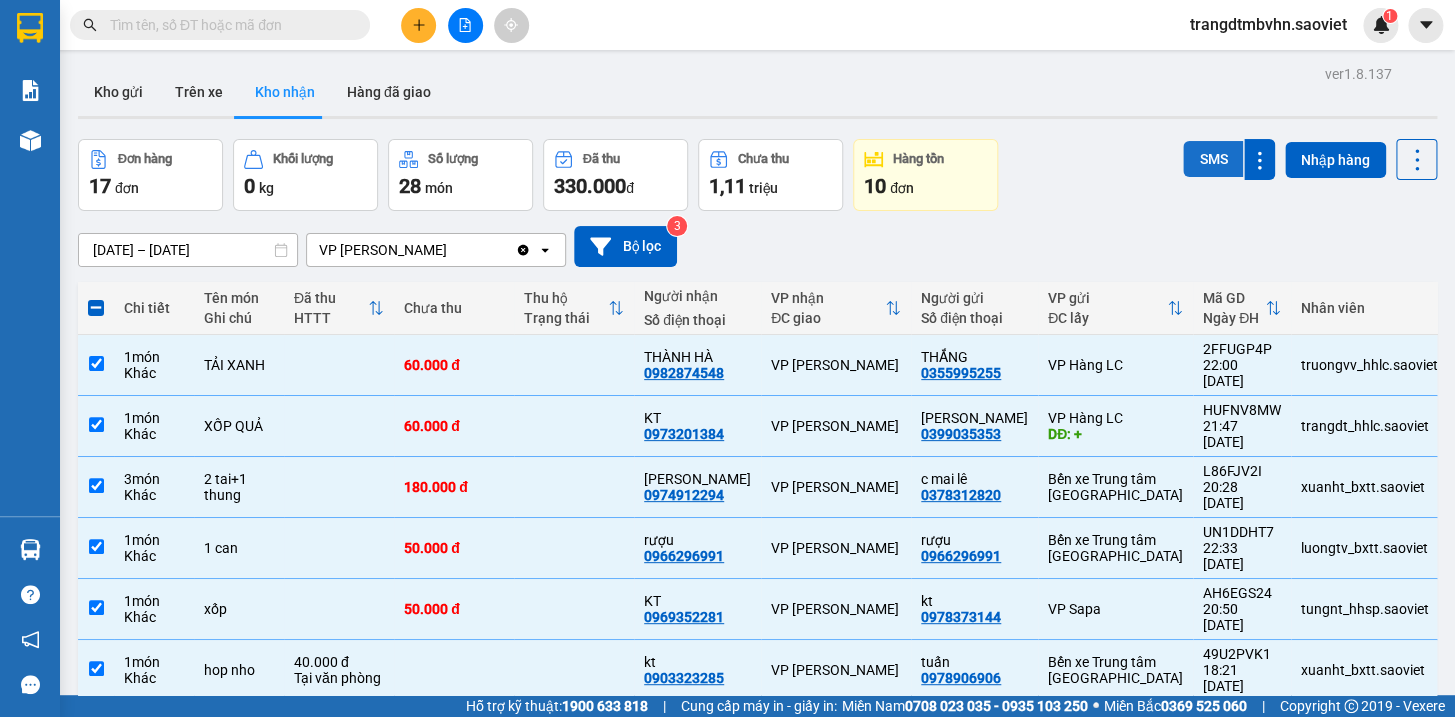 click on "SMS" at bounding box center [1213, 159] 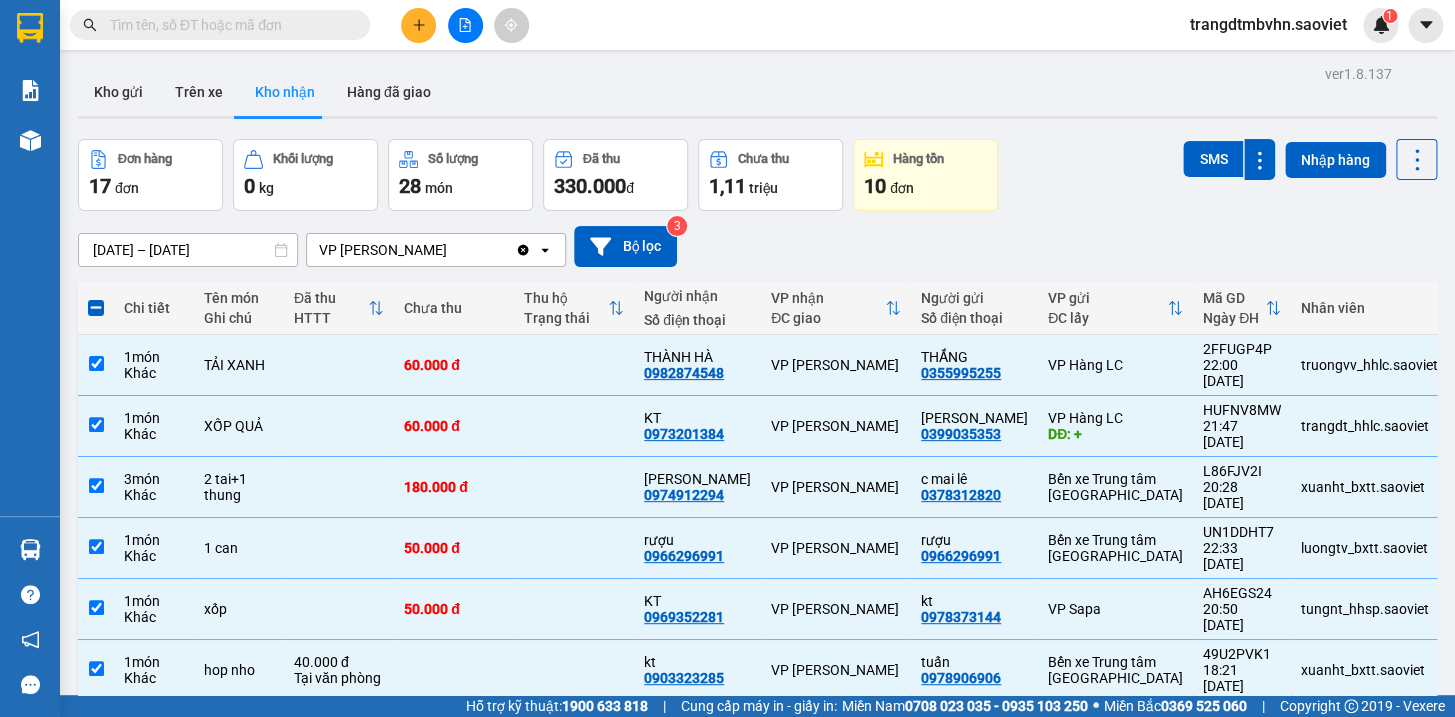 click at bounding box center [96, 308] 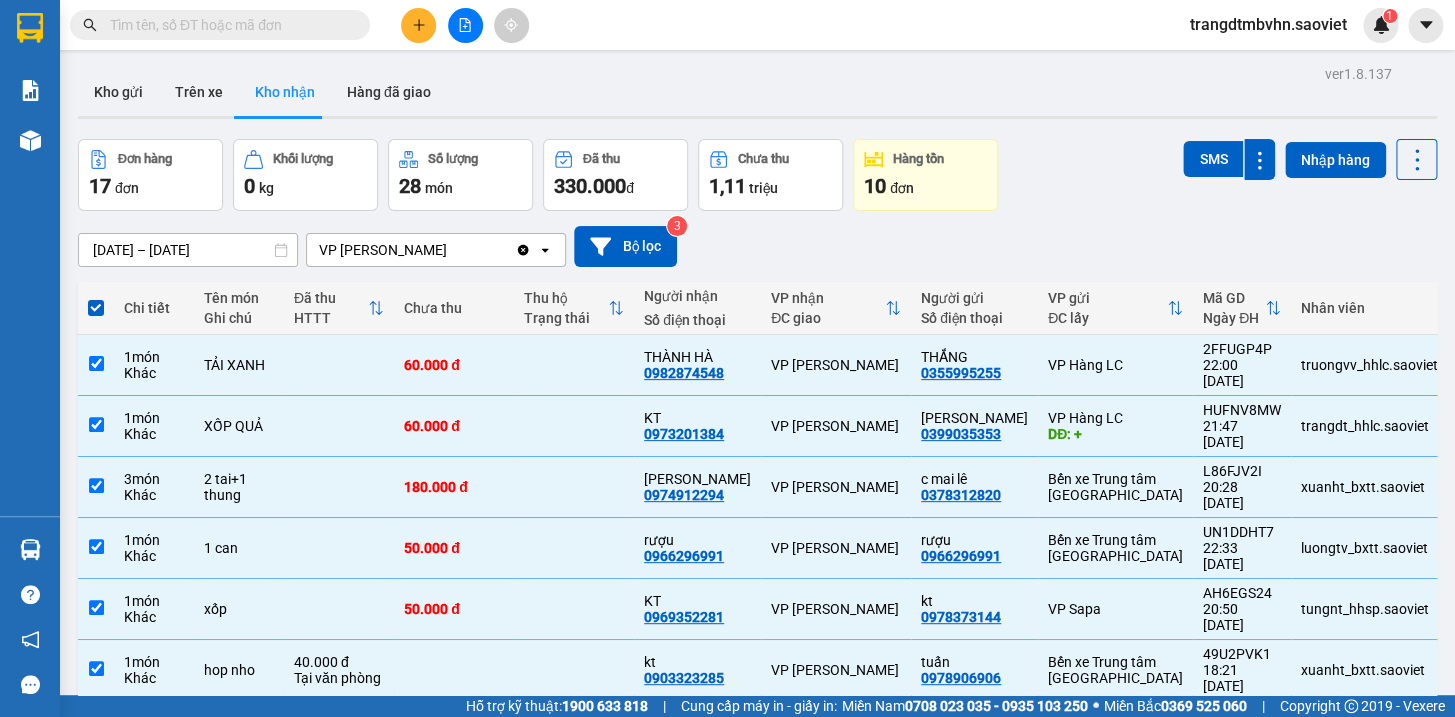 click at bounding box center [96, 308] 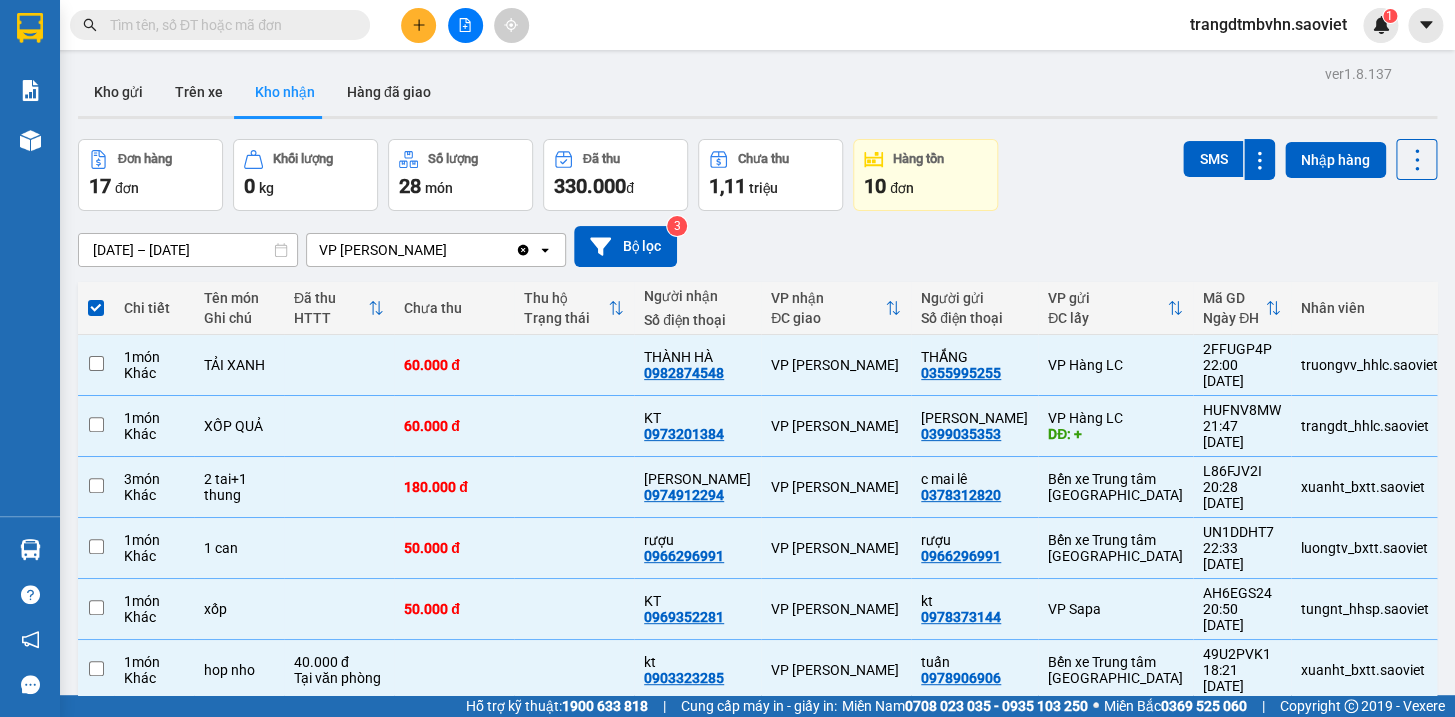 checkbox on "false" 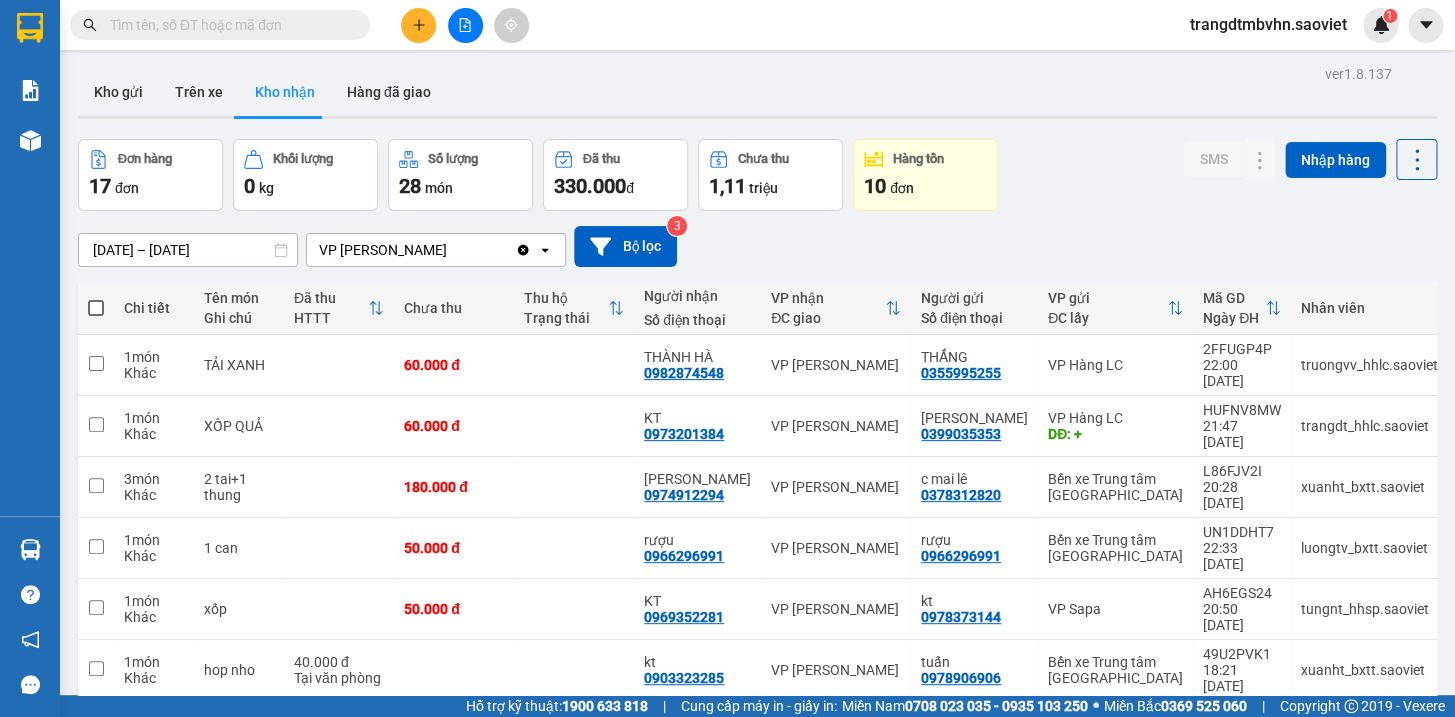 scroll, scrollTop: 225, scrollLeft: 0, axis: vertical 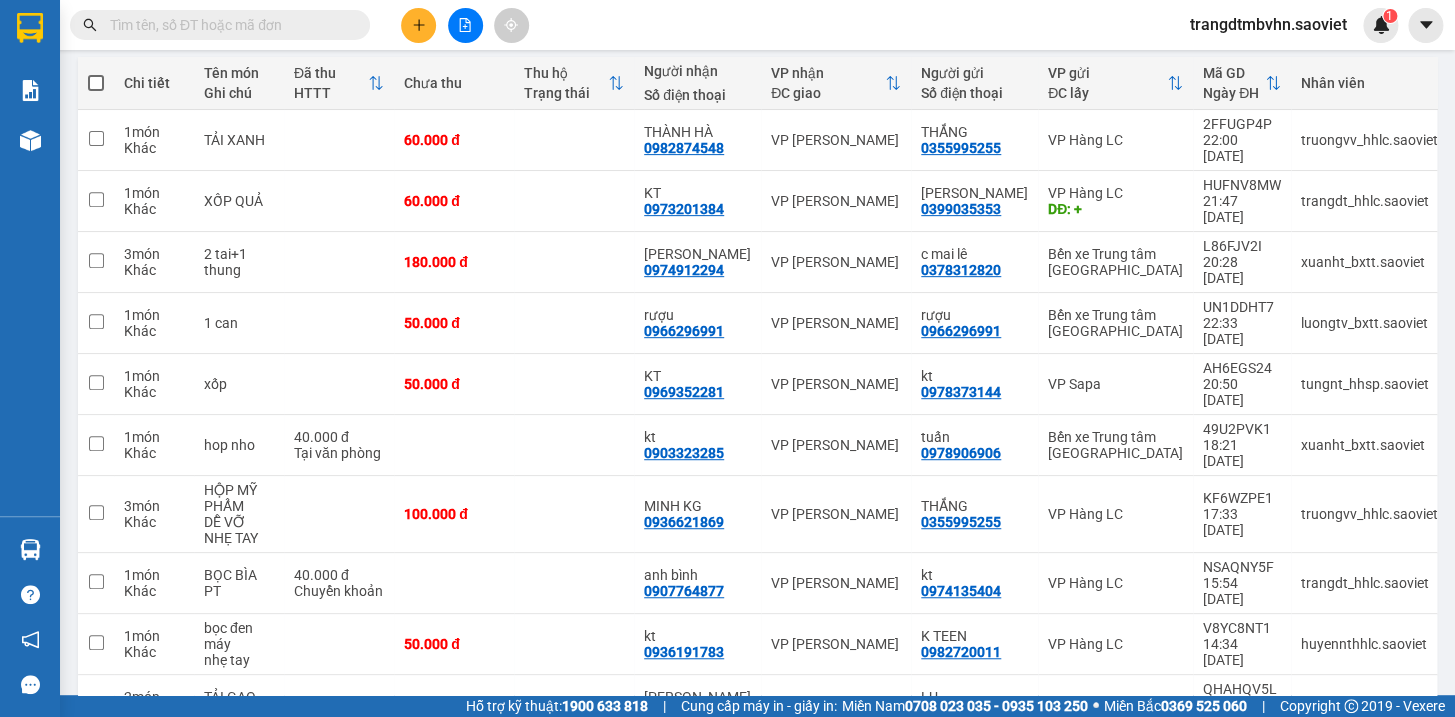click on "2" at bounding box center [1219, 768] 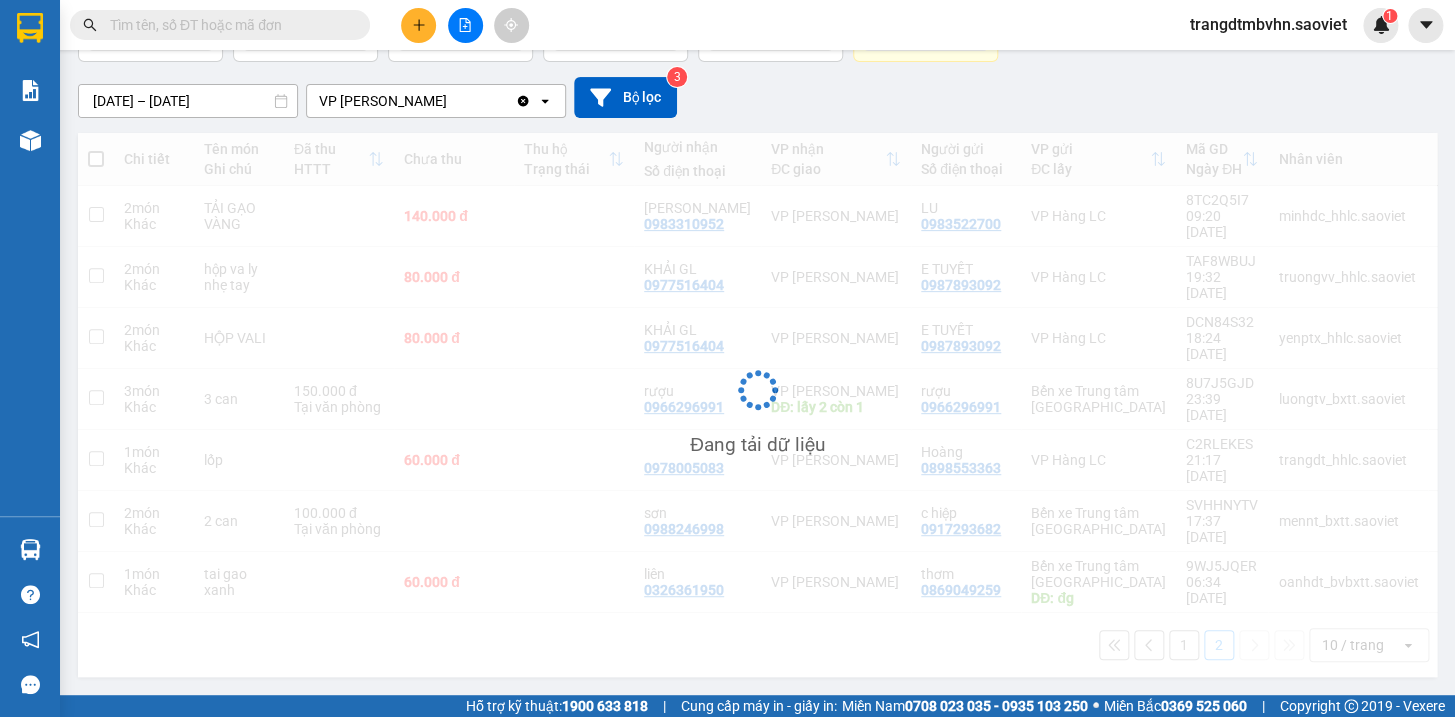 scroll, scrollTop: 91, scrollLeft: 0, axis: vertical 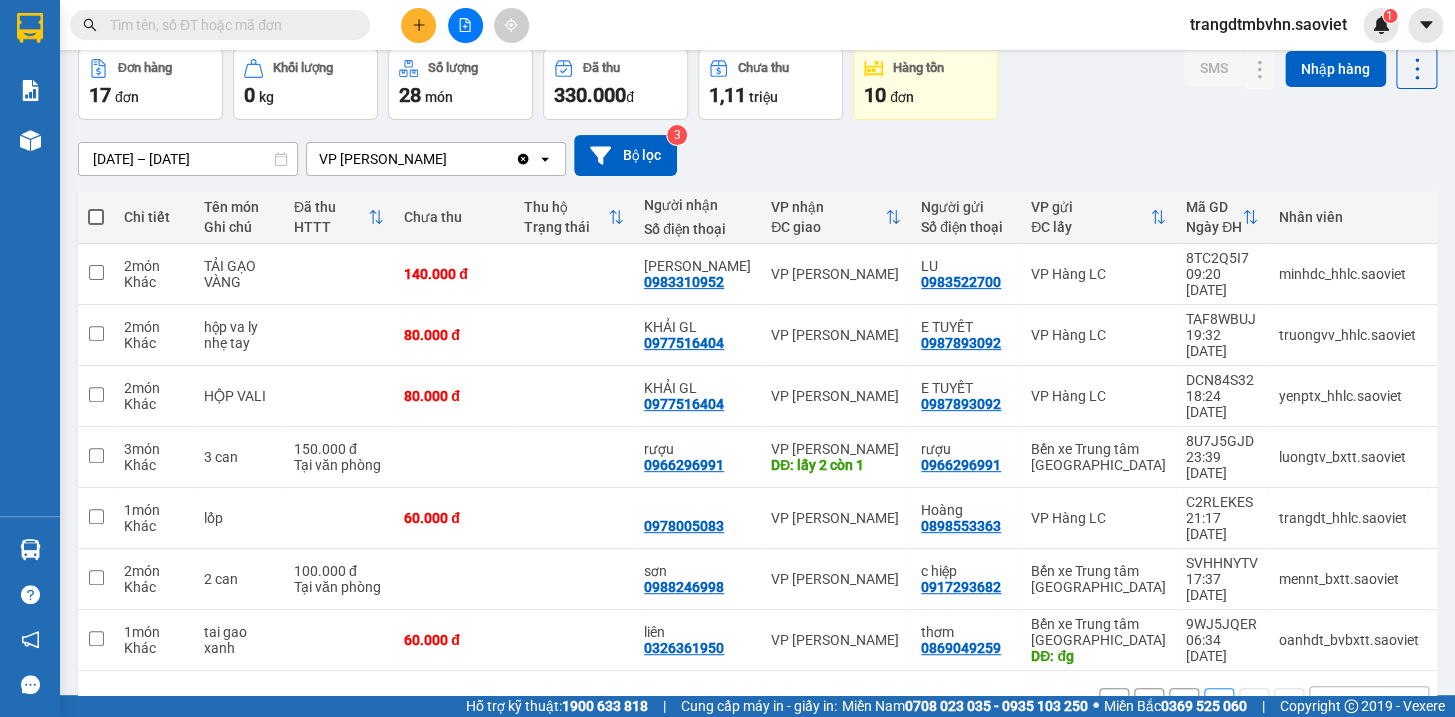 click on "1" at bounding box center [1184, 703] 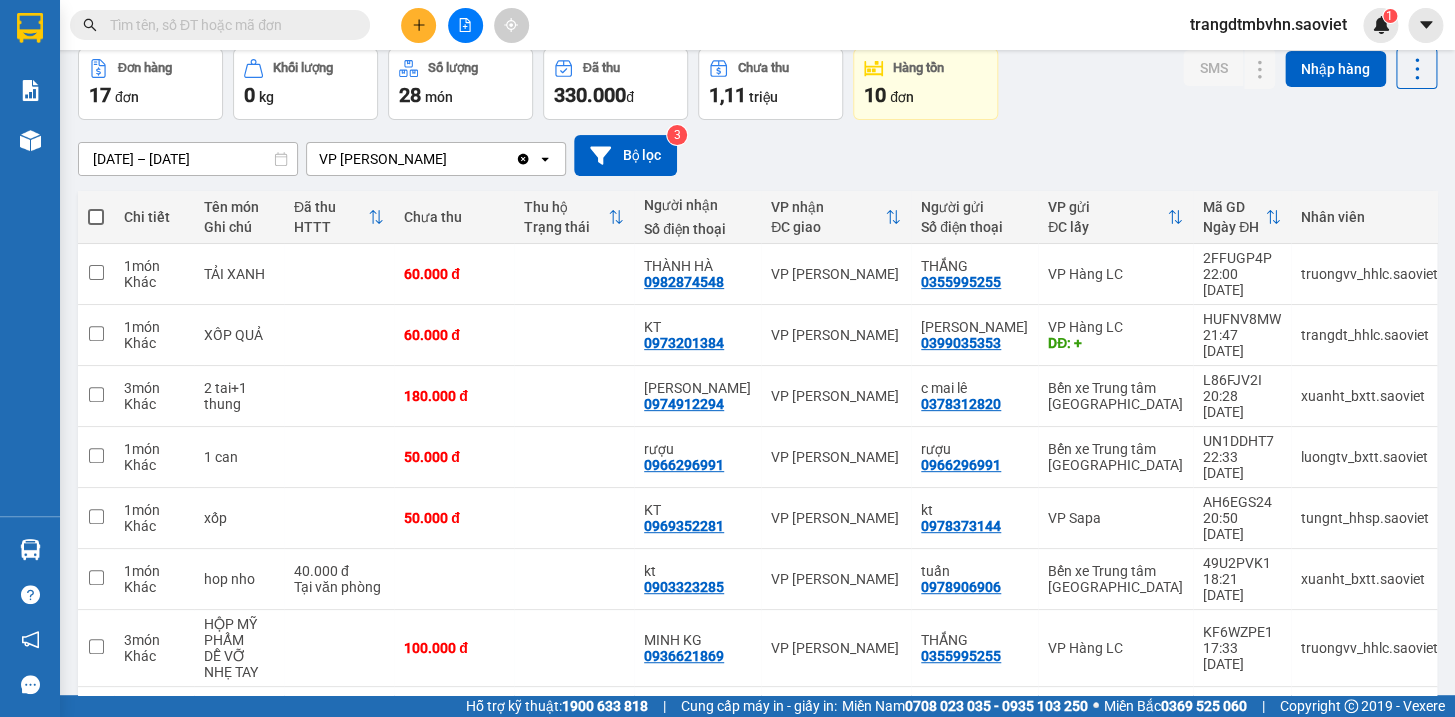 scroll, scrollTop: 225, scrollLeft: 0, axis: vertical 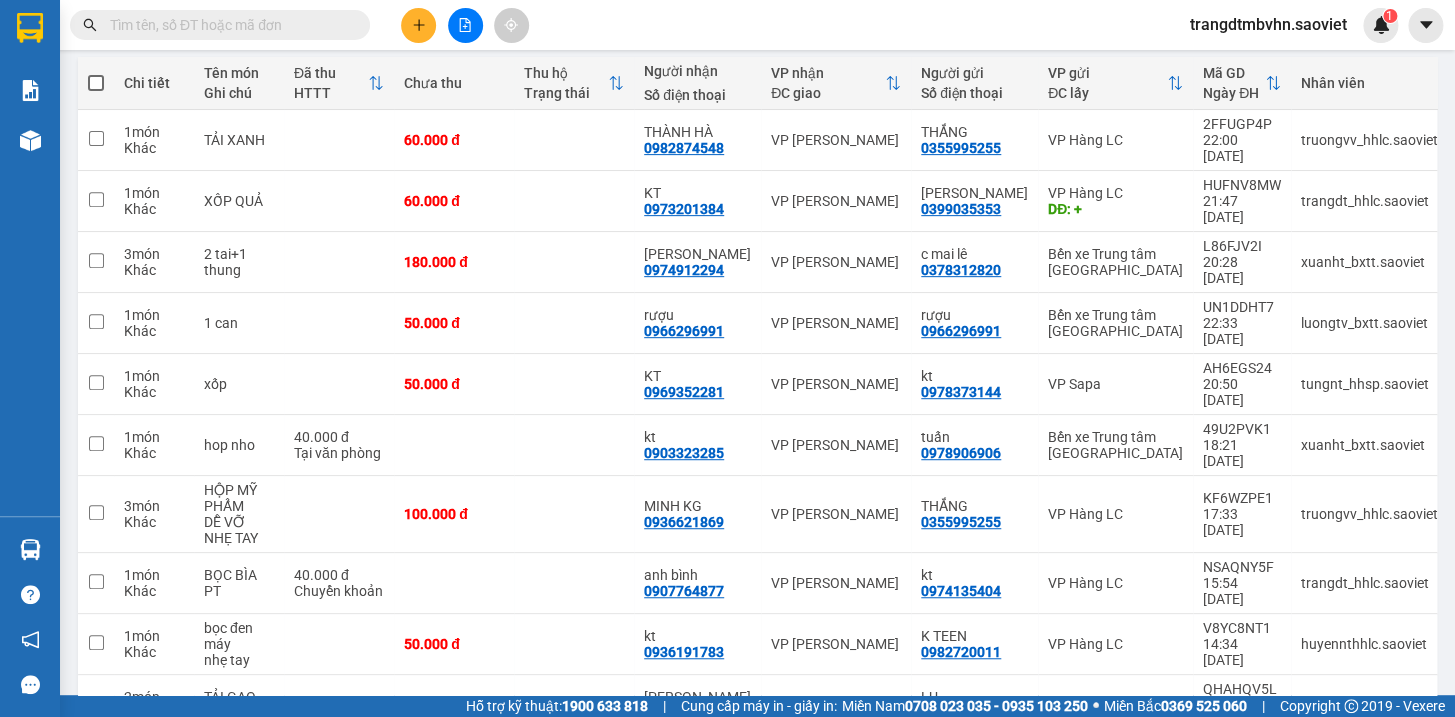click at bounding box center (228, 25) 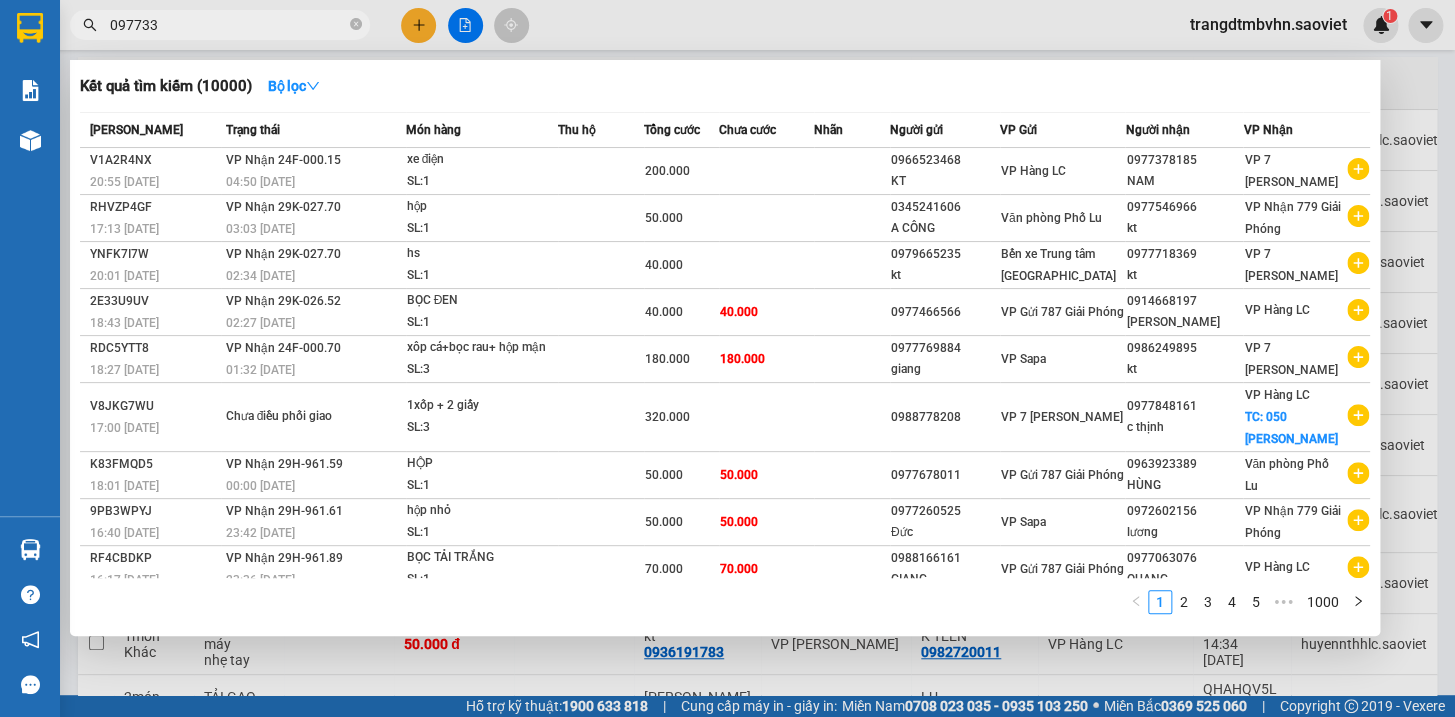 type on "0977330" 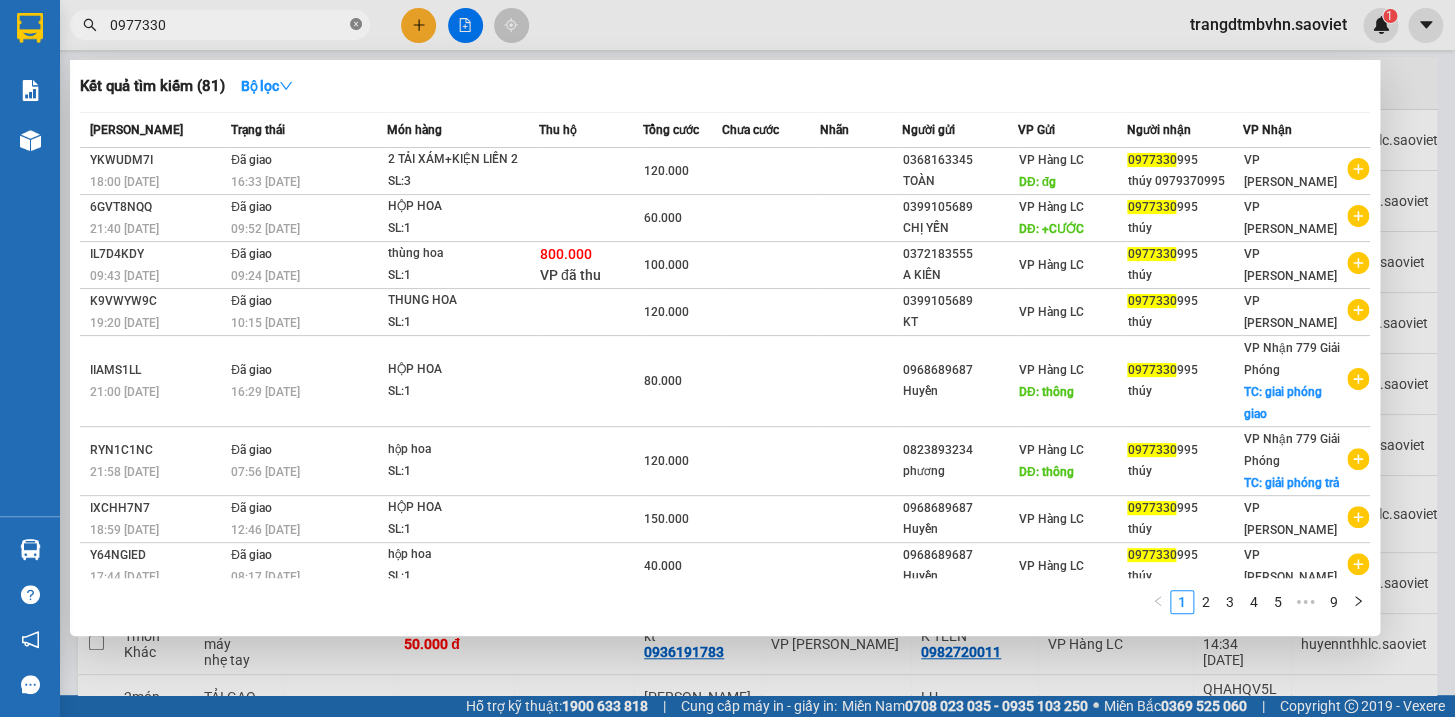 click 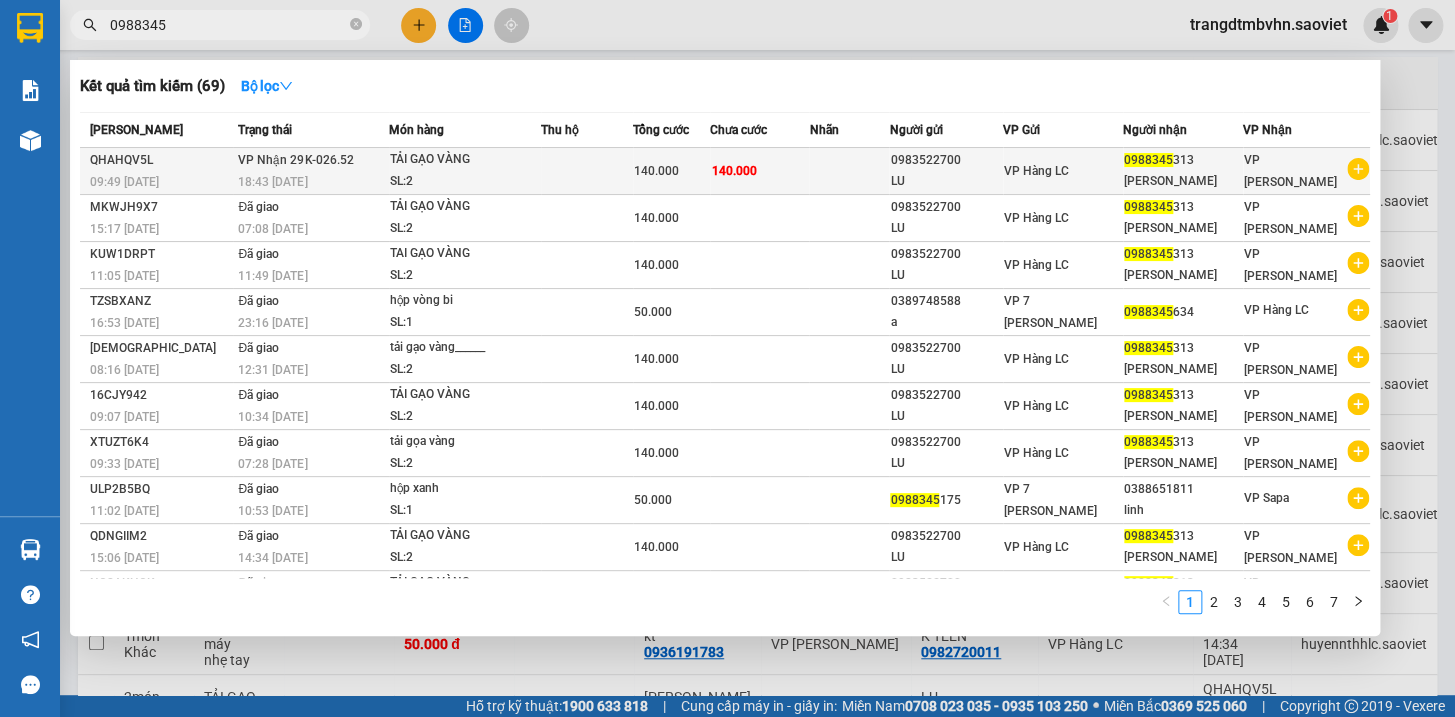 type on "0988345" 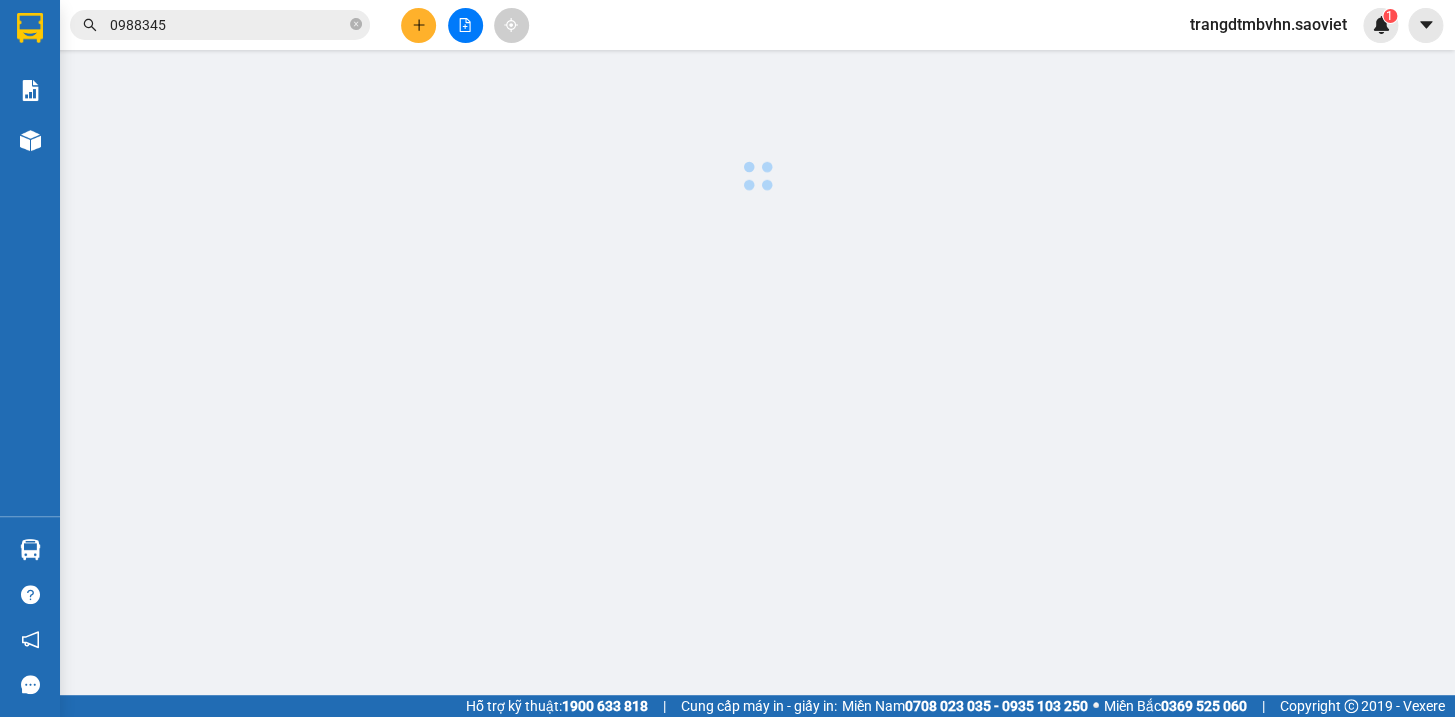scroll, scrollTop: 0, scrollLeft: 0, axis: both 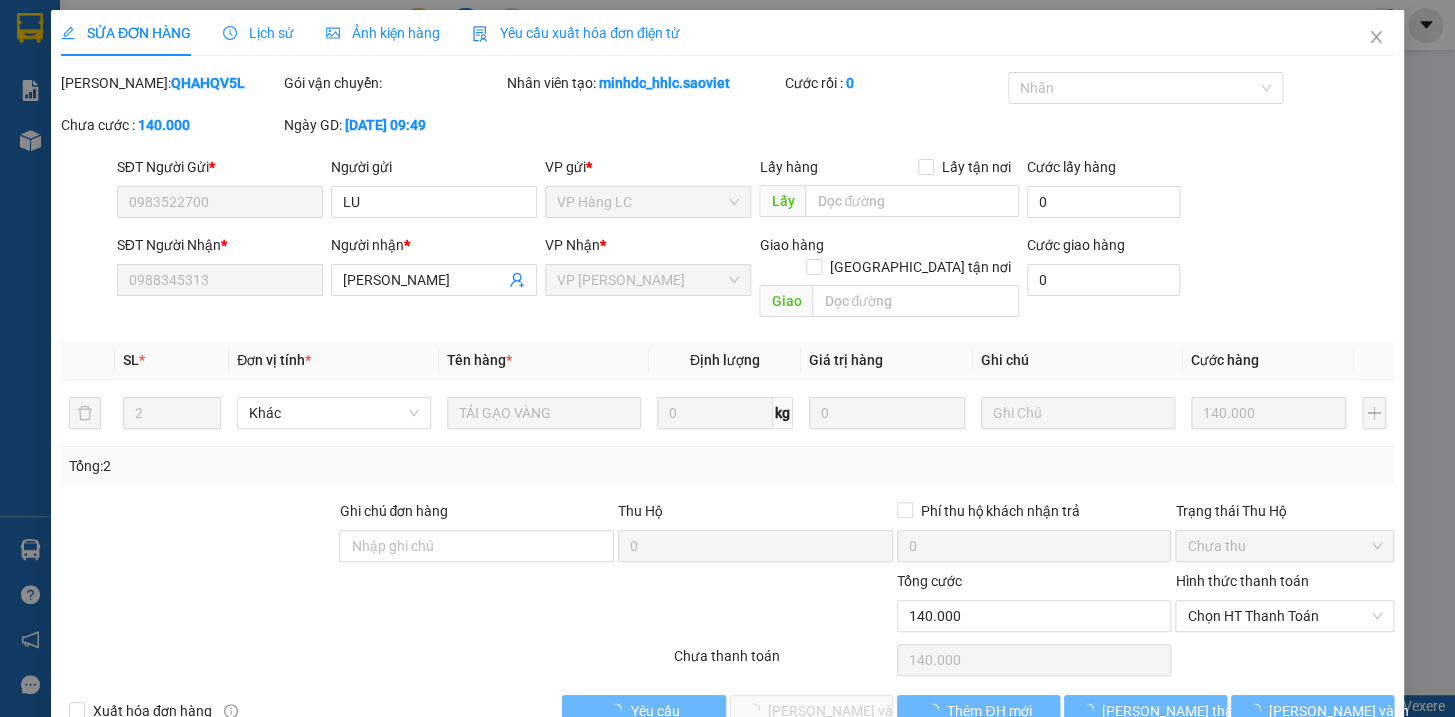 type on "0983522700" 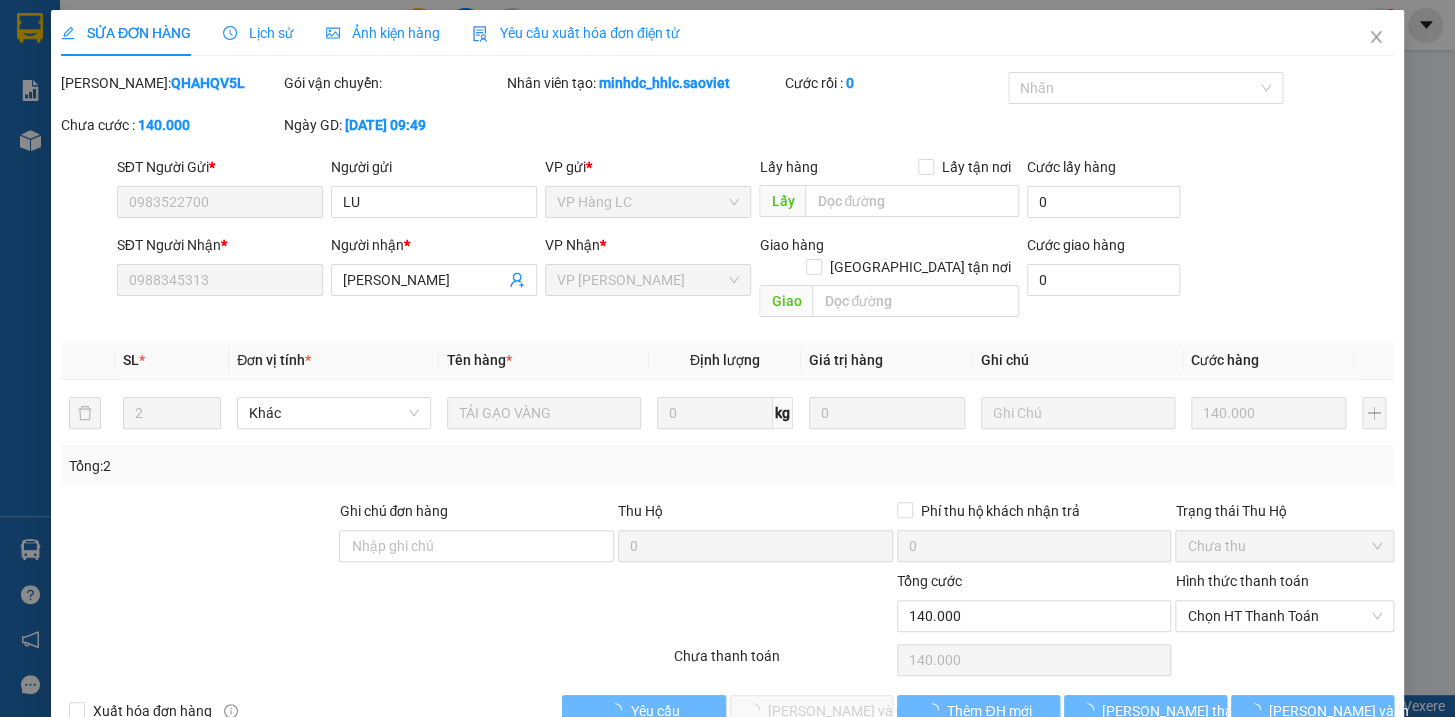 type on "LU" 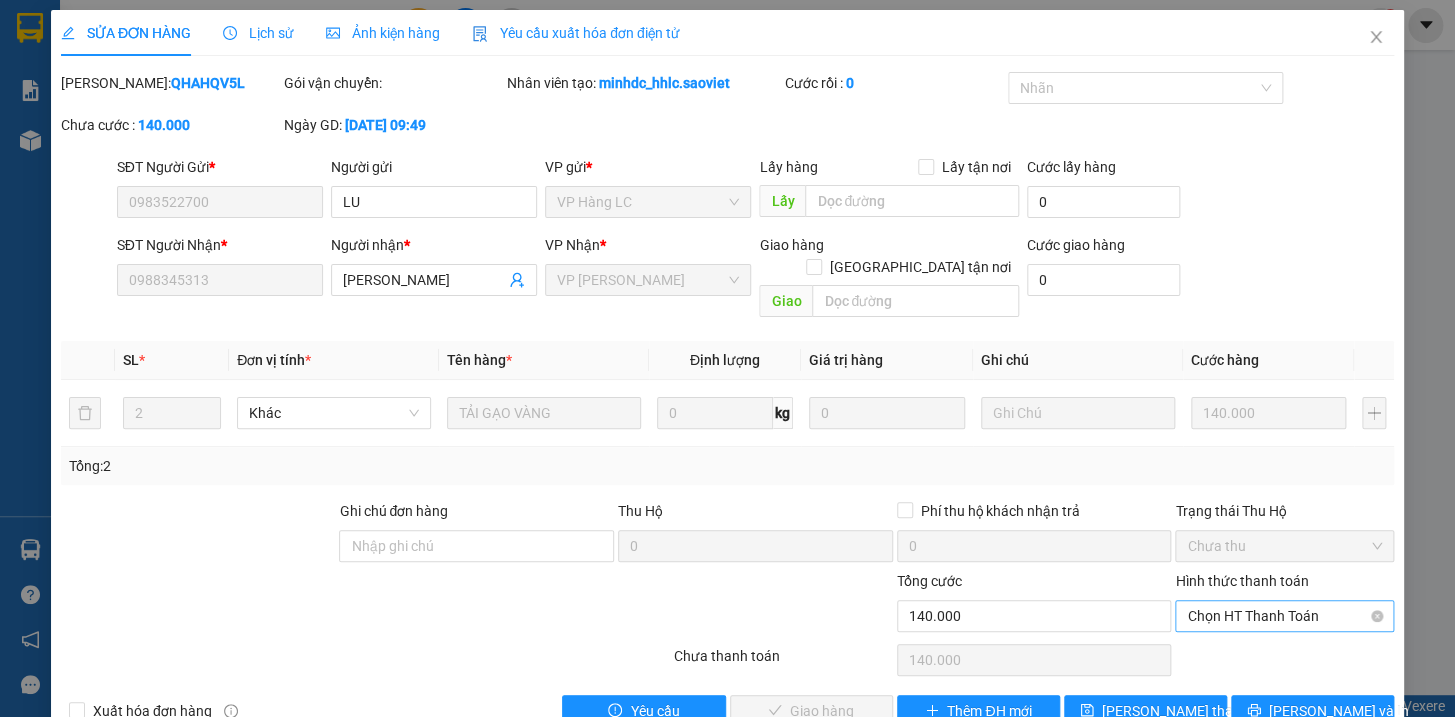click on "Chọn HT Thanh Toán" at bounding box center [1284, 616] 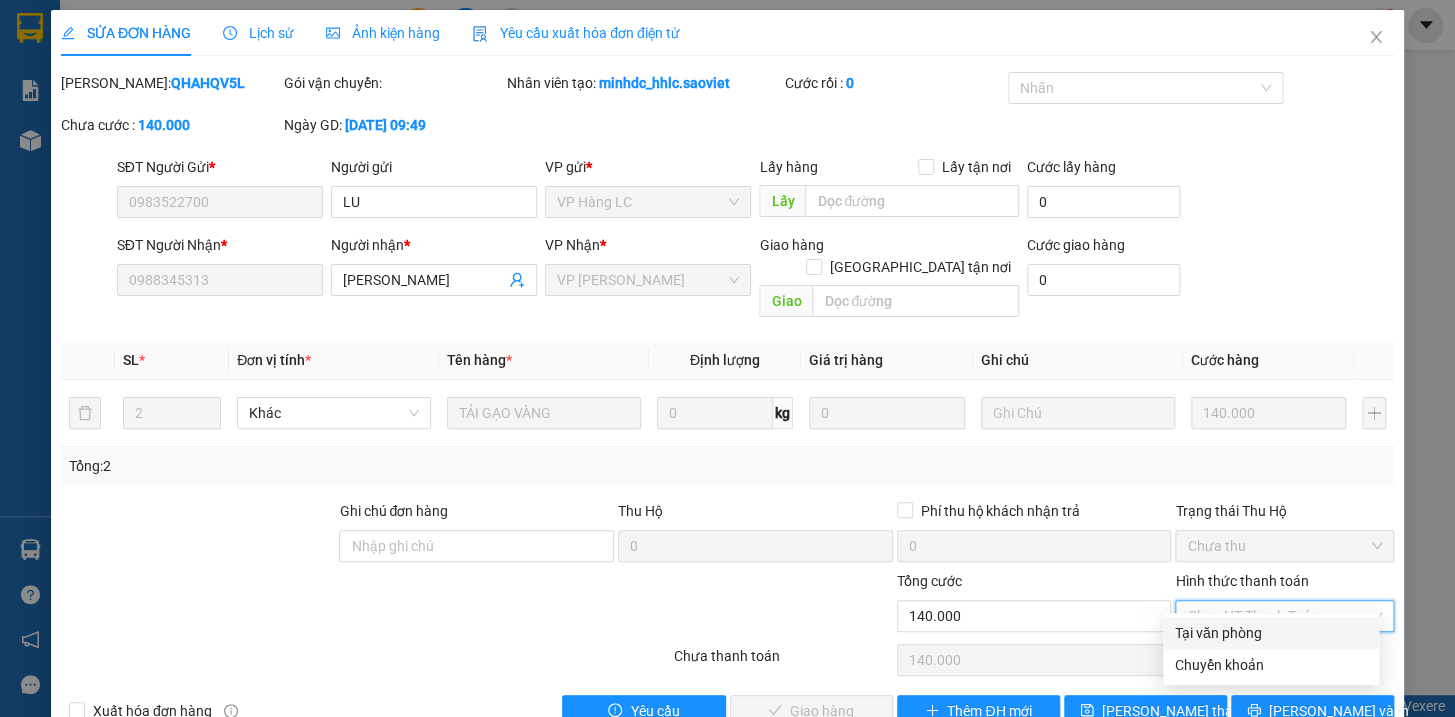 click on "Tại văn phòng" at bounding box center [1271, 633] 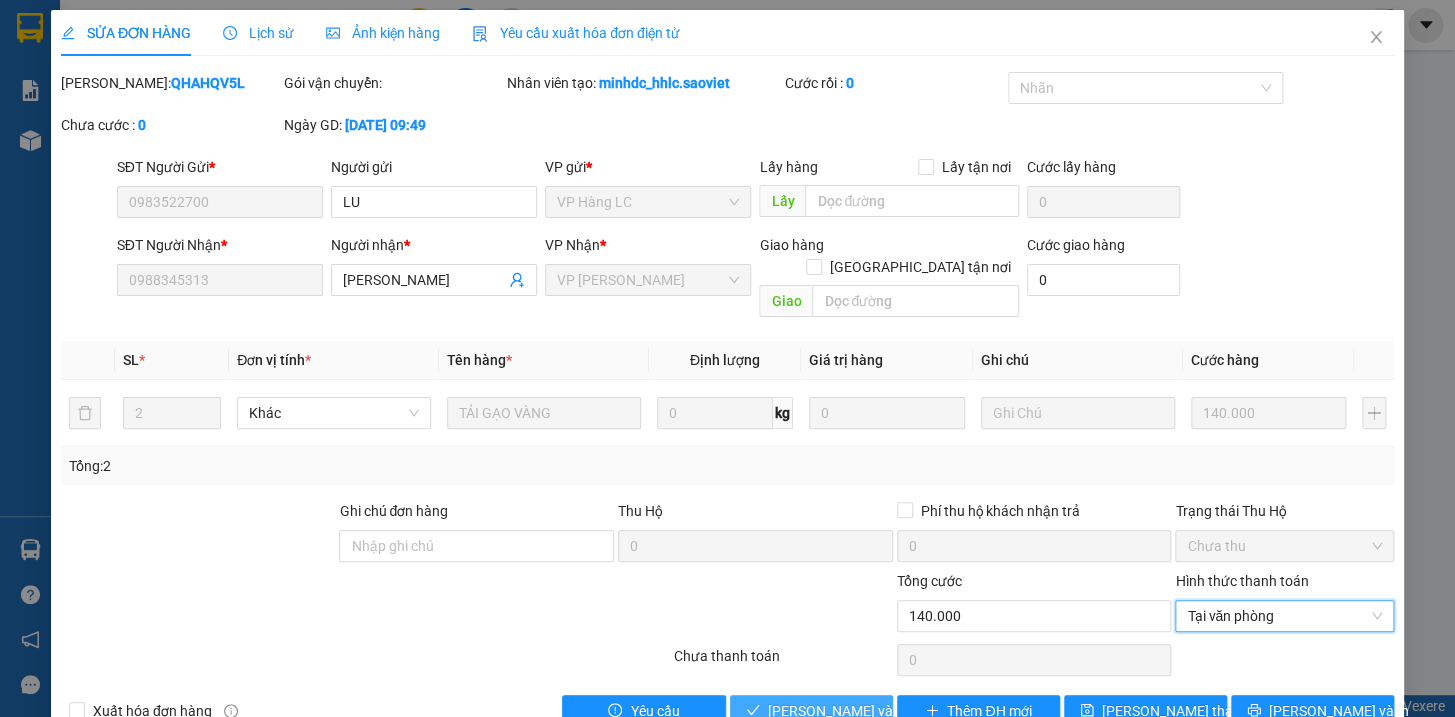 click on "[PERSON_NAME] và Giao hàng" at bounding box center [864, 711] 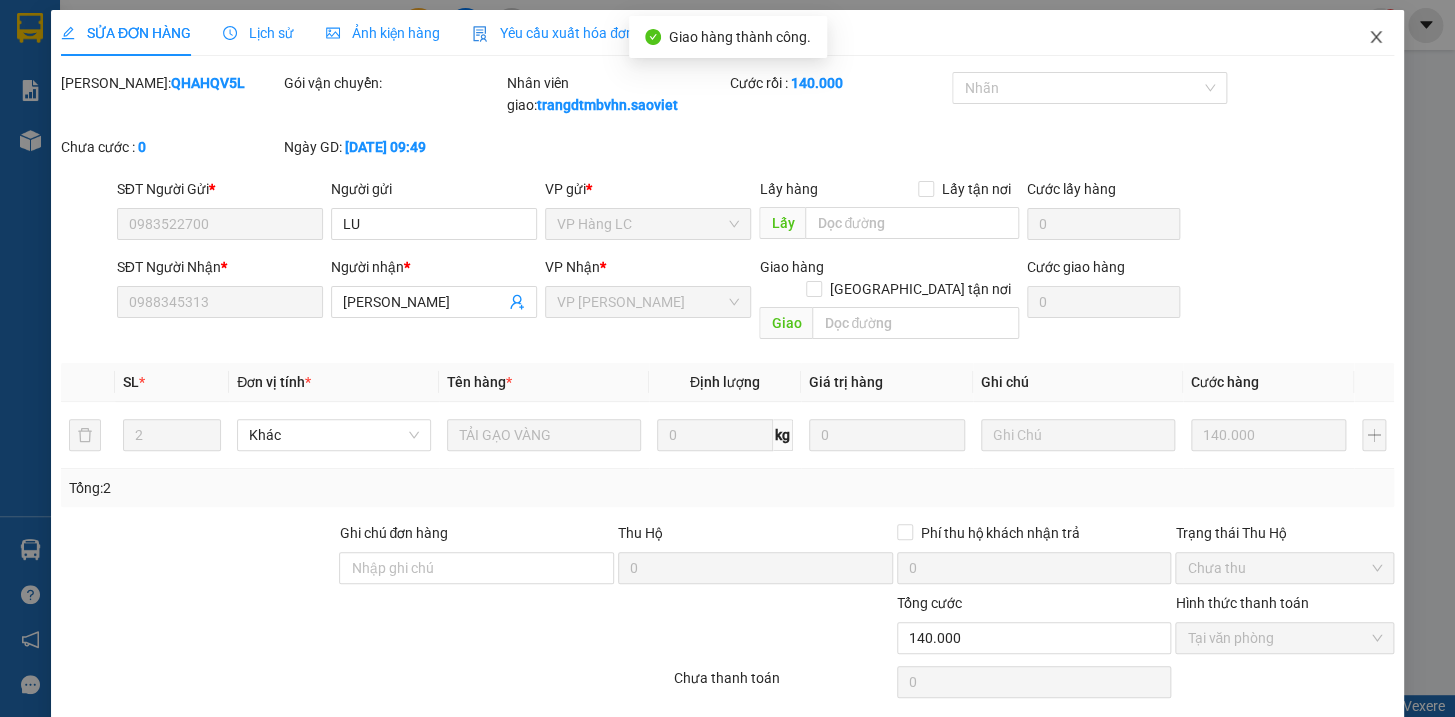 click 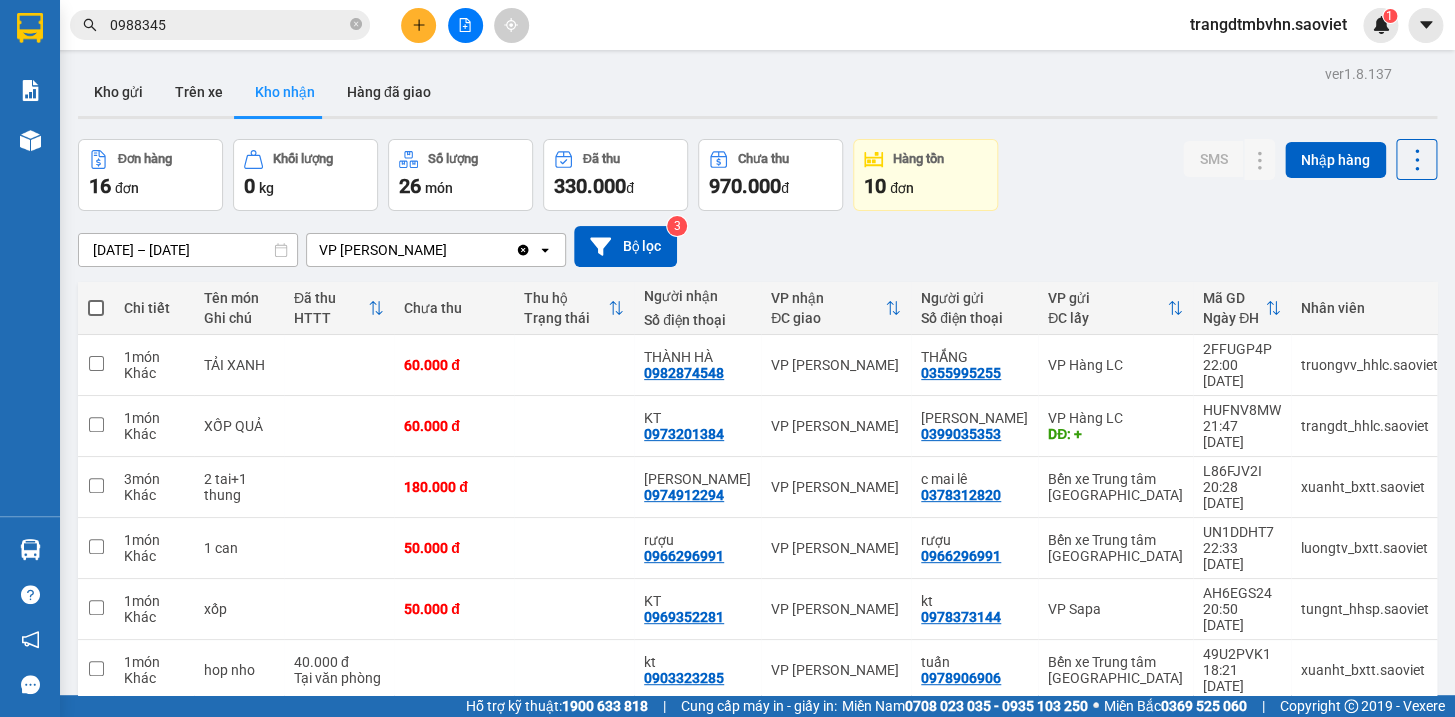 scroll, scrollTop: 180, scrollLeft: 0, axis: vertical 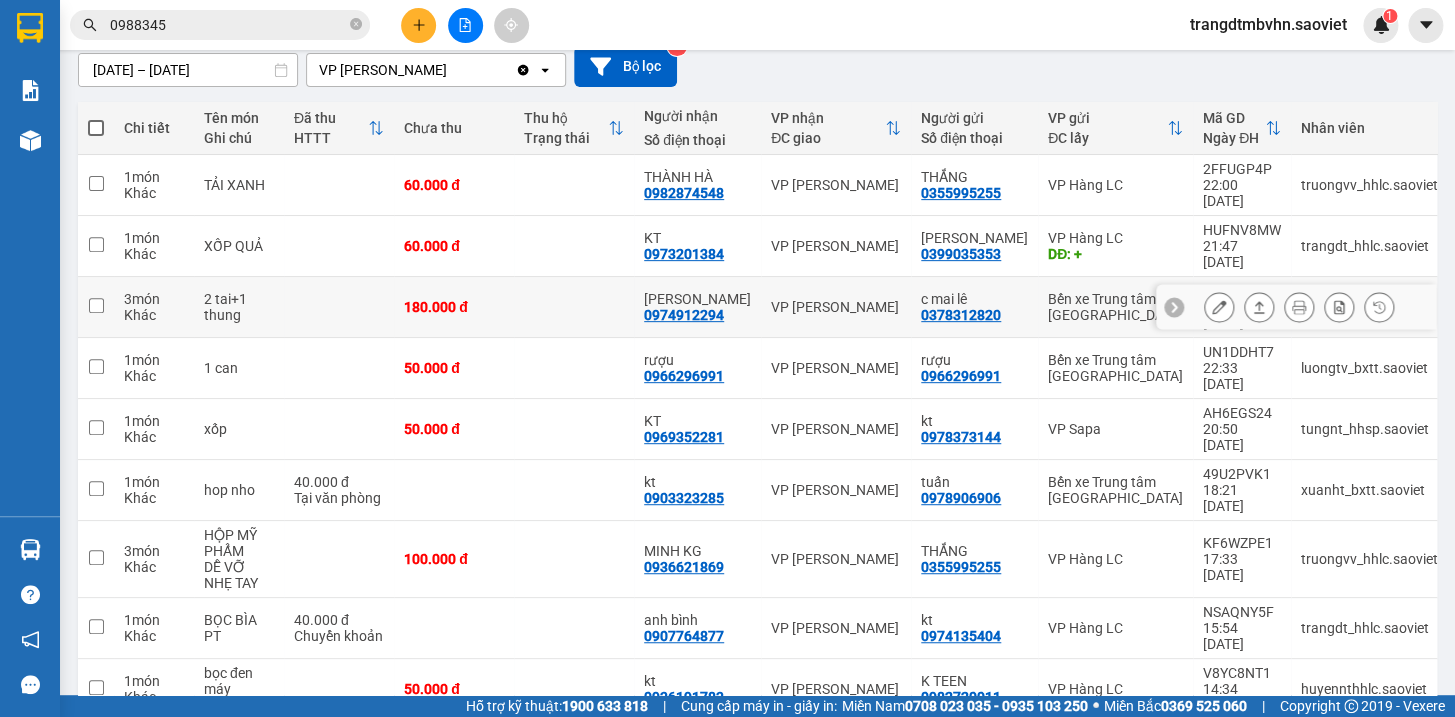 click 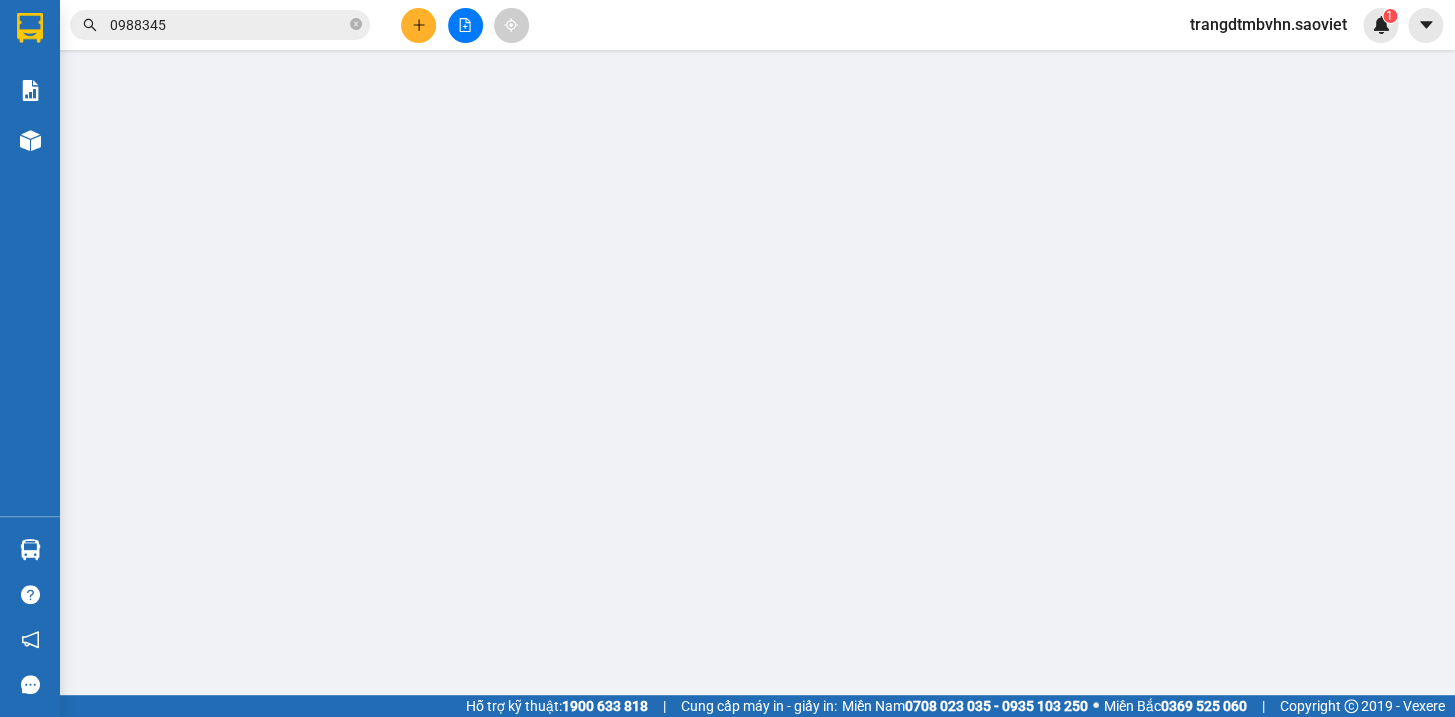 scroll, scrollTop: 0, scrollLeft: 0, axis: both 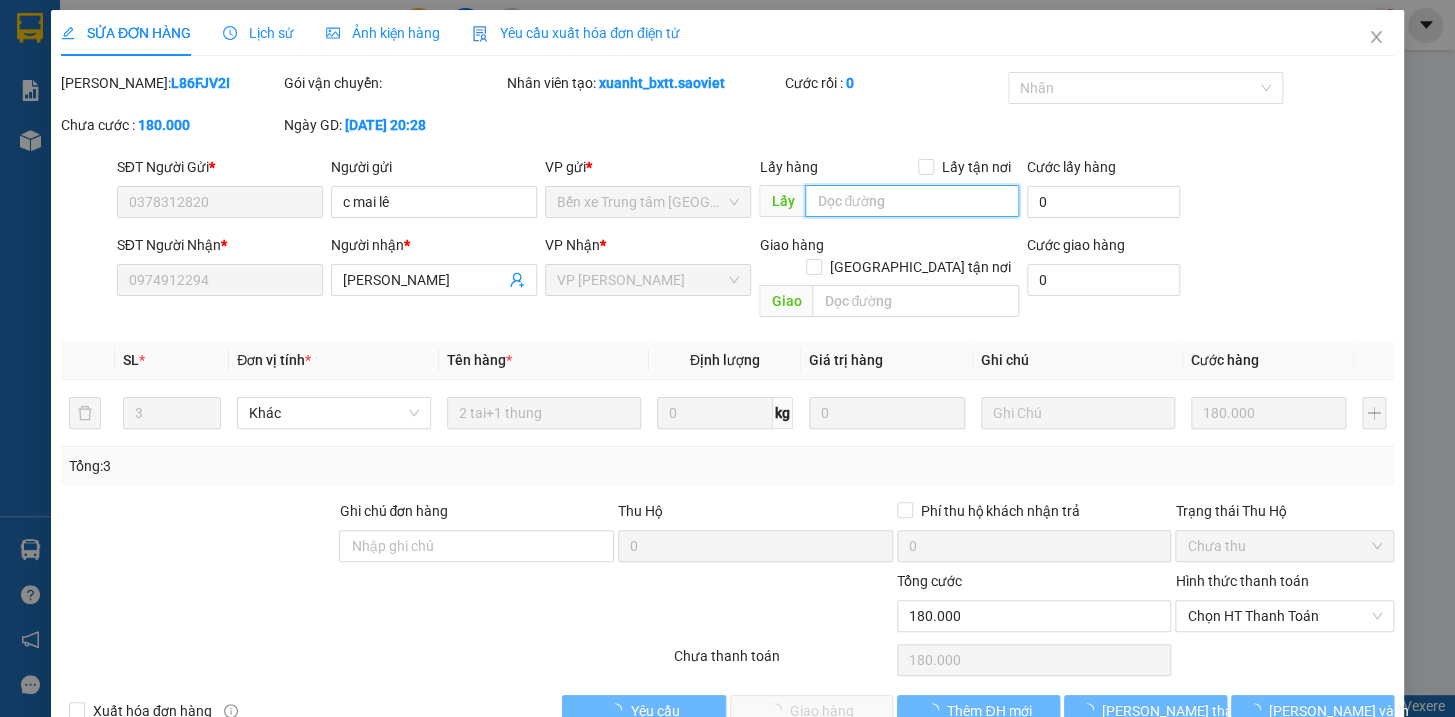 click at bounding box center (912, 201) 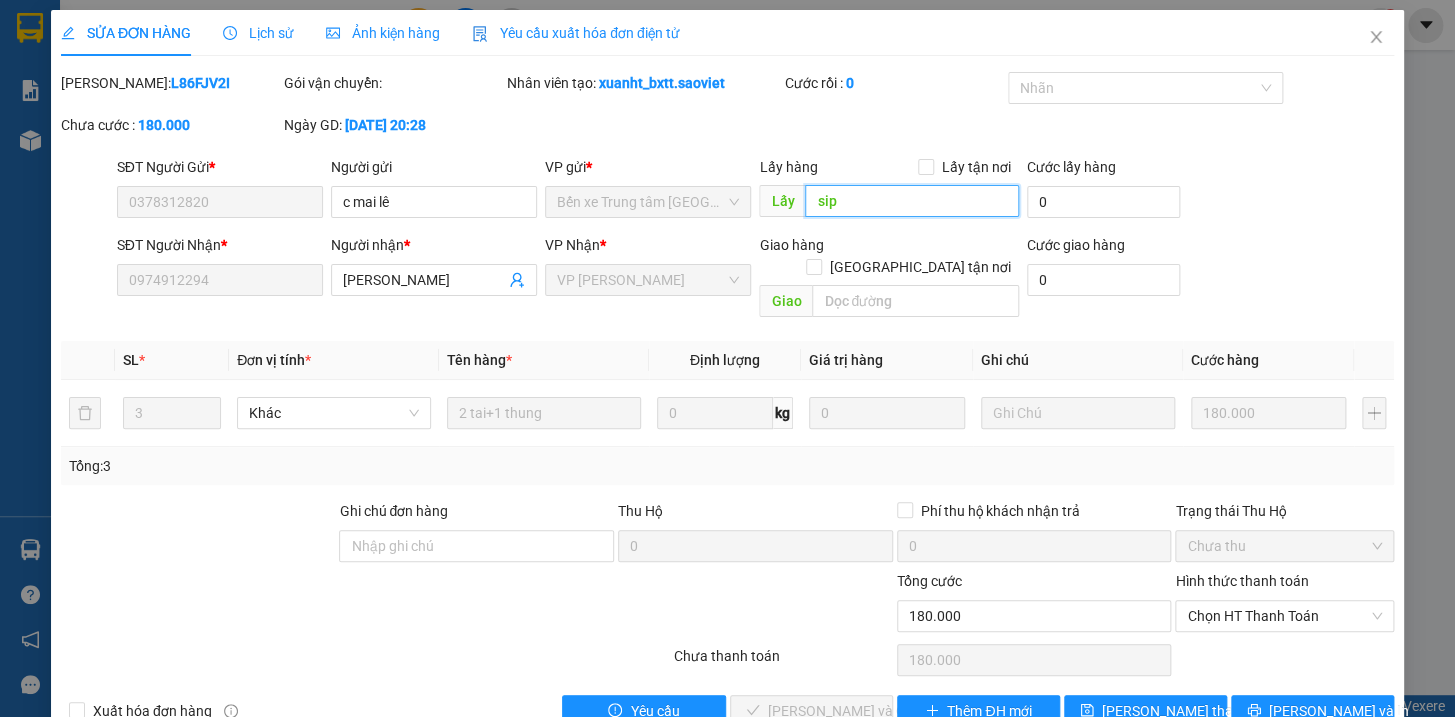 click on "sip" at bounding box center (912, 201) 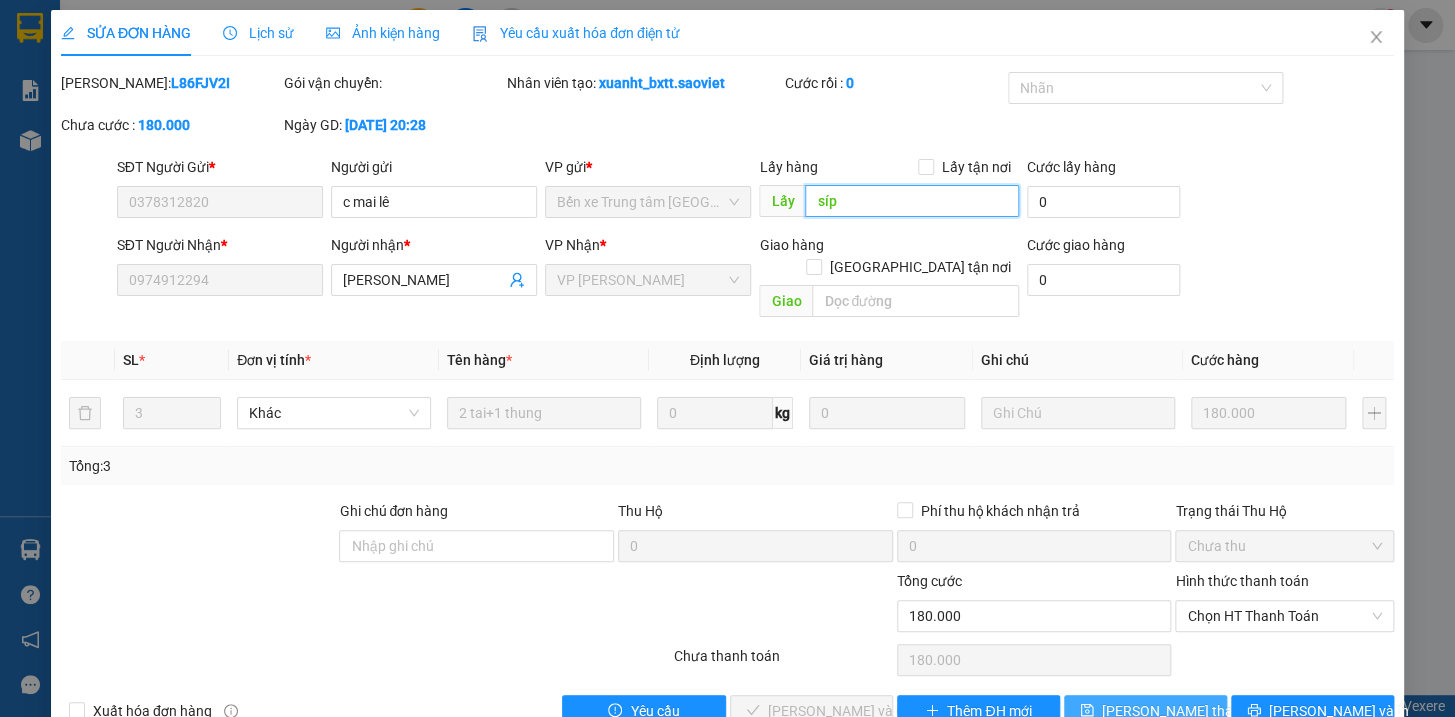 type on "síp" 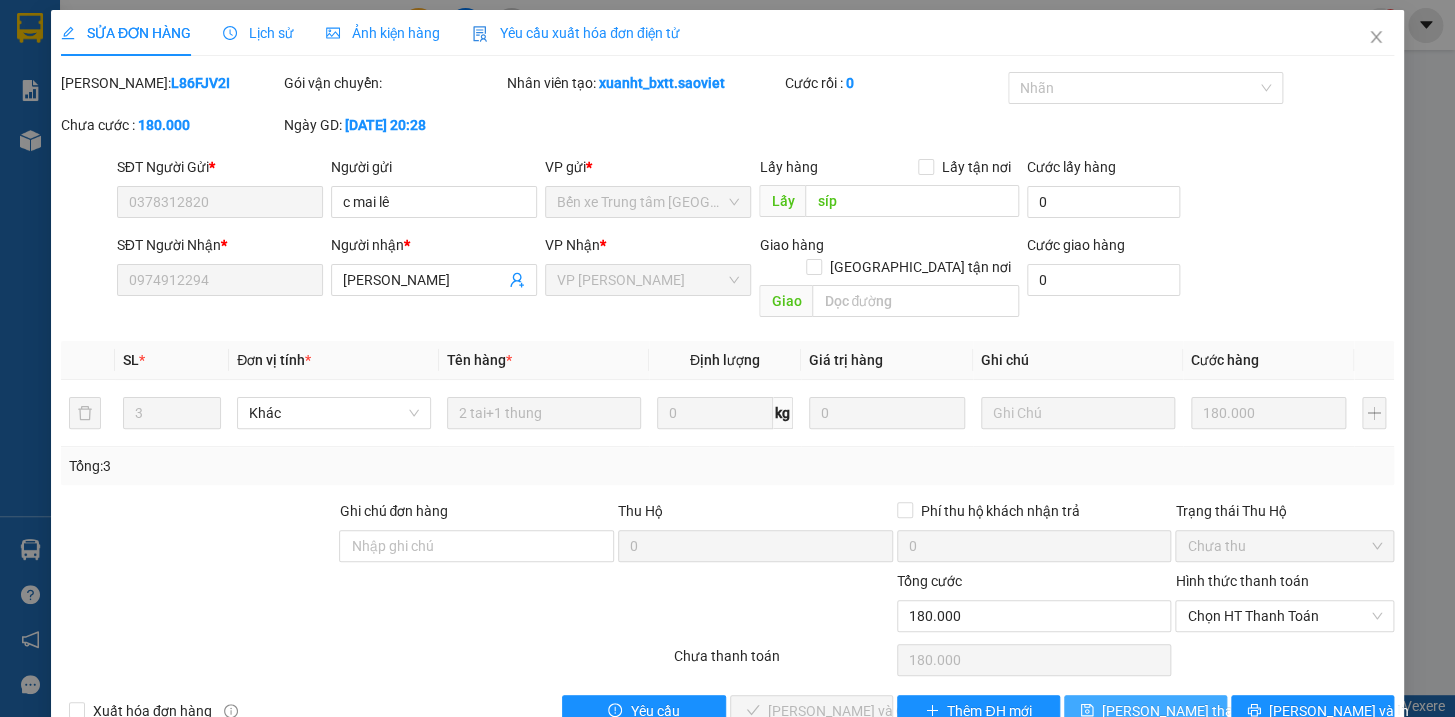 click on "[PERSON_NAME] thay đổi" at bounding box center (1182, 711) 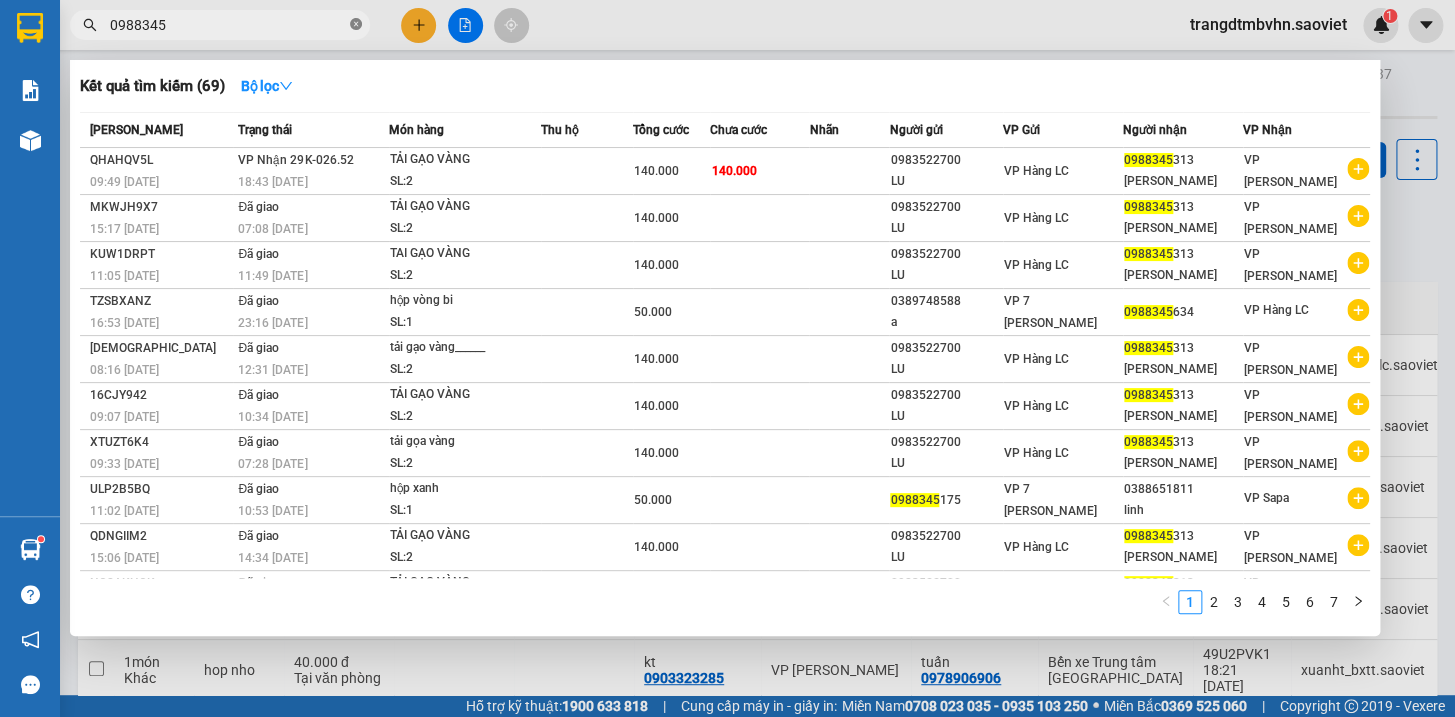 click 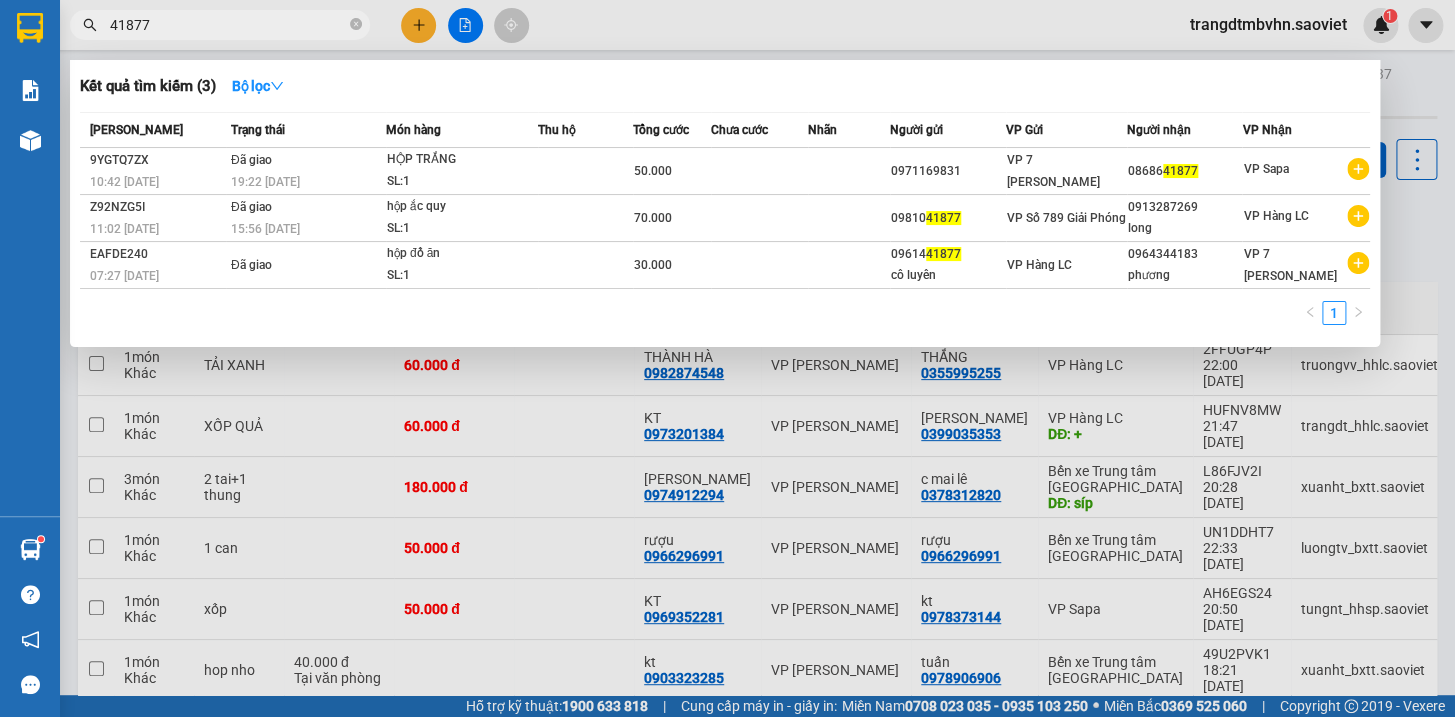 click on "41877" at bounding box center [228, 25] 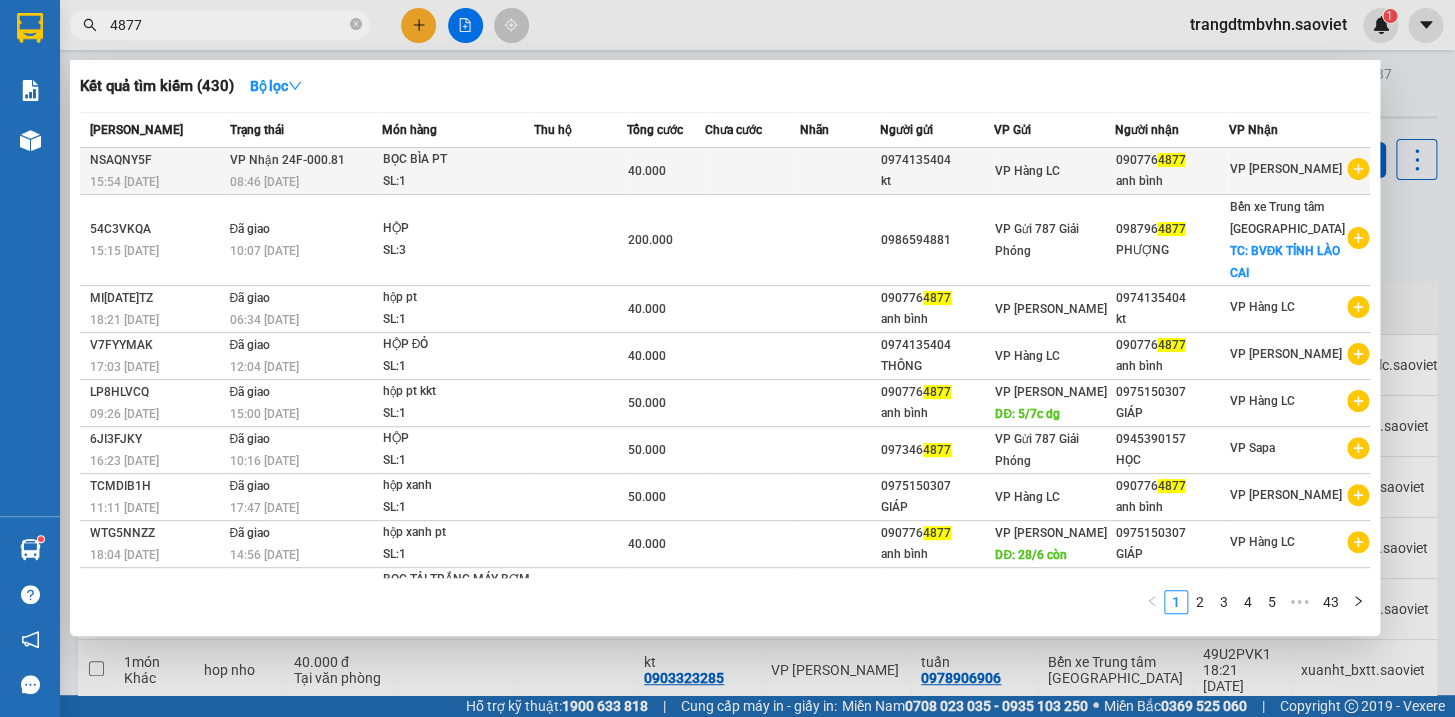 type on "4877" 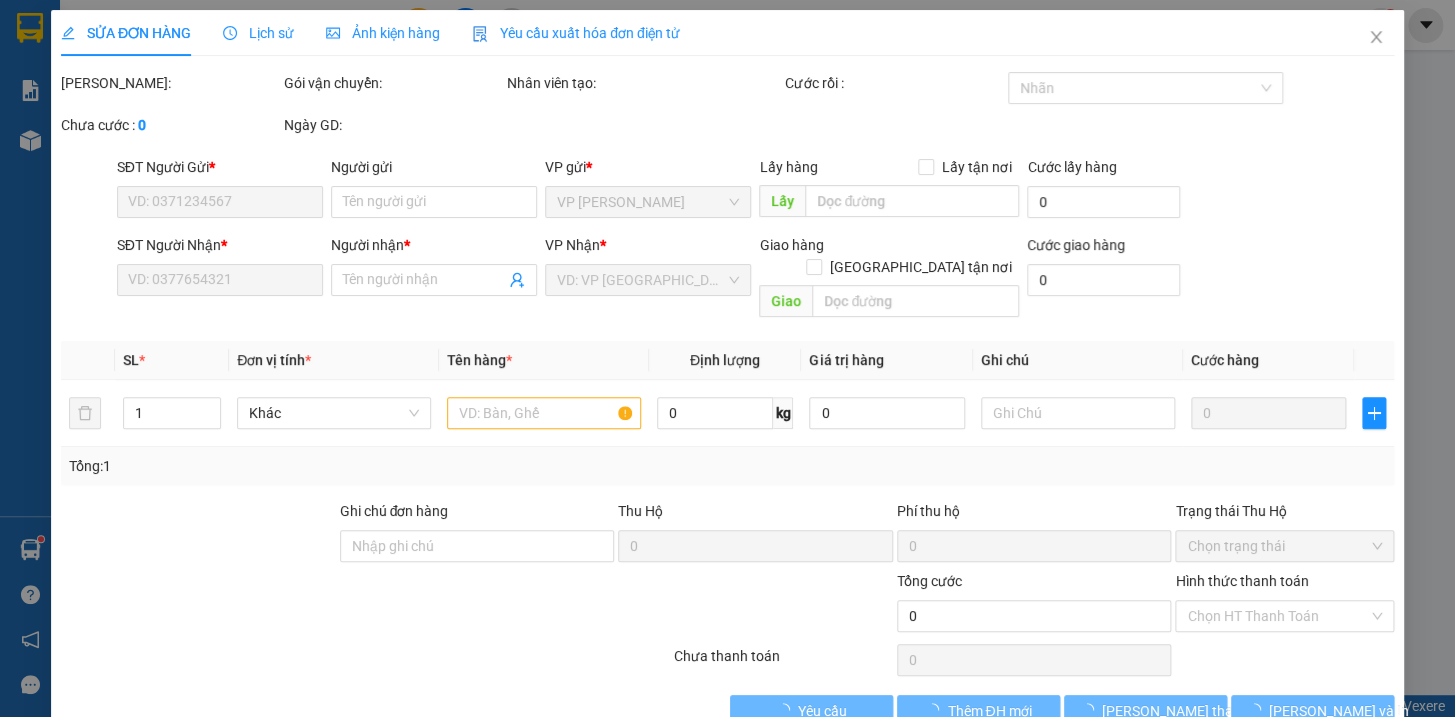 type on "0974135404" 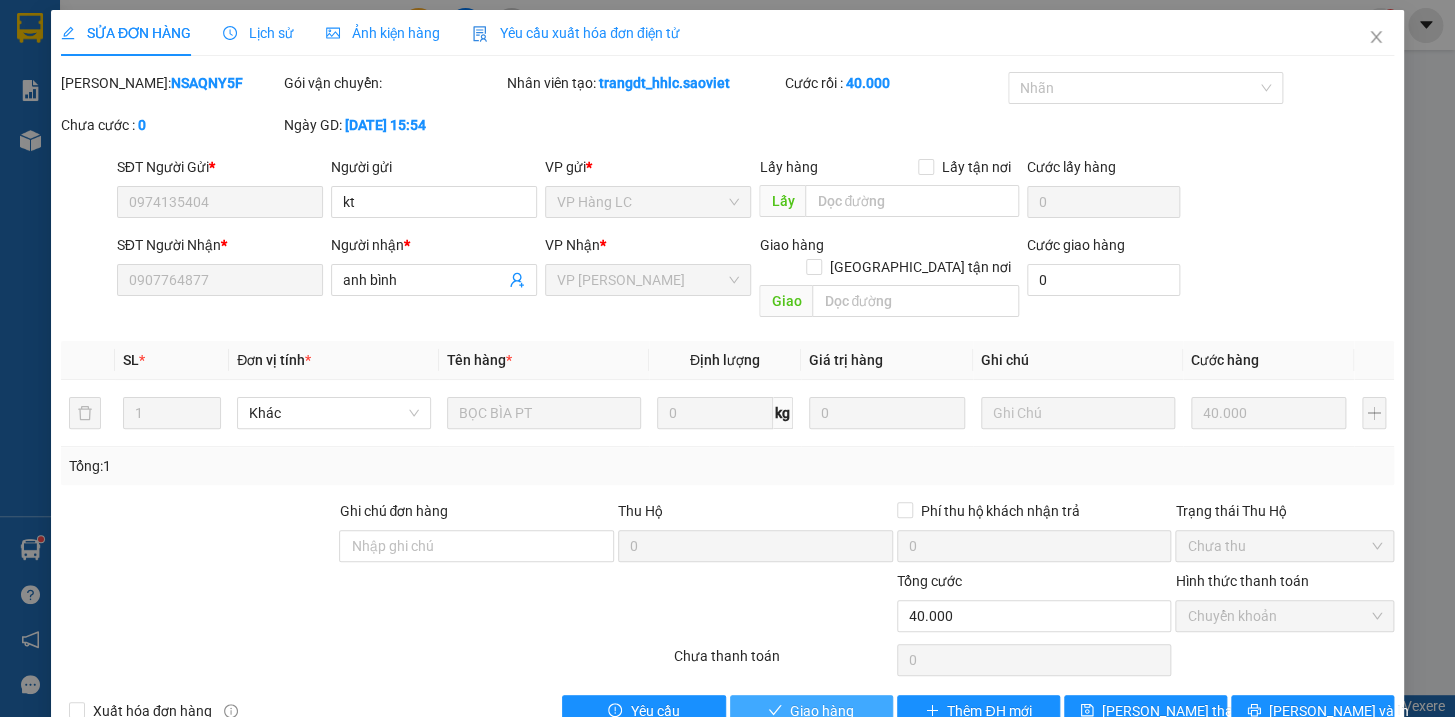 click on "Giao hàng" at bounding box center (811, 711) 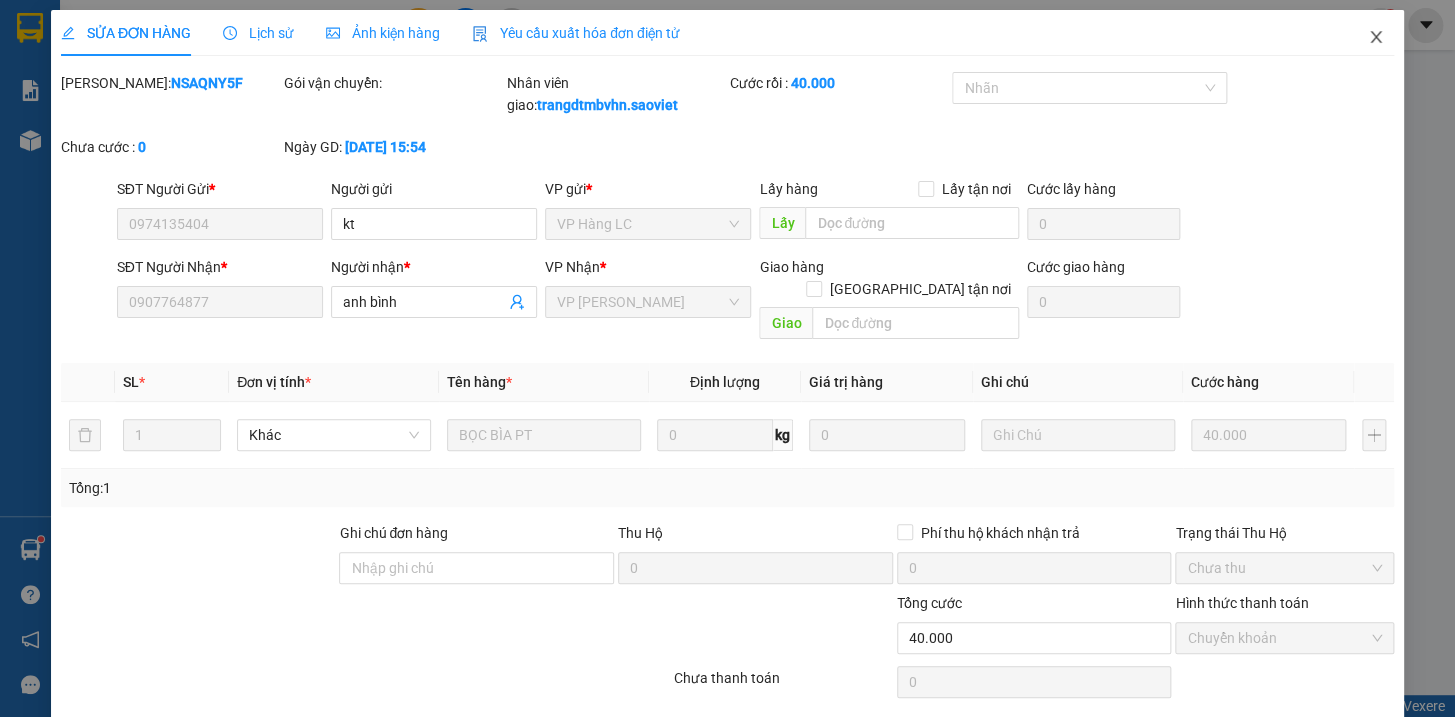 click 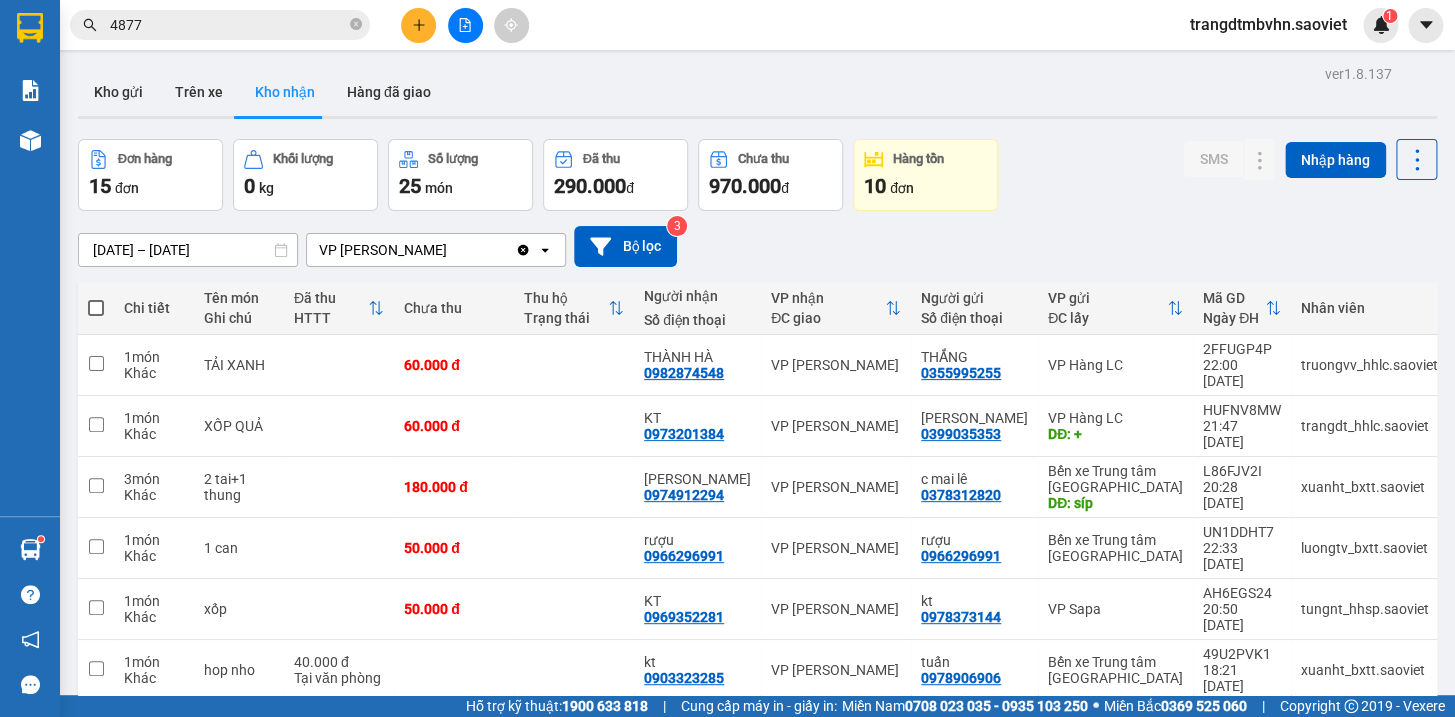 click 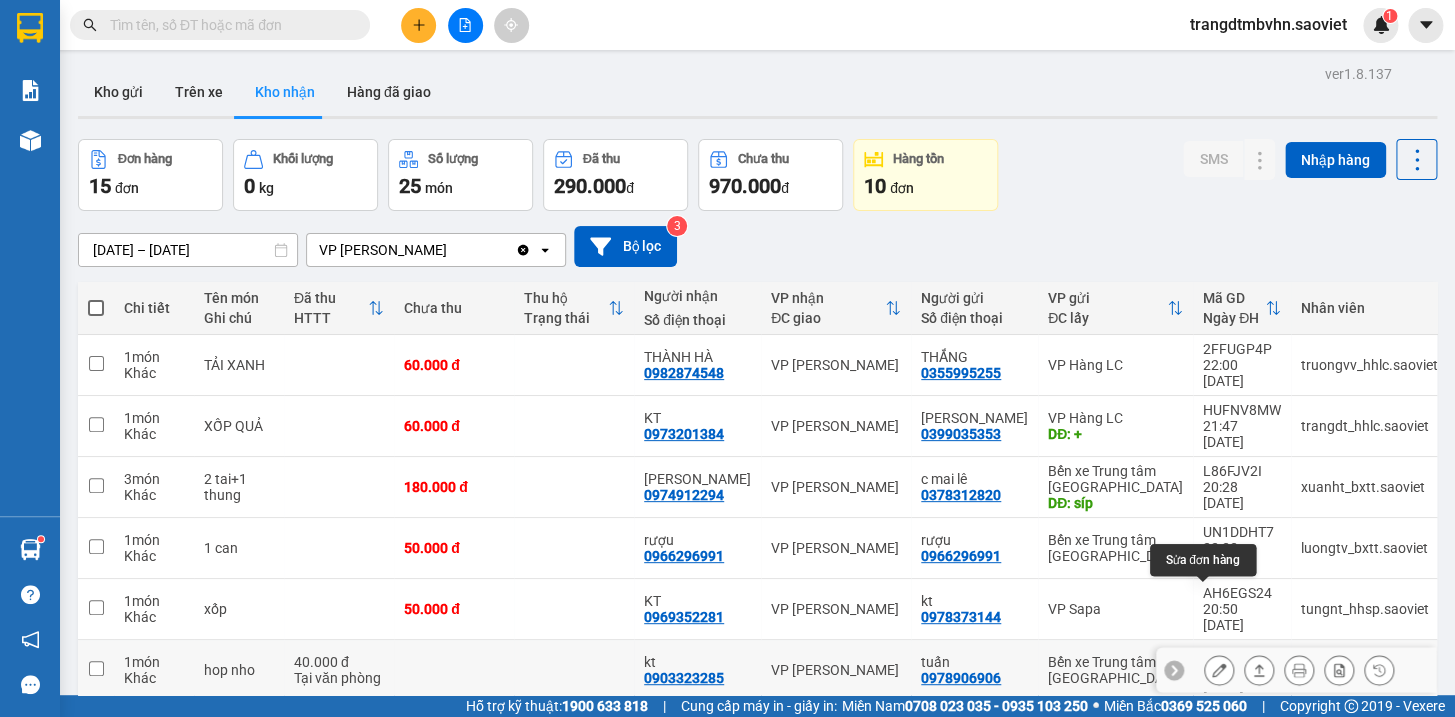 click 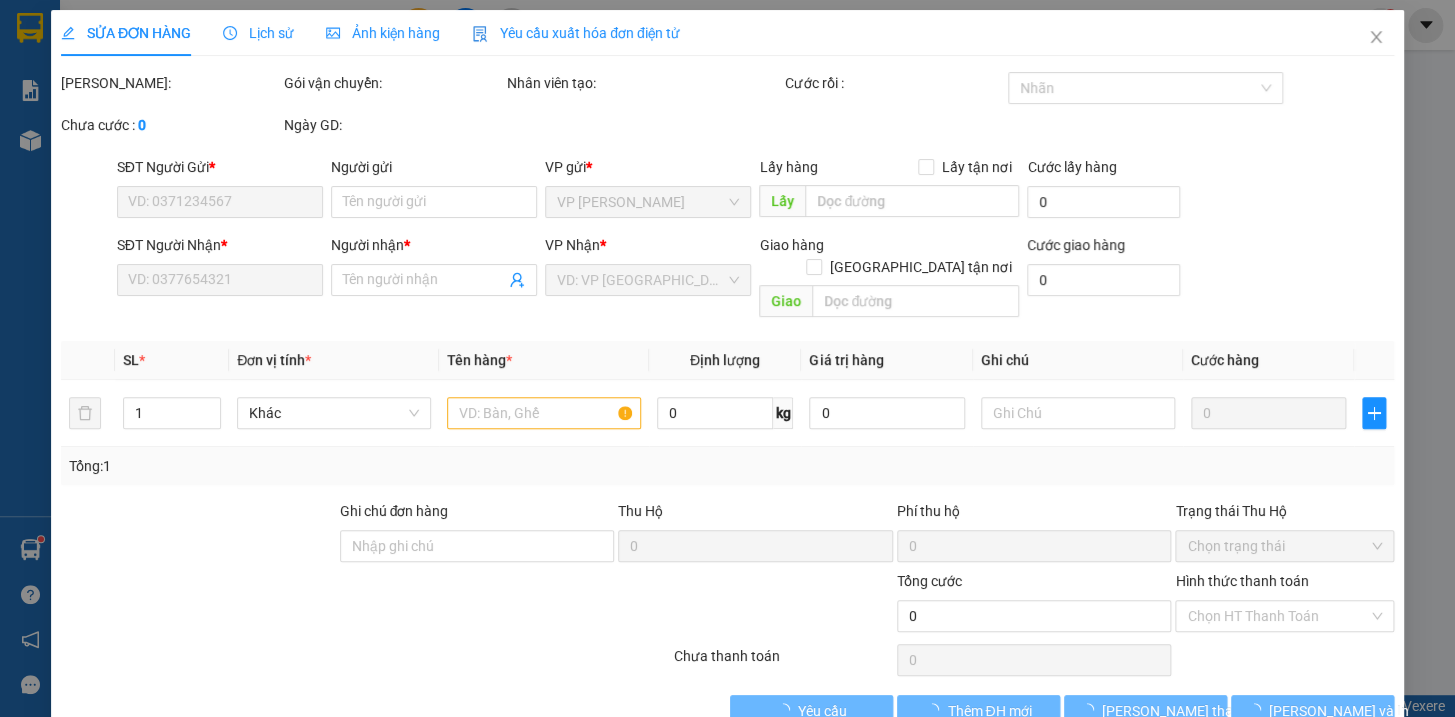 type on "0978906906" 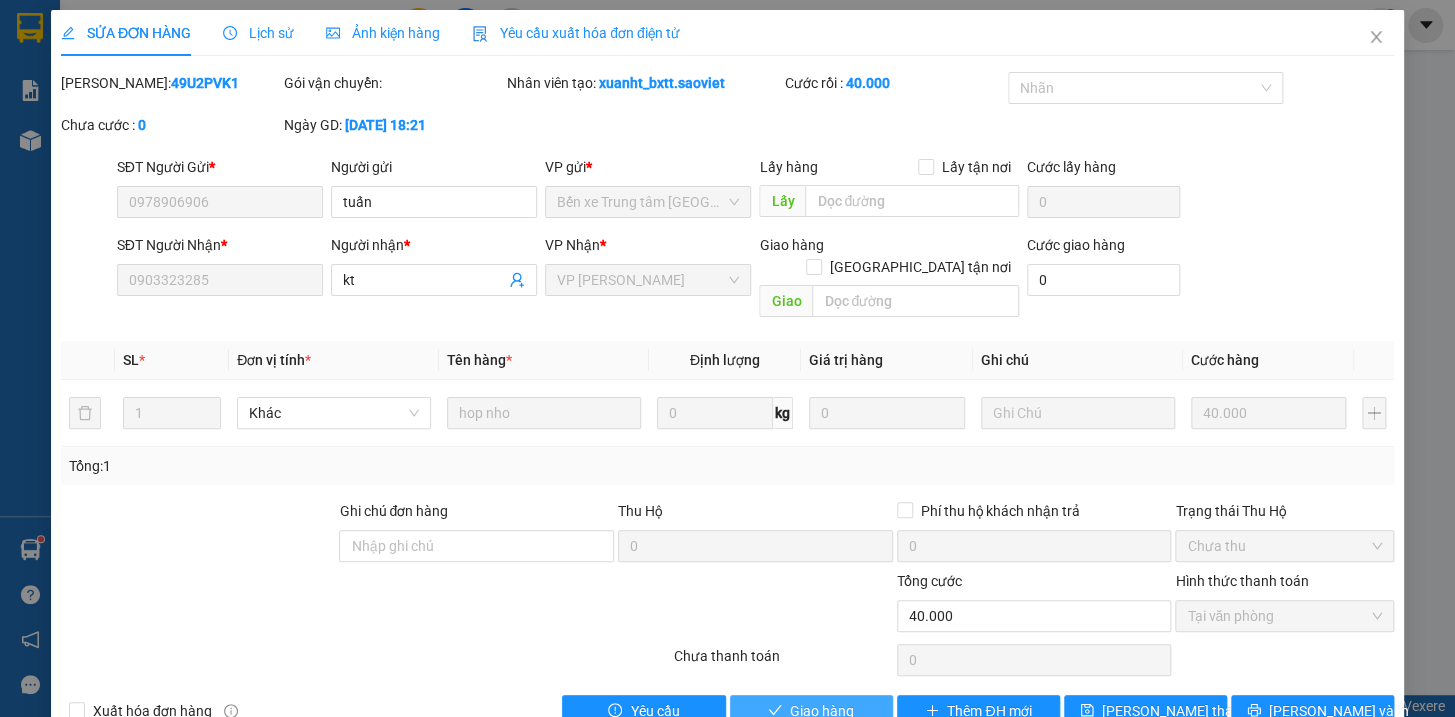 click on "Giao hàng" at bounding box center [822, 711] 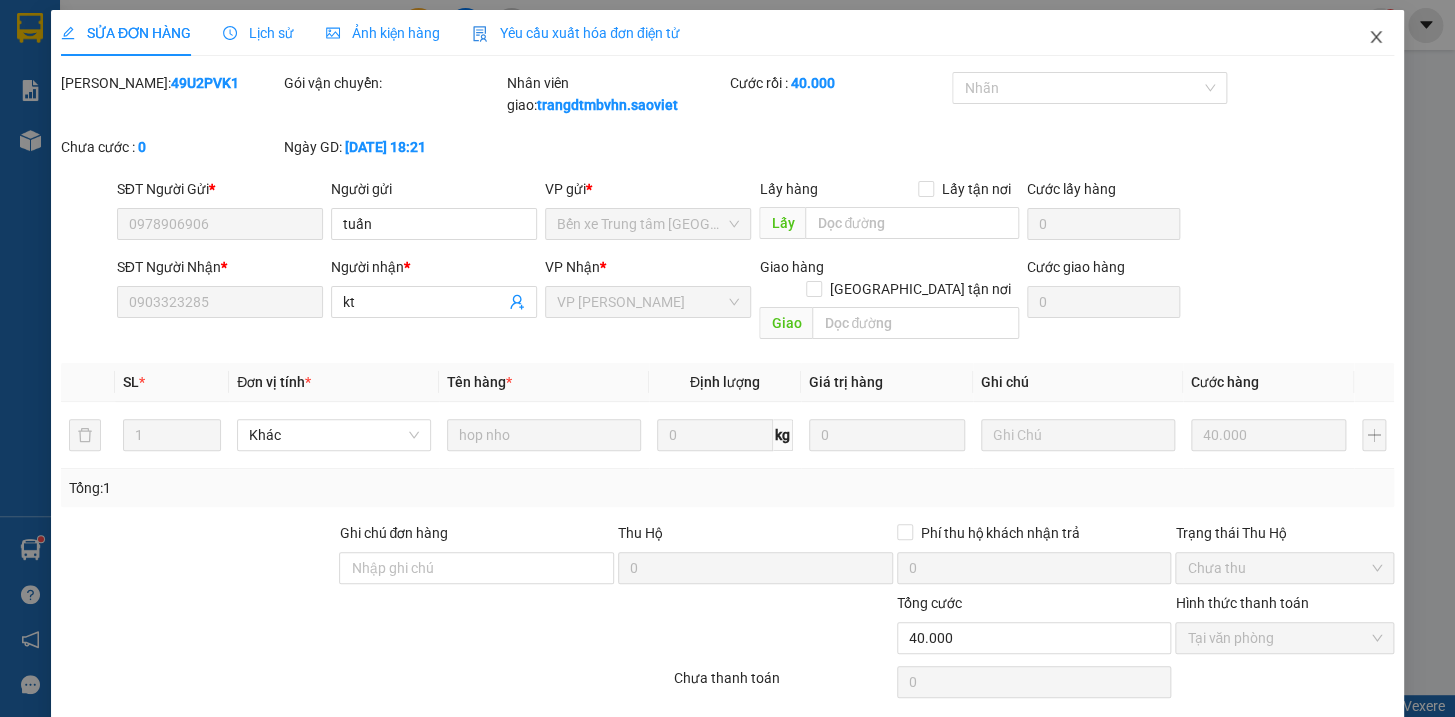 click 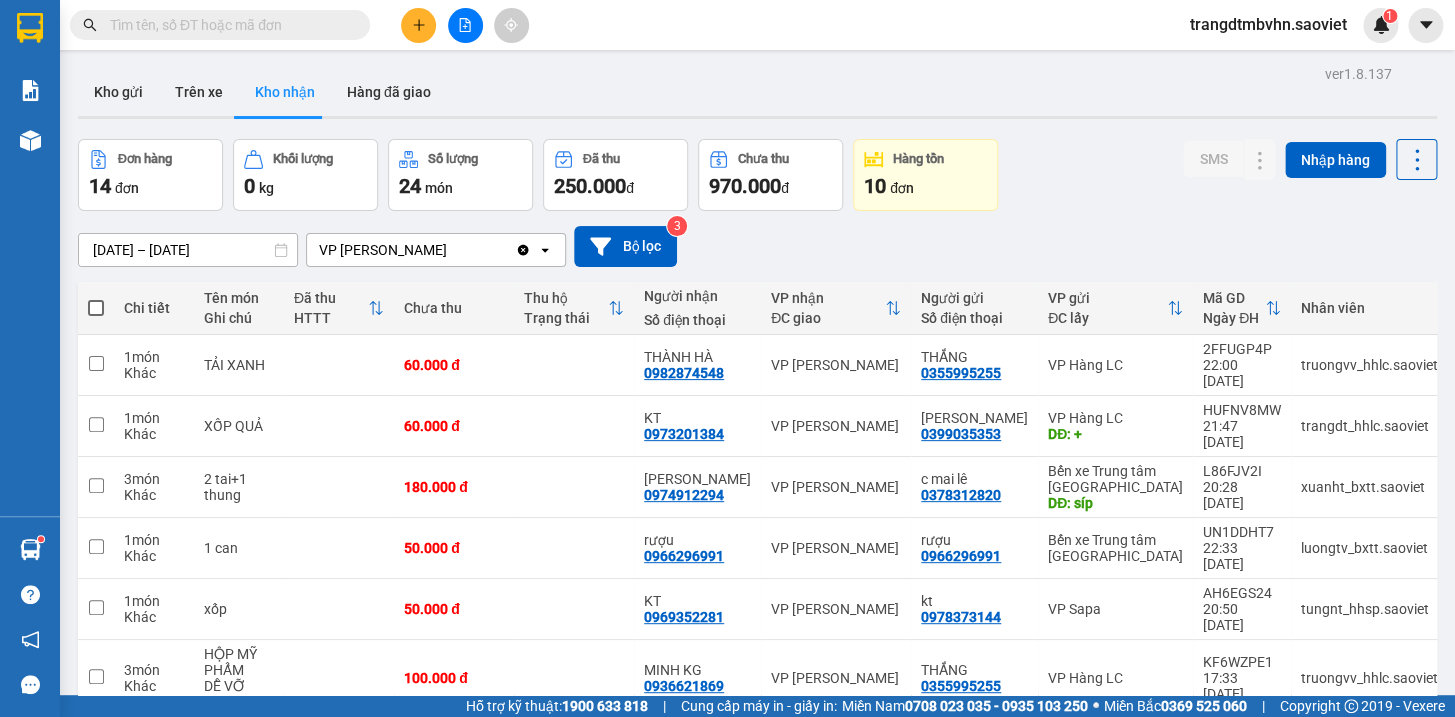 click at bounding box center [228, 25] 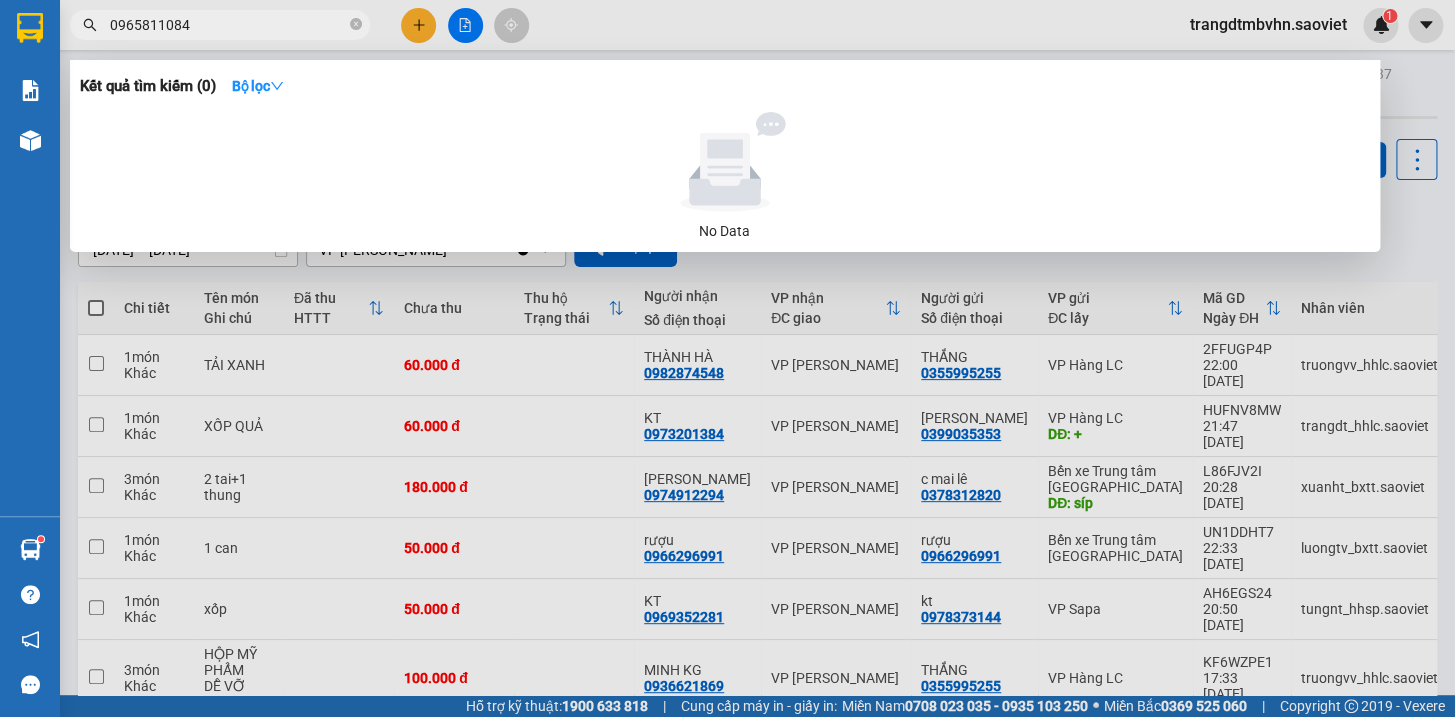 type on "0965811084" 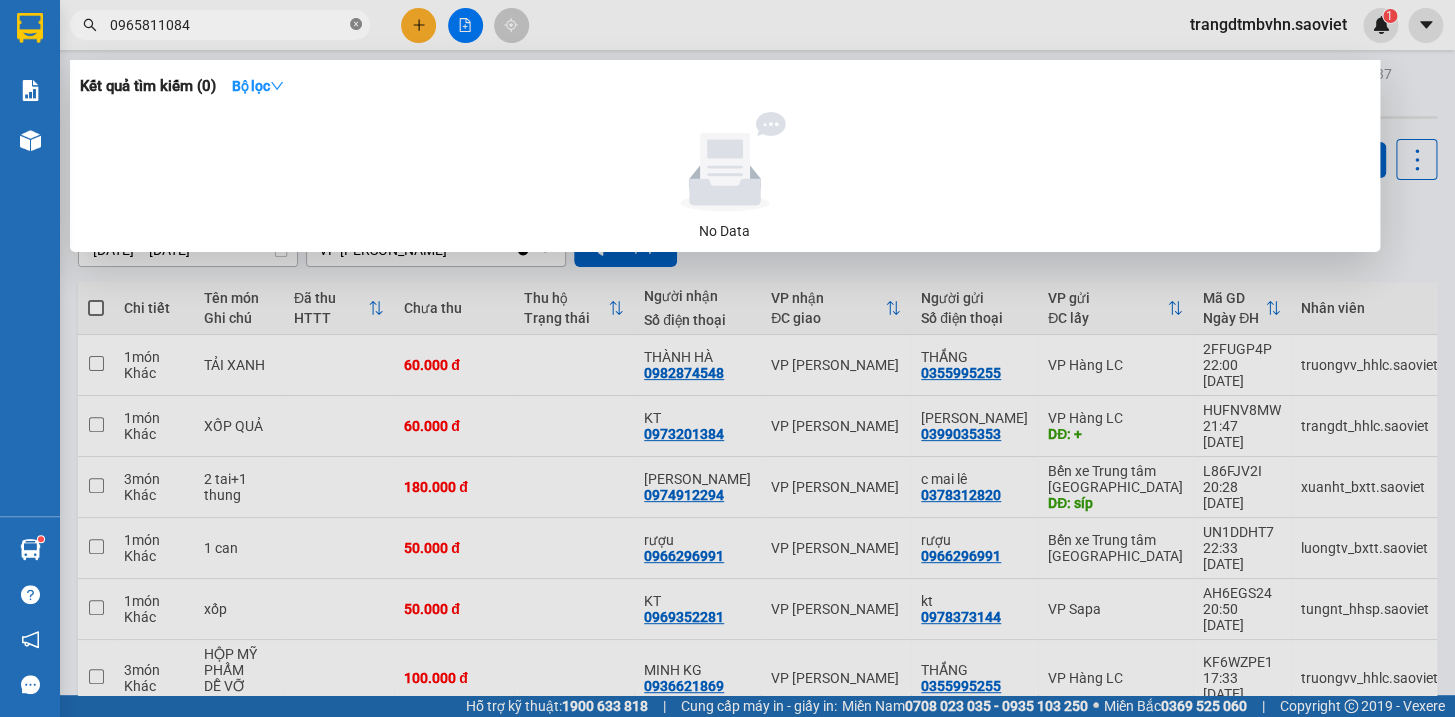 click 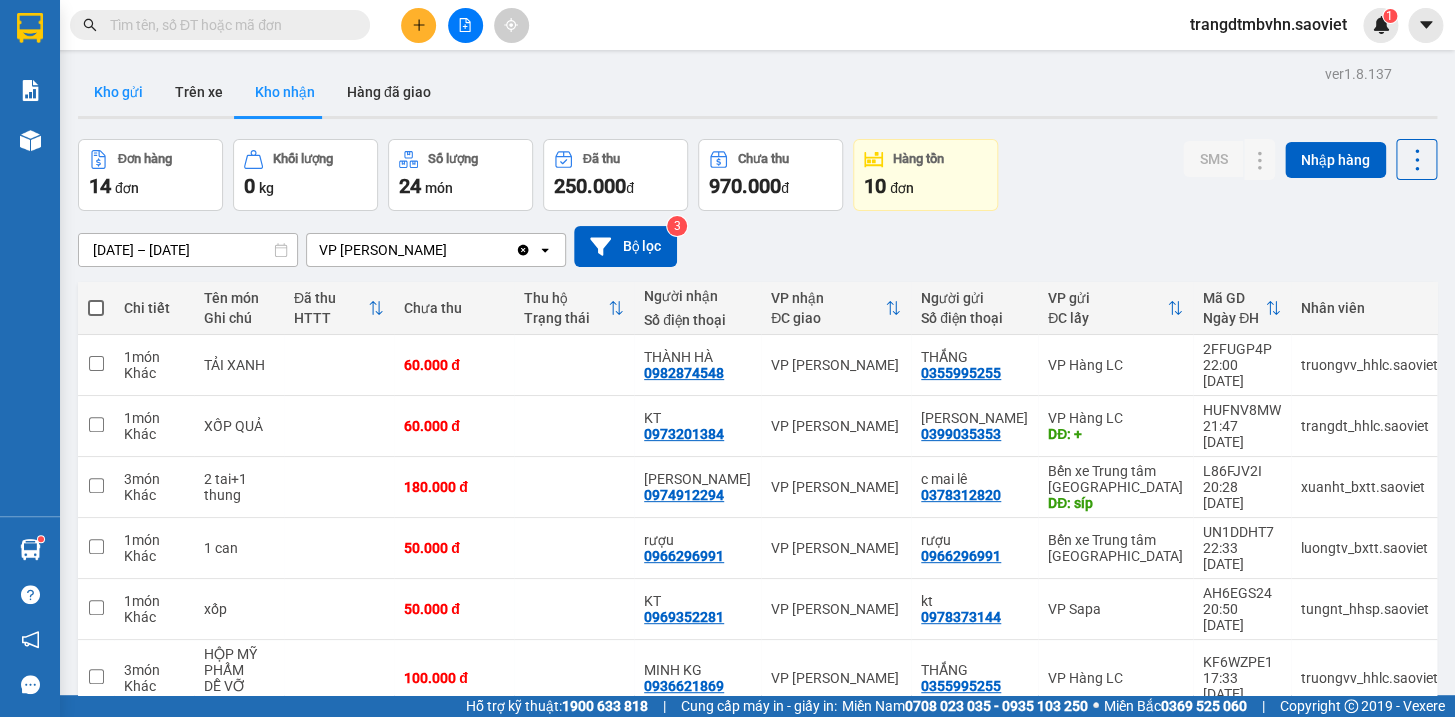 click on "Kho gửi" at bounding box center (118, 92) 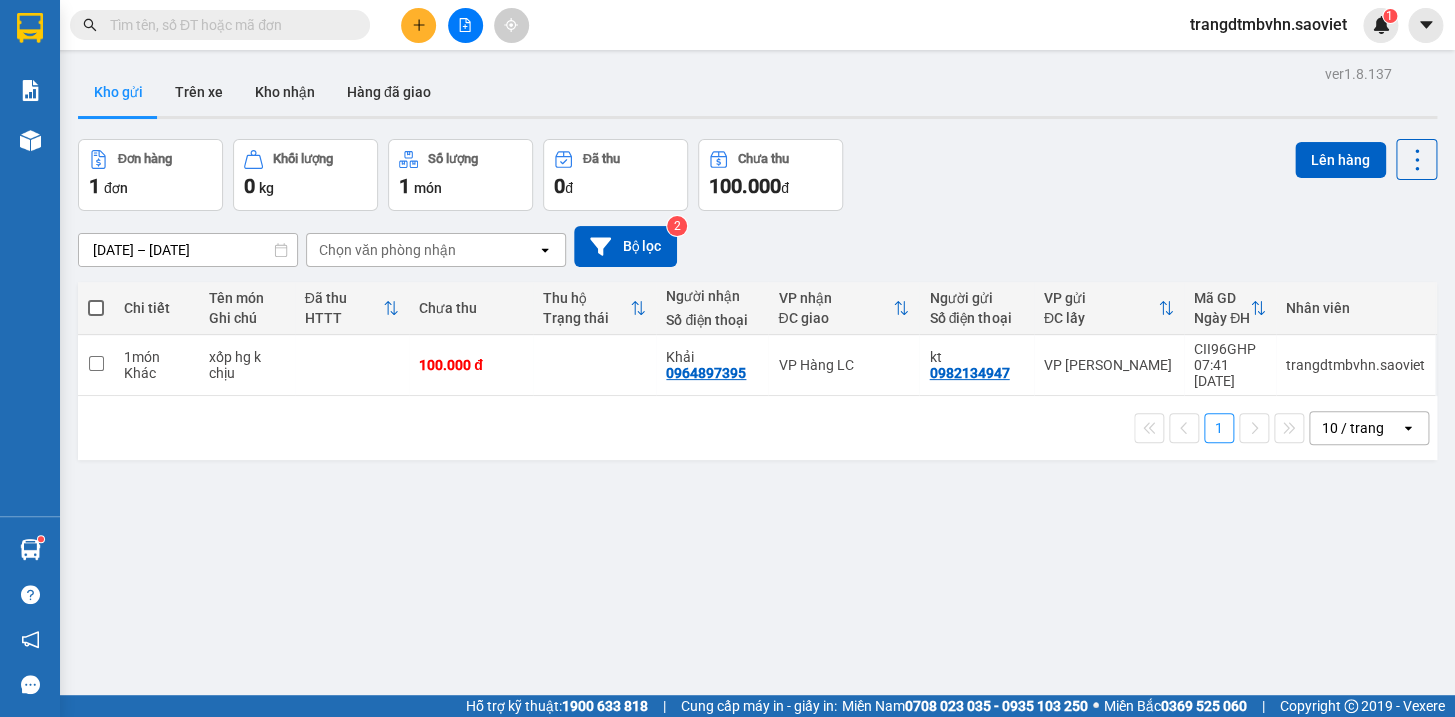 click at bounding box center [96, 308] 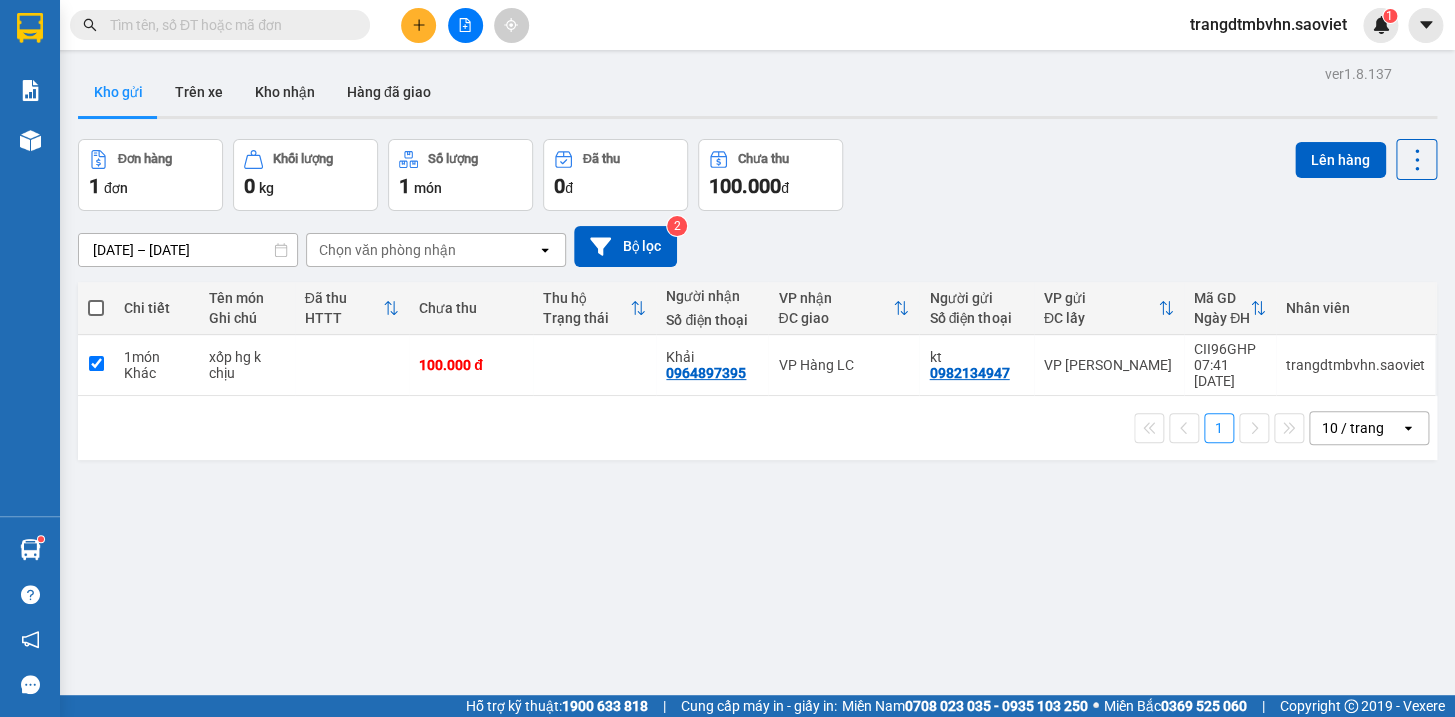 checkbox on "true" 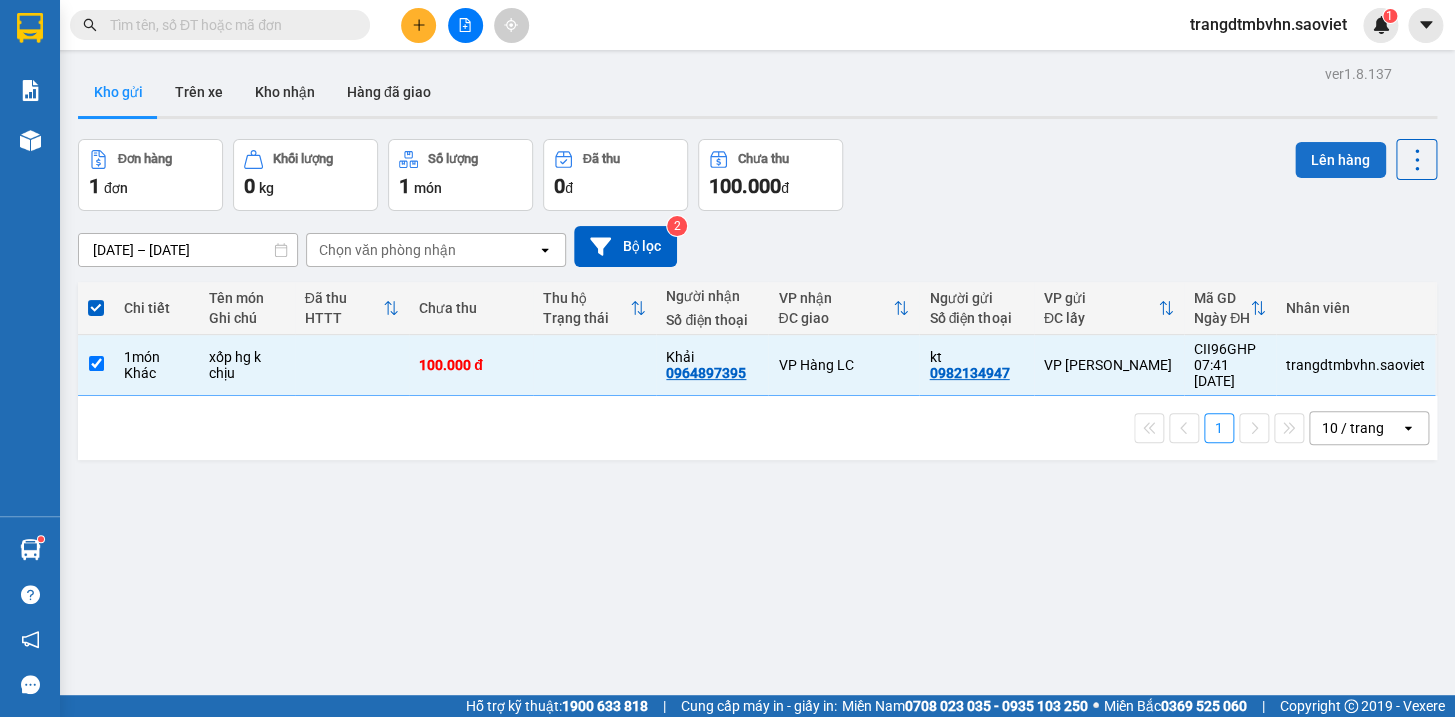 click on "Lên hàng" at bounding box center (1340, 160) 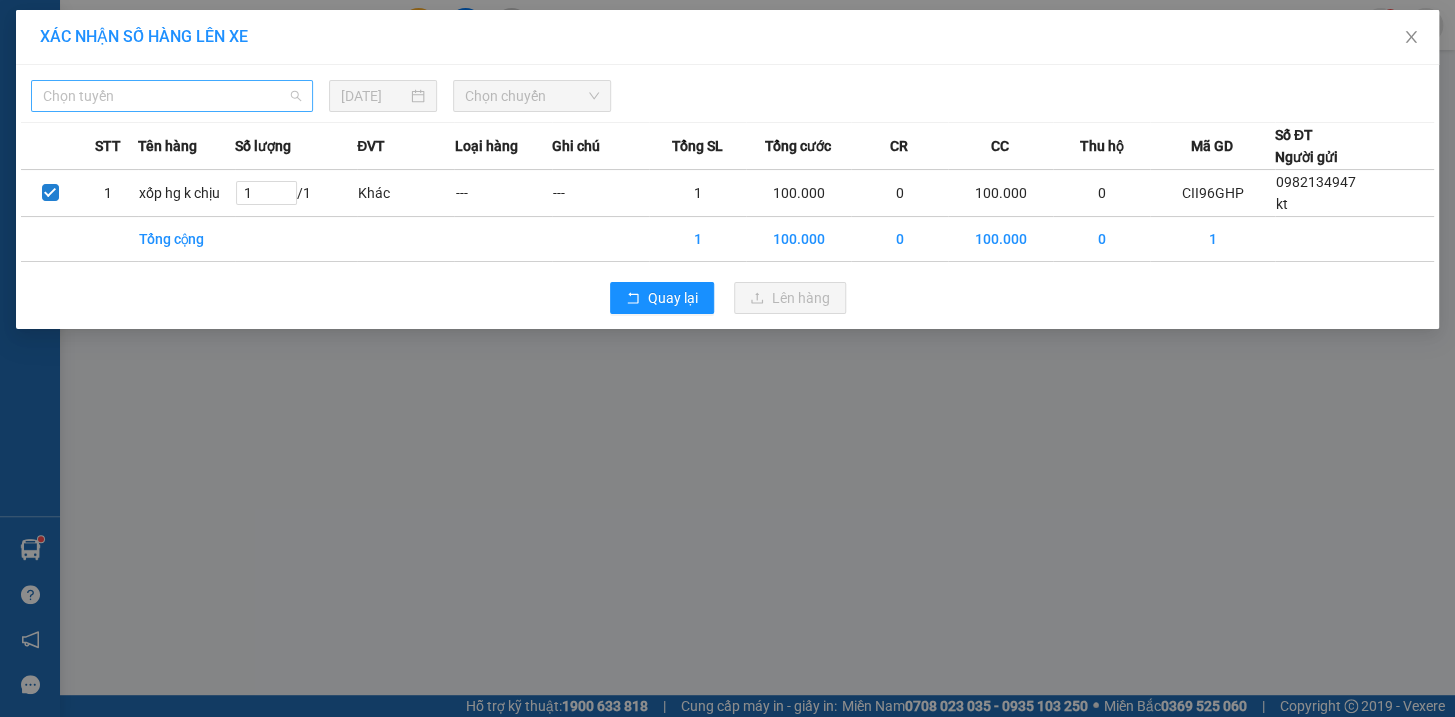 click on "Chọn tuyến" at bounding box center [172, 96] 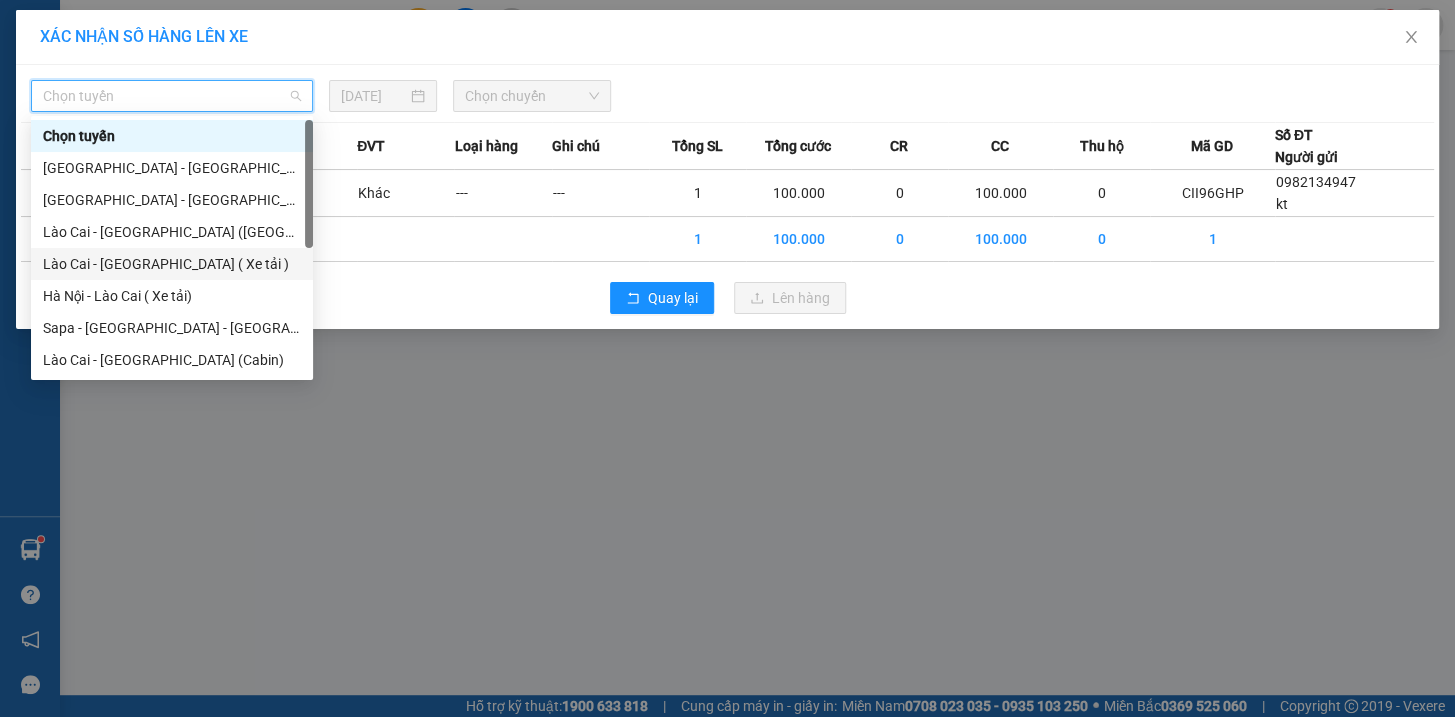 drag, startPoint x: 302, startPoint y: 232, endPoint x: 310, endPoint y: 336, distance: 104.307236 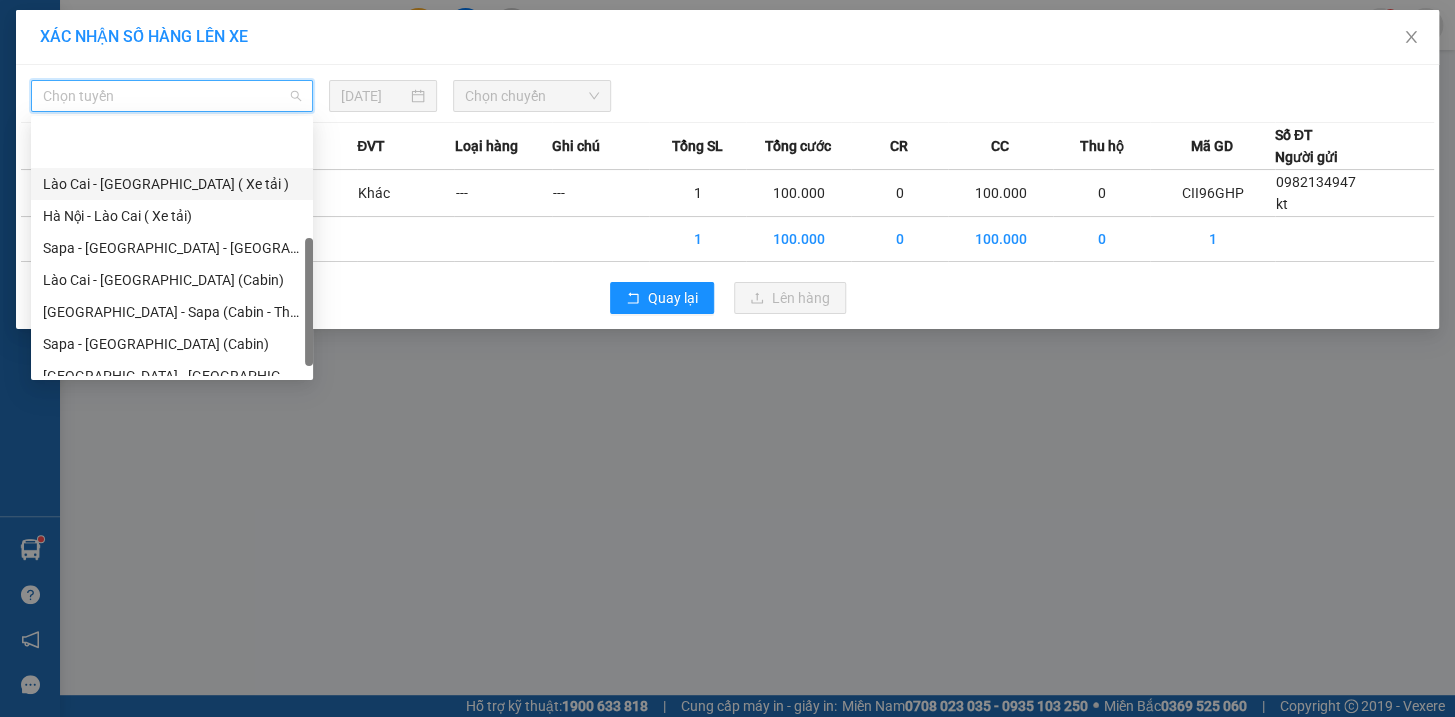 scroll, scrollTop: 160, scrollLeft: 0, axis: vertical 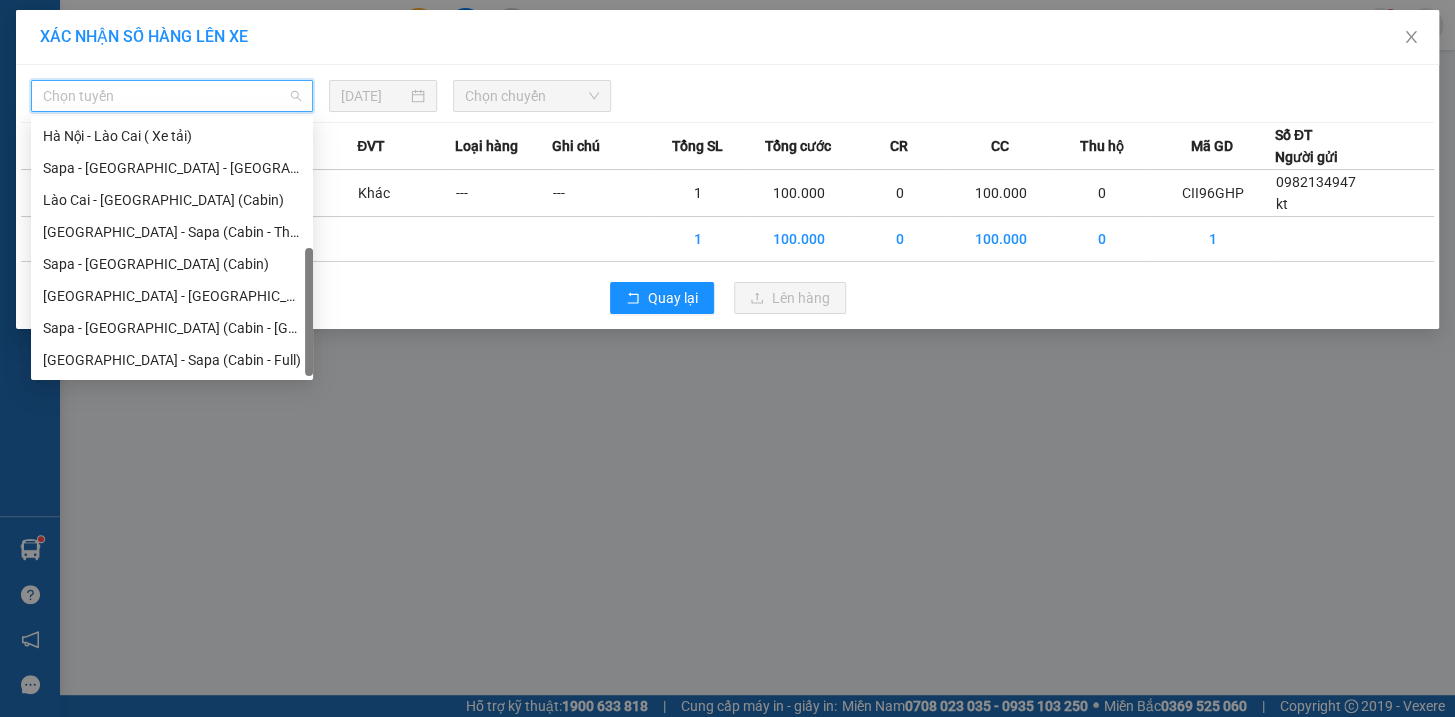 drag, startPoint x: 308, startPoint y: 233, endPoint x: 308, endPoint y: 416, distance: 183 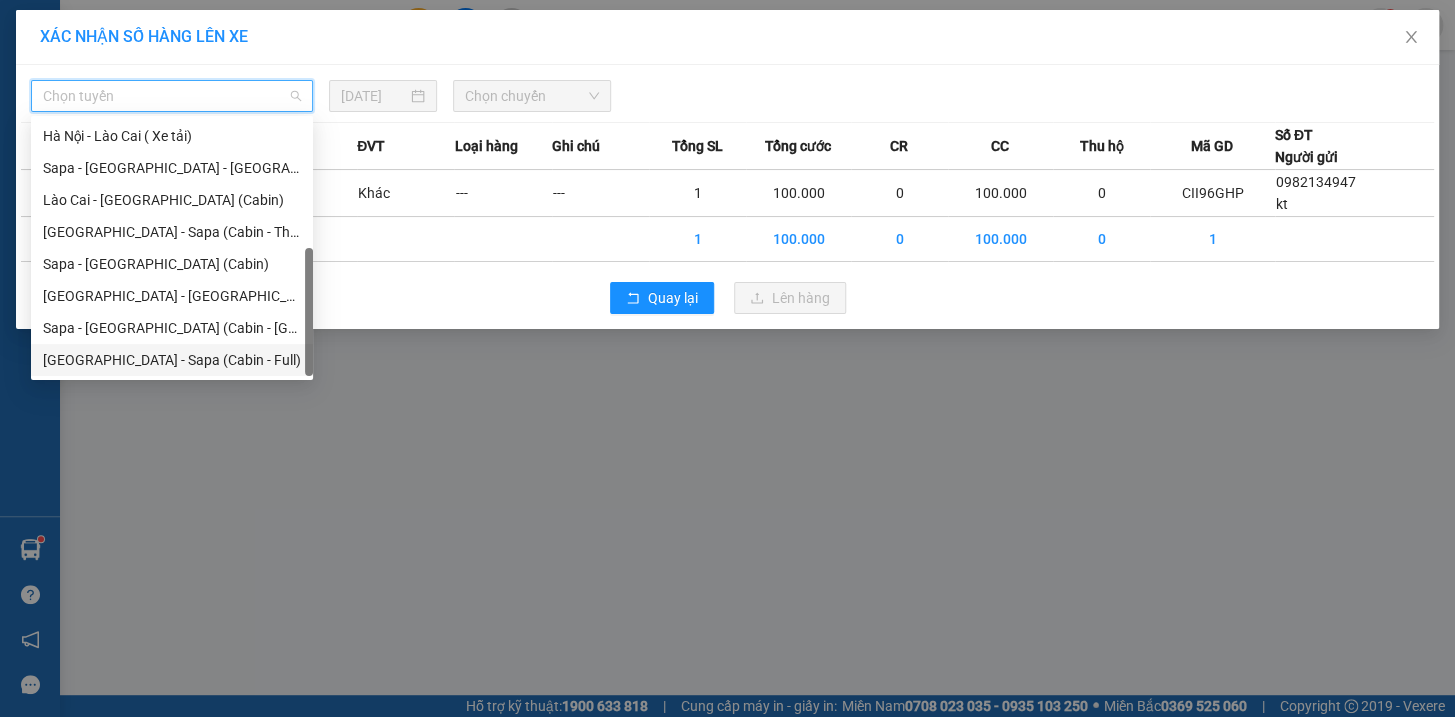 click on "[GEOGRAPHIC_DATA] - Sapa (Cabin - Full)" at bounding box center (172, 360) 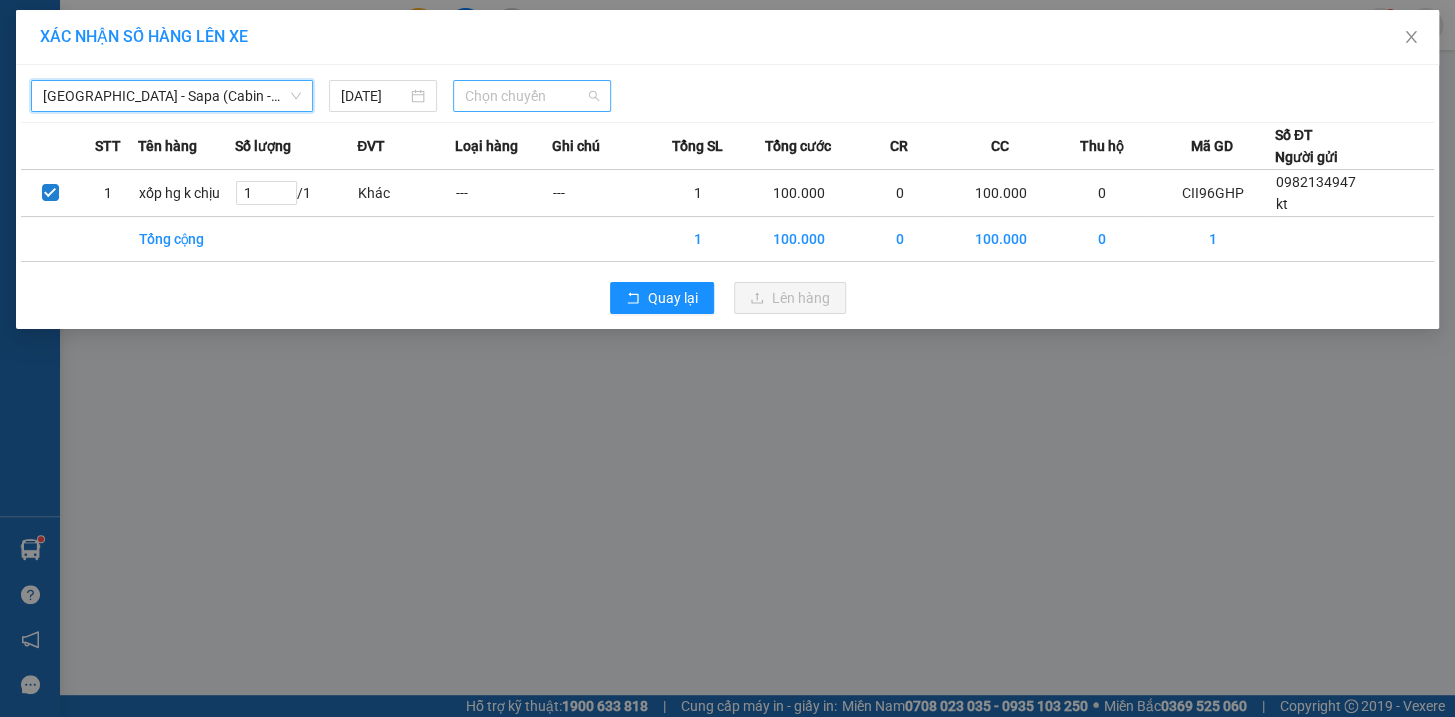 click on "Chọn chuyến" at bounding box center [532, 96] 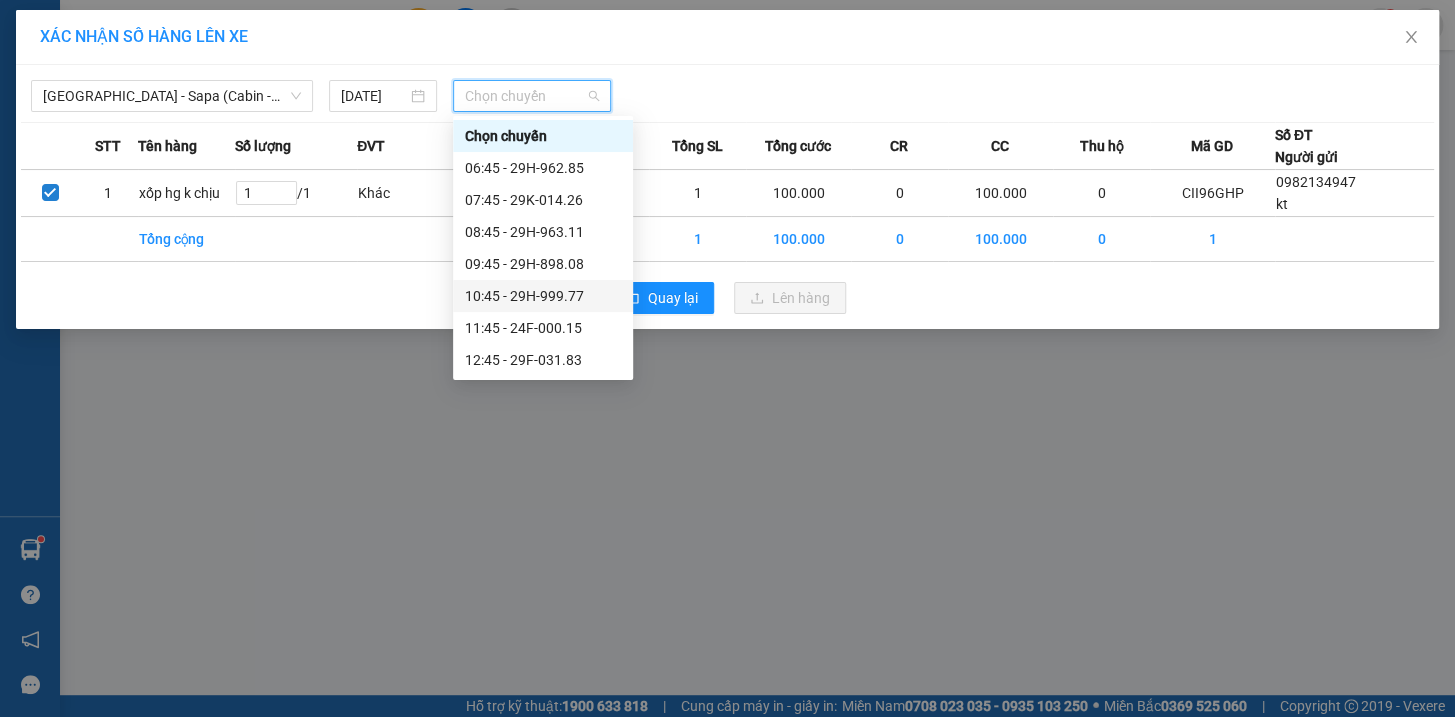 click on "10:45     - 29H-999.77" at bounding box center [543, 296] 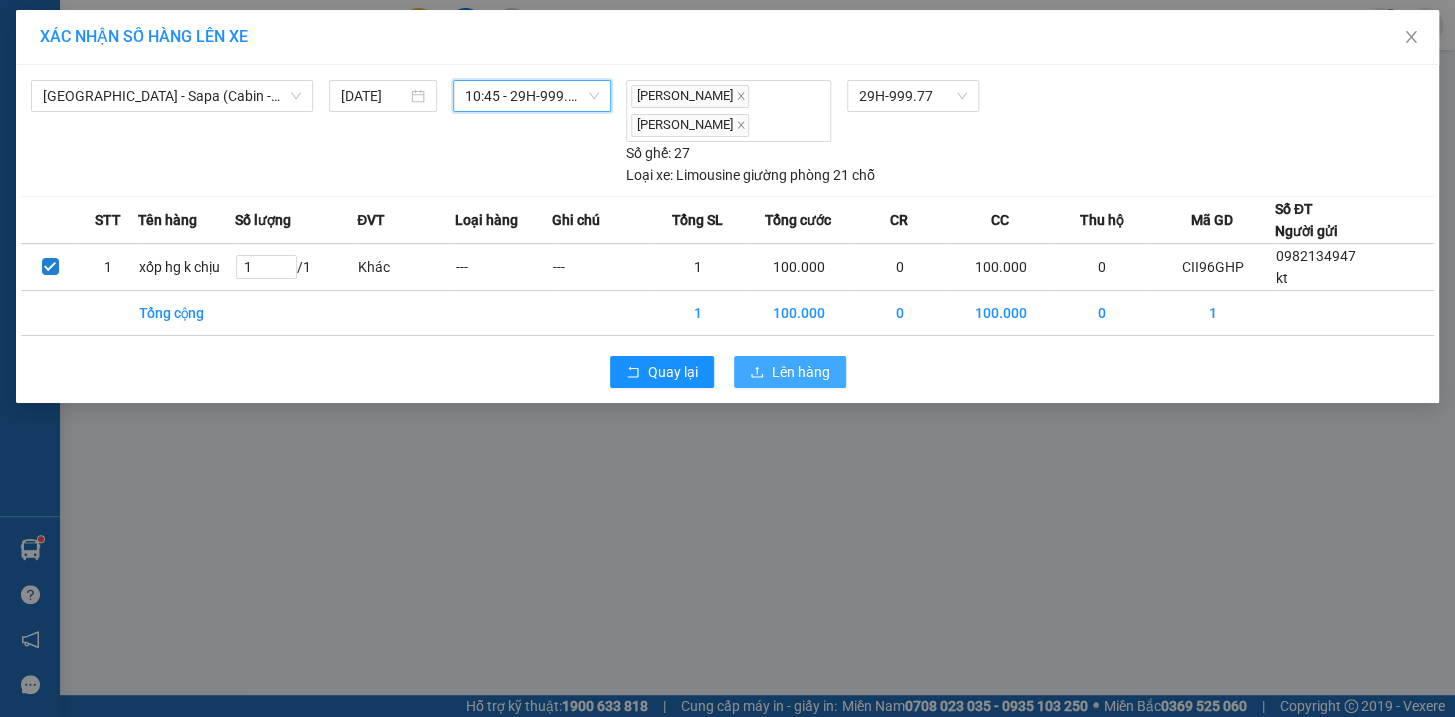 click on "Lên hàng" at bounding box center [801, 372] 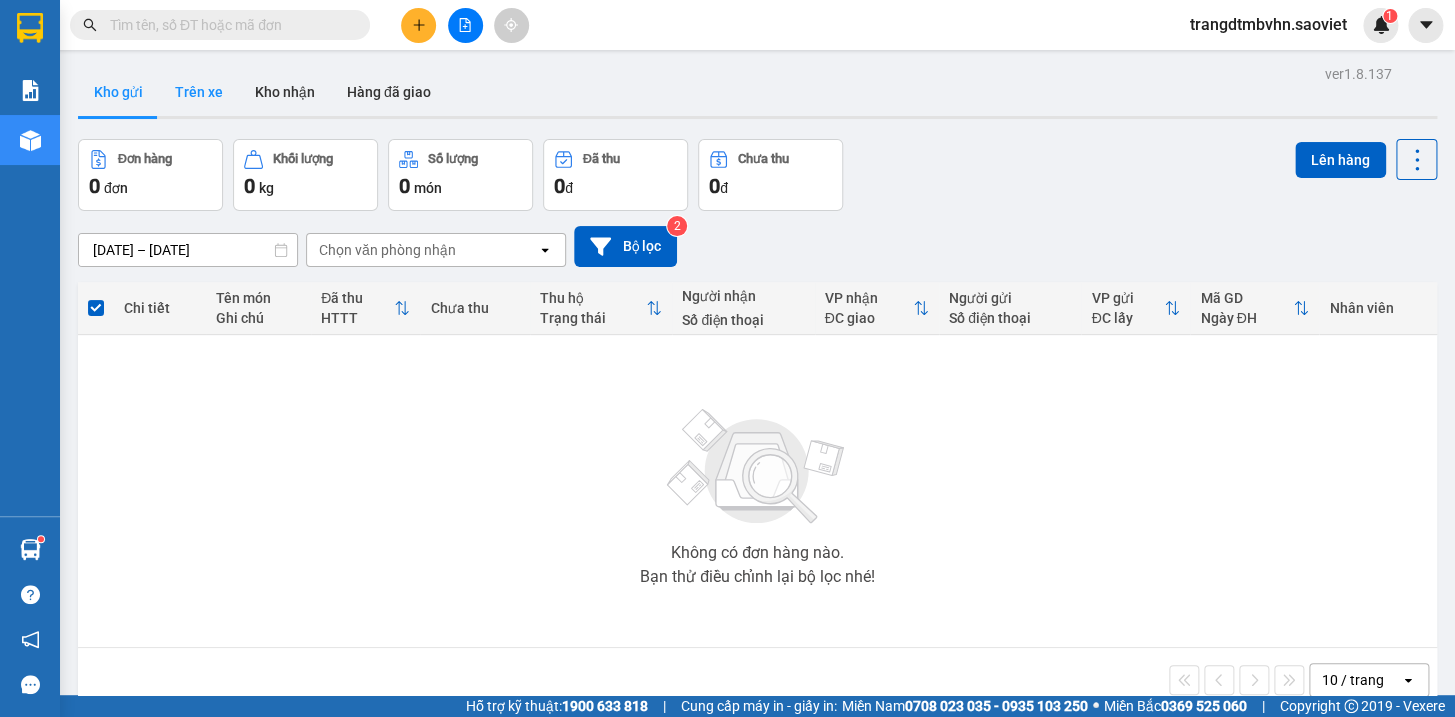 click on "Trên xe" at bounding box center [199, 92] 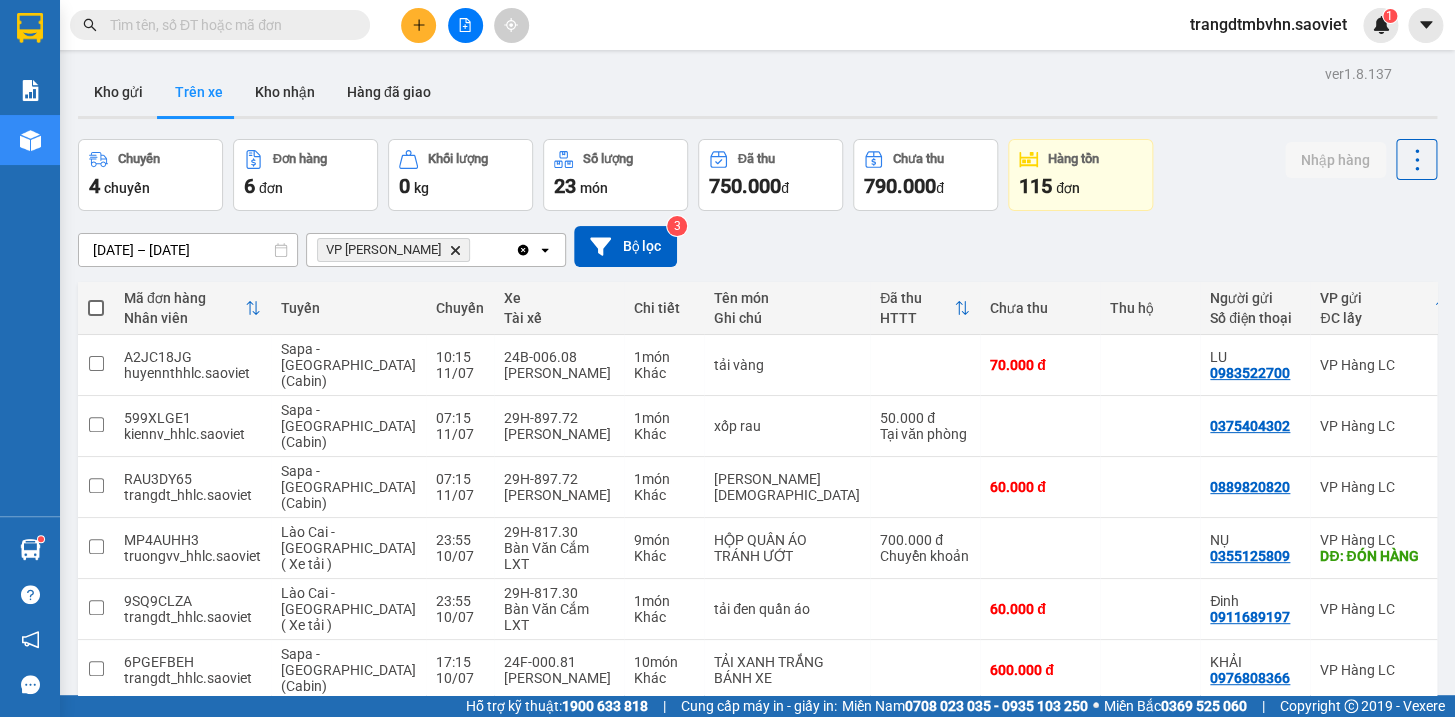 click at bounding box center [228, 25] 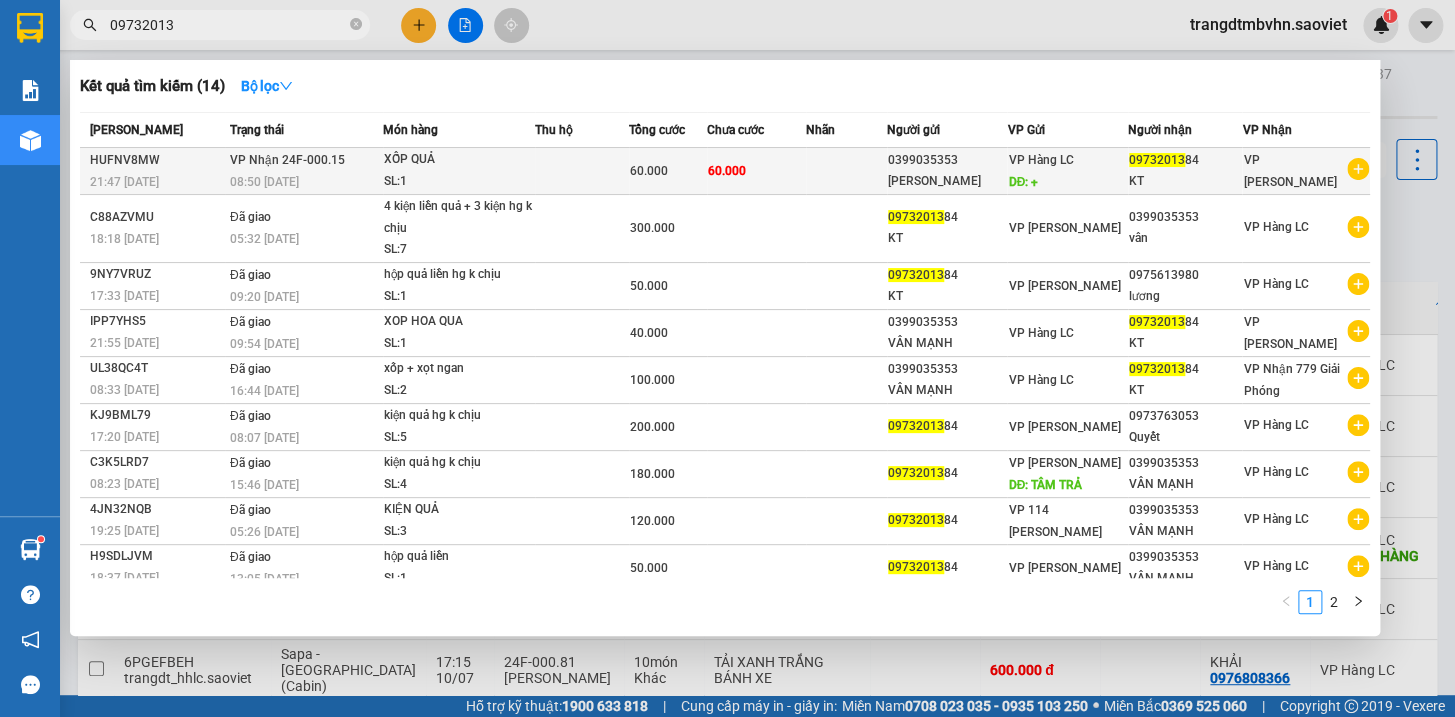 type on "09732013" 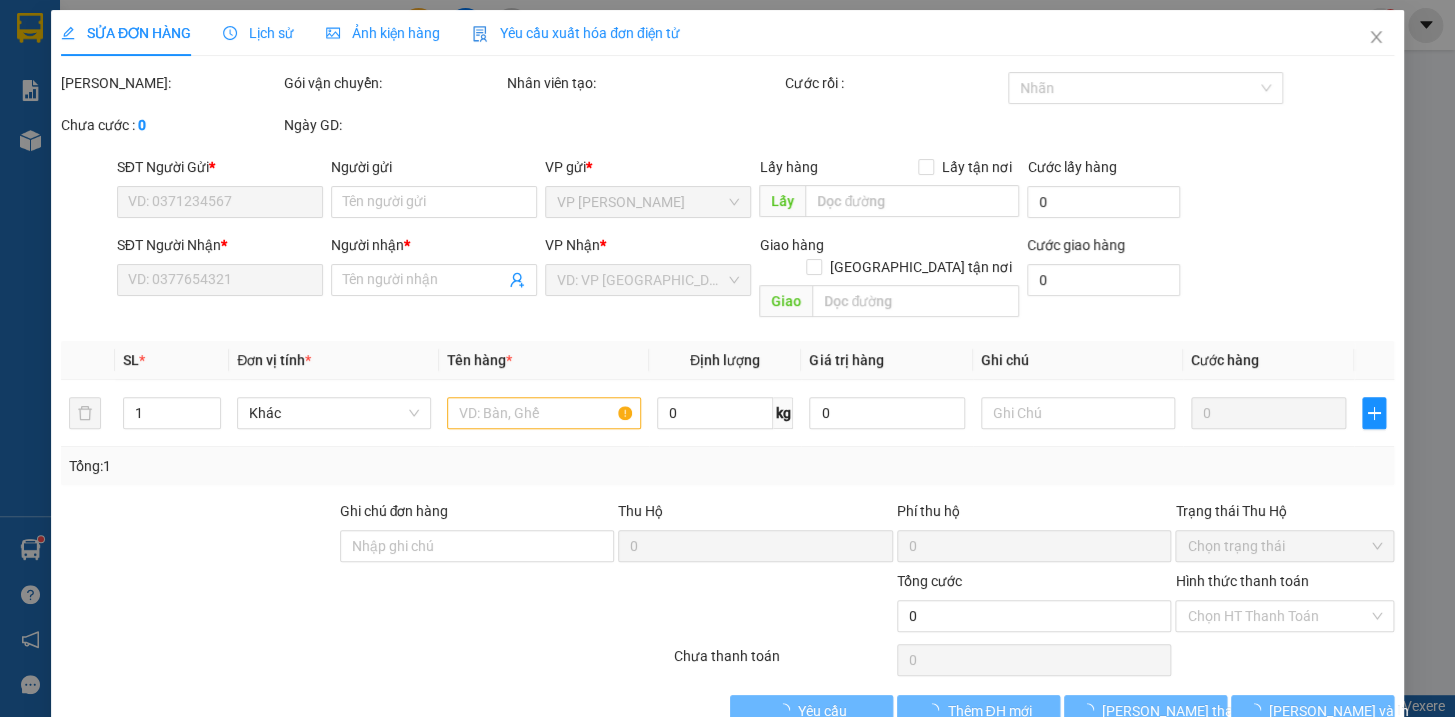 type on "0399035353" 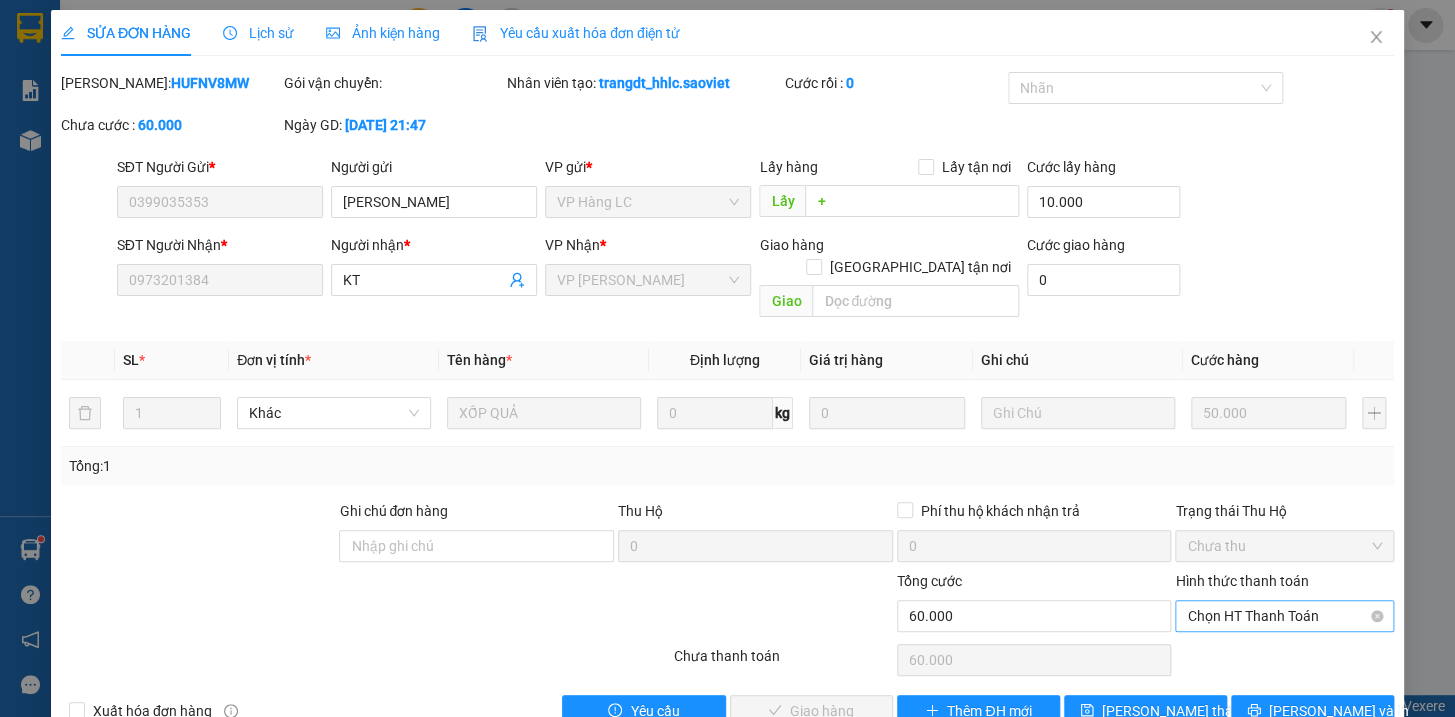 click on "Chọn HT Thanh Toán" at bounding box center [1284, 616] 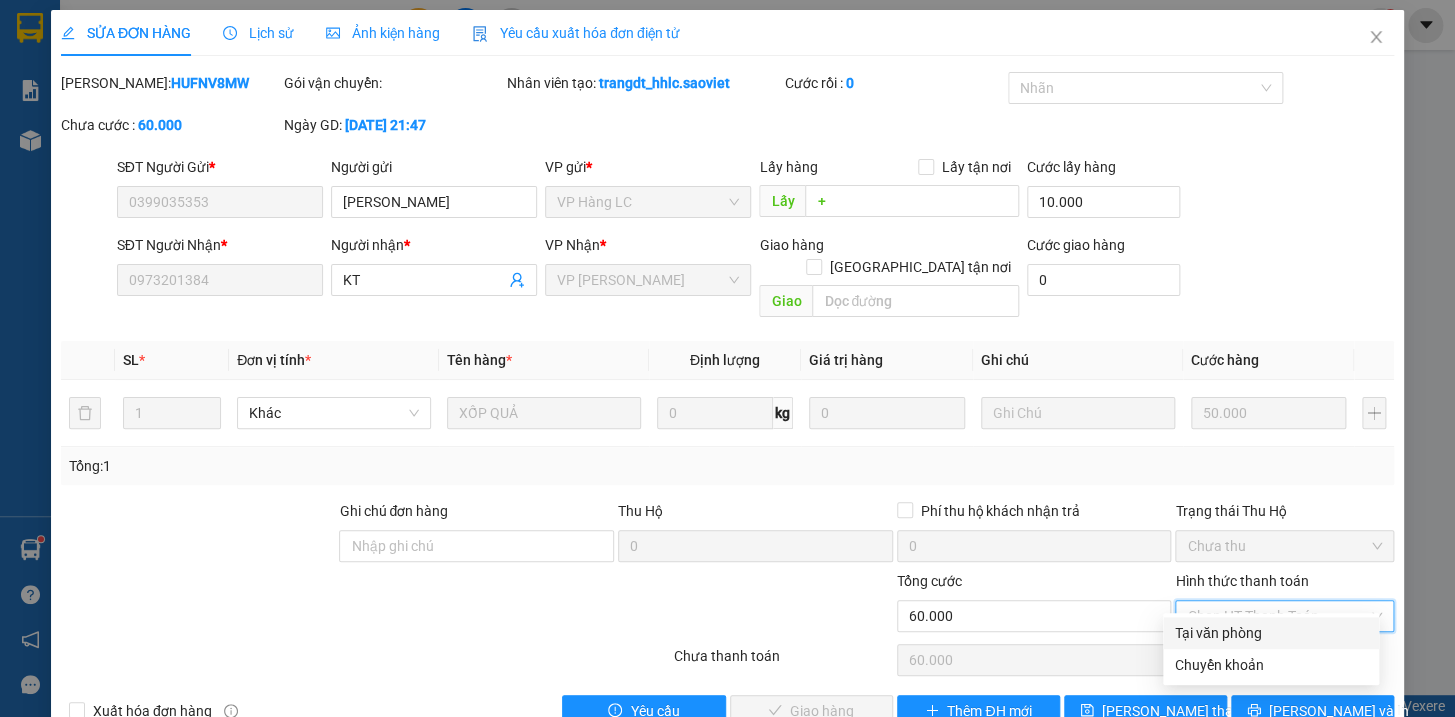 click on "Tại văn phòng" at bounding box center [1271, 633] 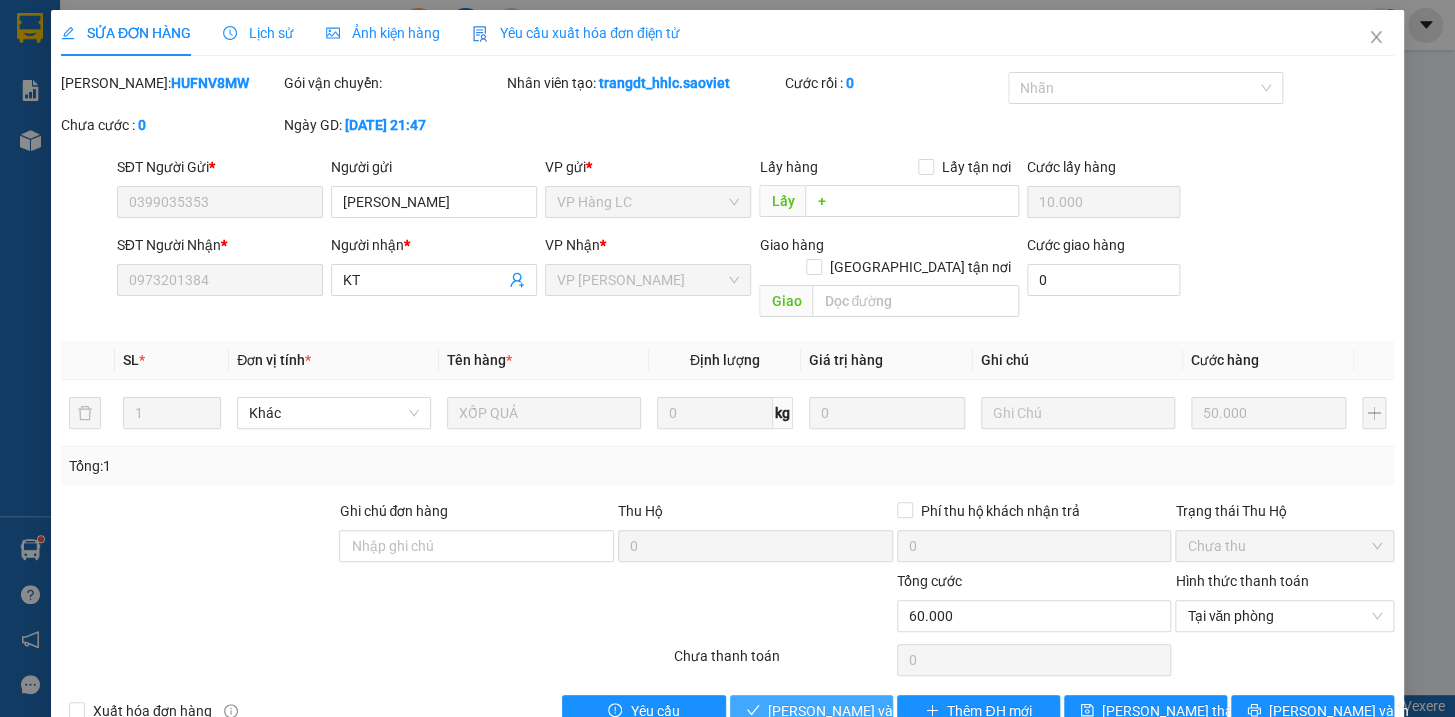 click on "[PERSON_NAME] và Giao hàng" at bounding box center [864, 711] 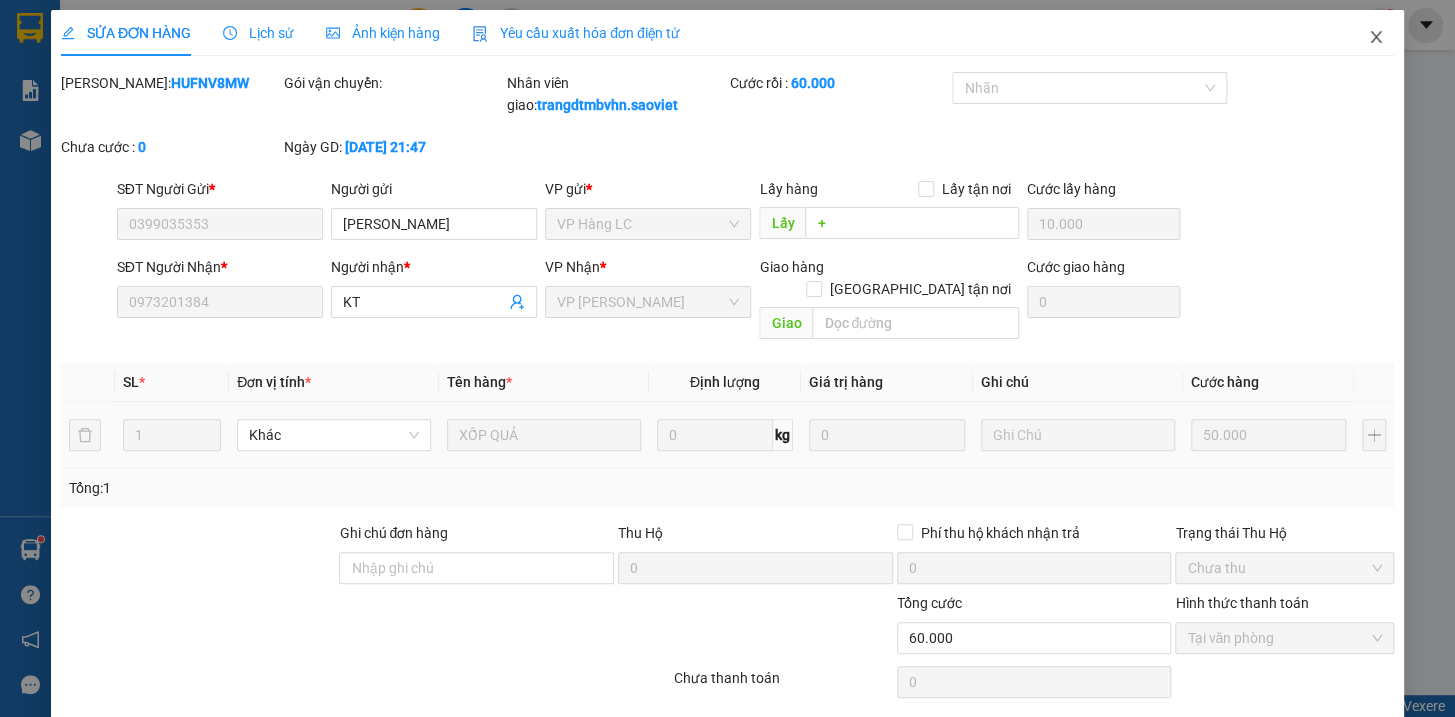 click 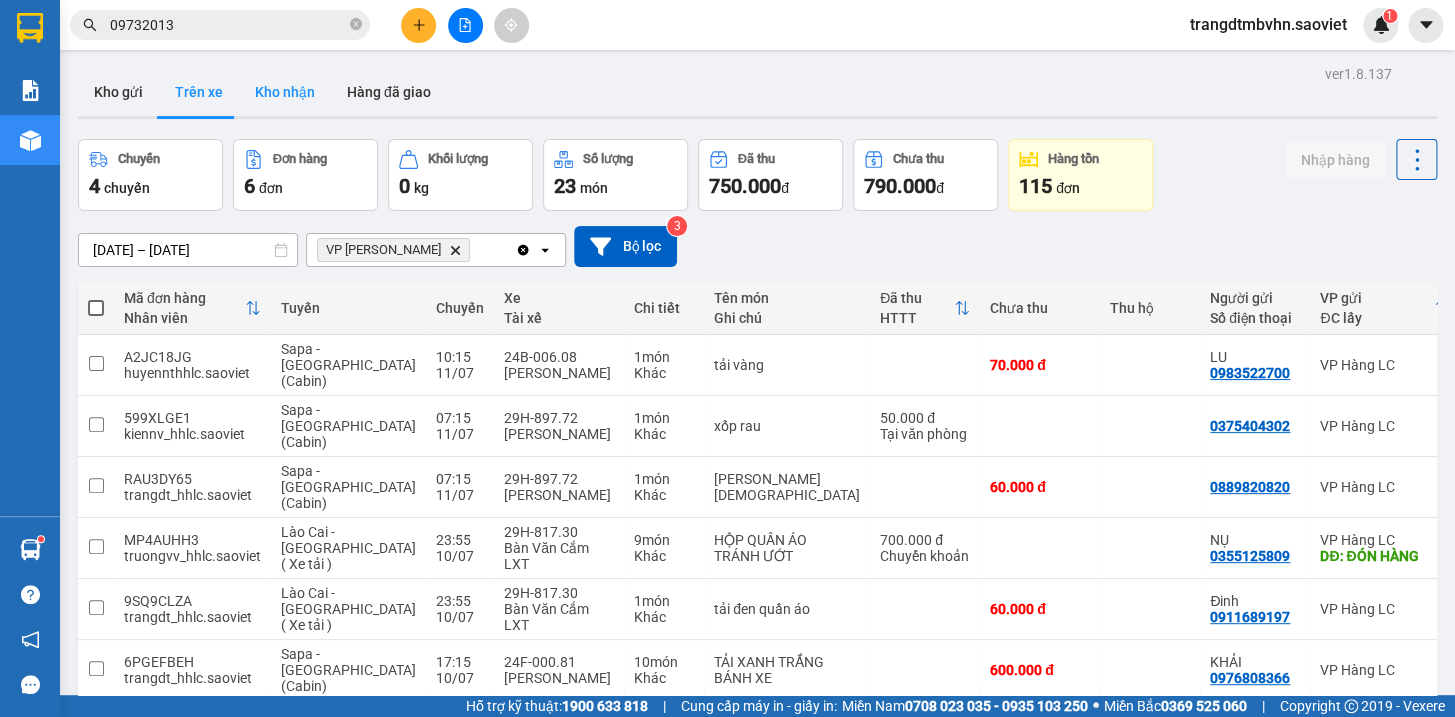 click on "Kho nhận" at bounding box center (285, 92) 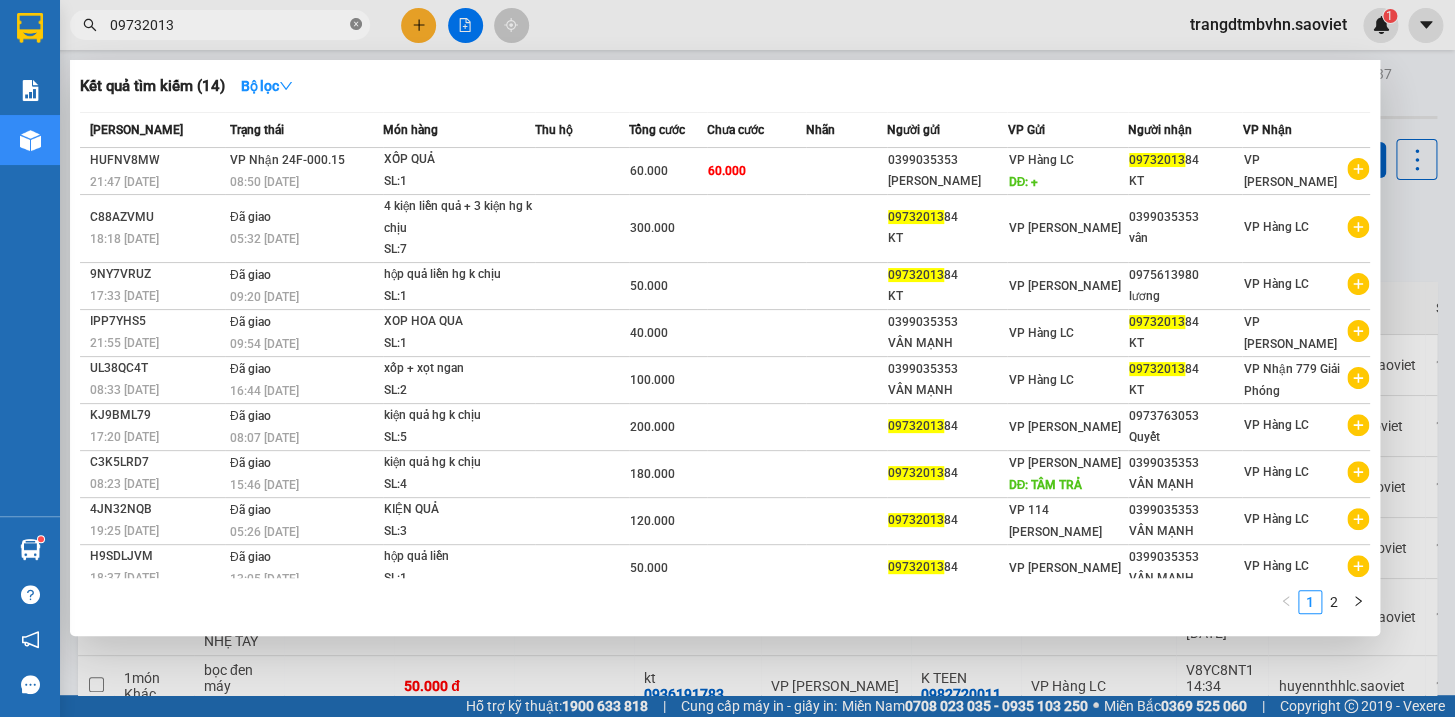 click 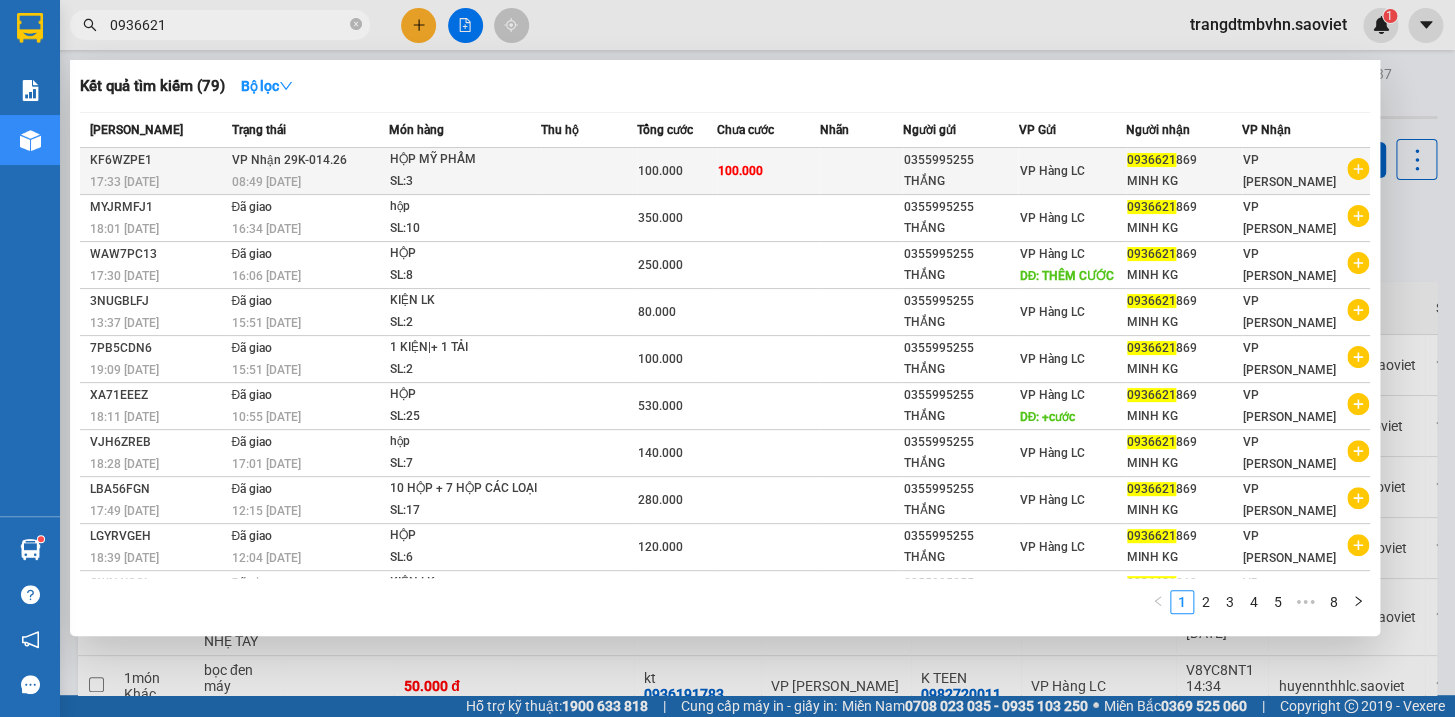 type on "0936621" 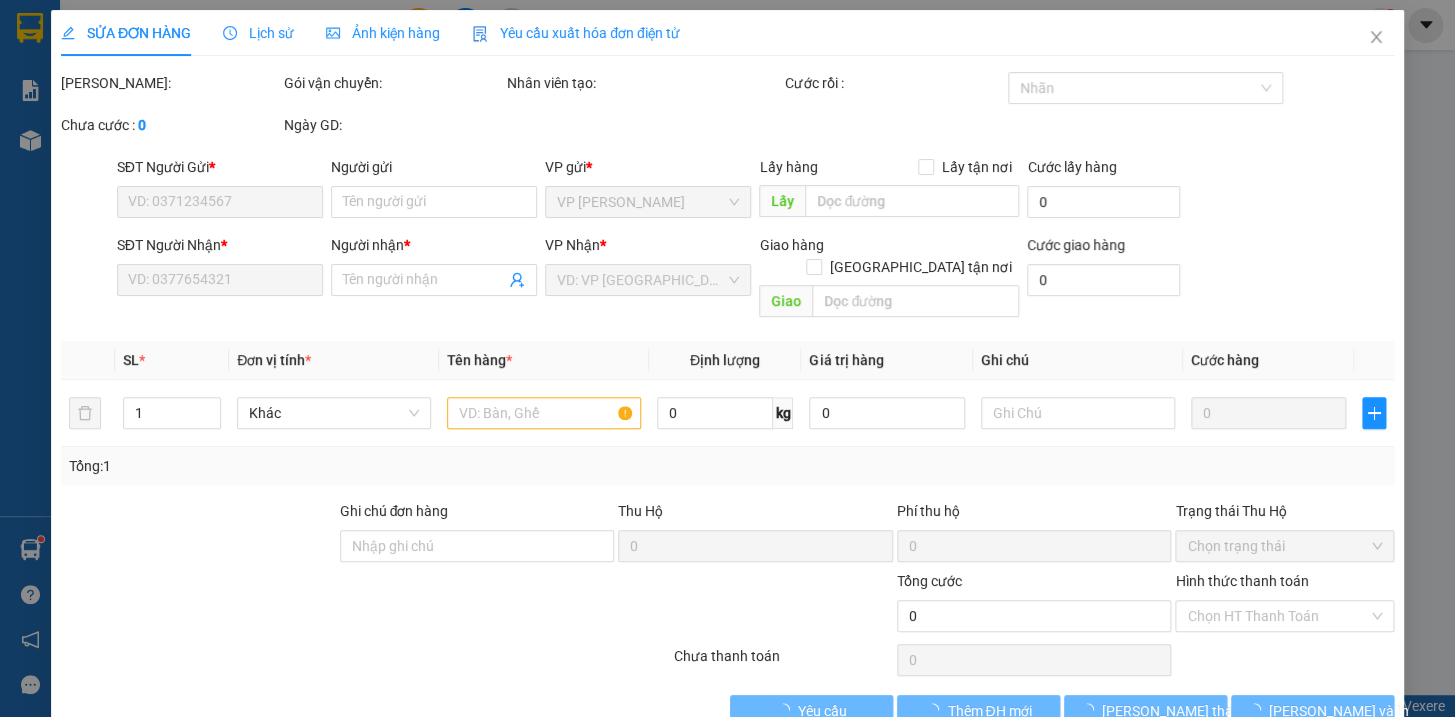 type on "0355995255" 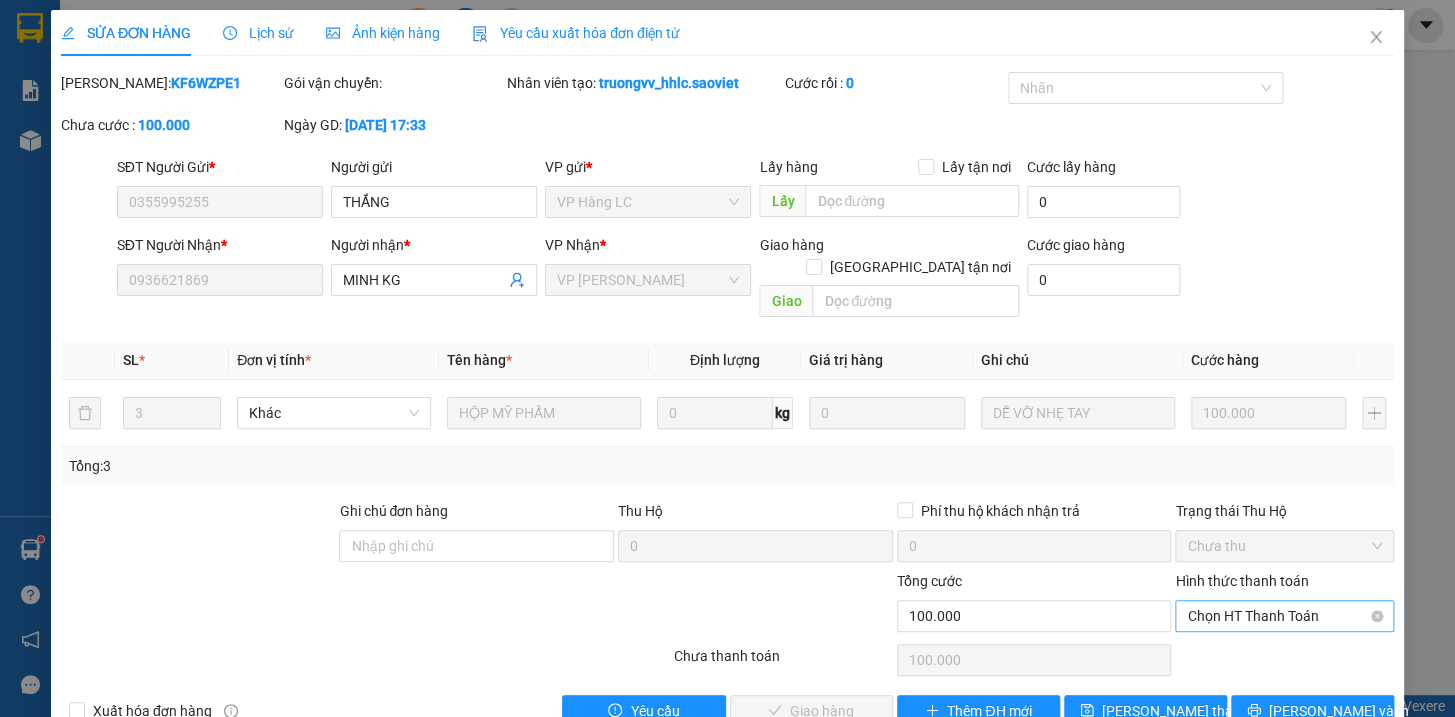 click on "Chọn HT Thanh Toán" at bounding box center (1284, 616) 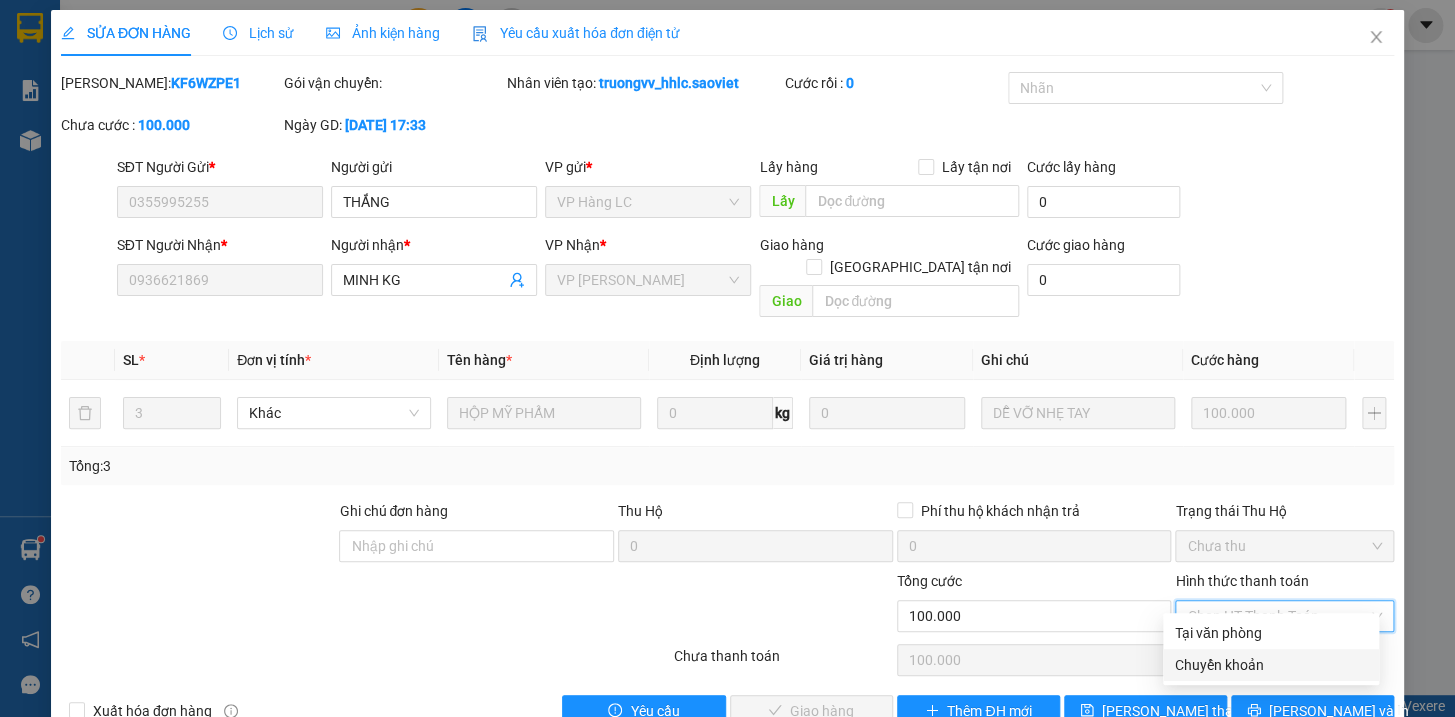 click on "Chuyển khoản" at bounding box center (1271, 665) 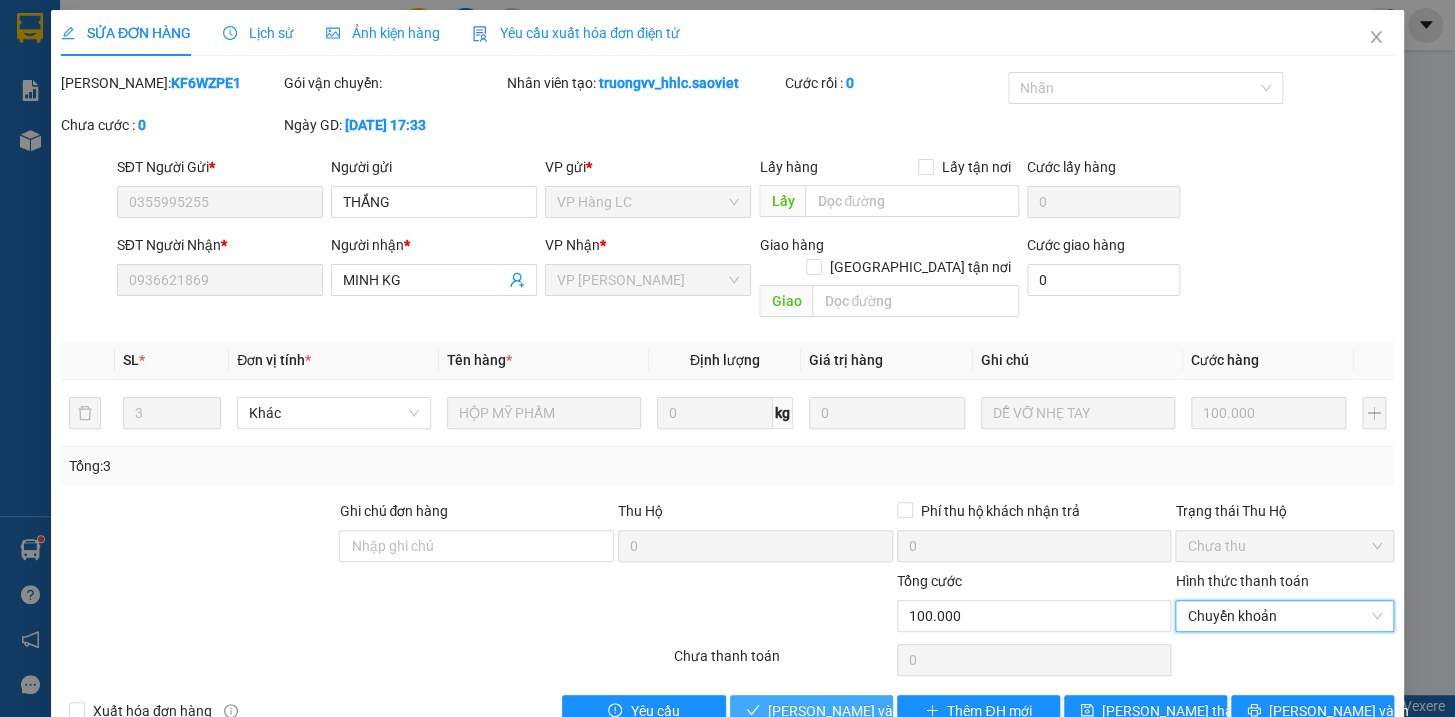 click on "[PERSON_NAME] và Giao hàng" at bounding box center (864, 711) 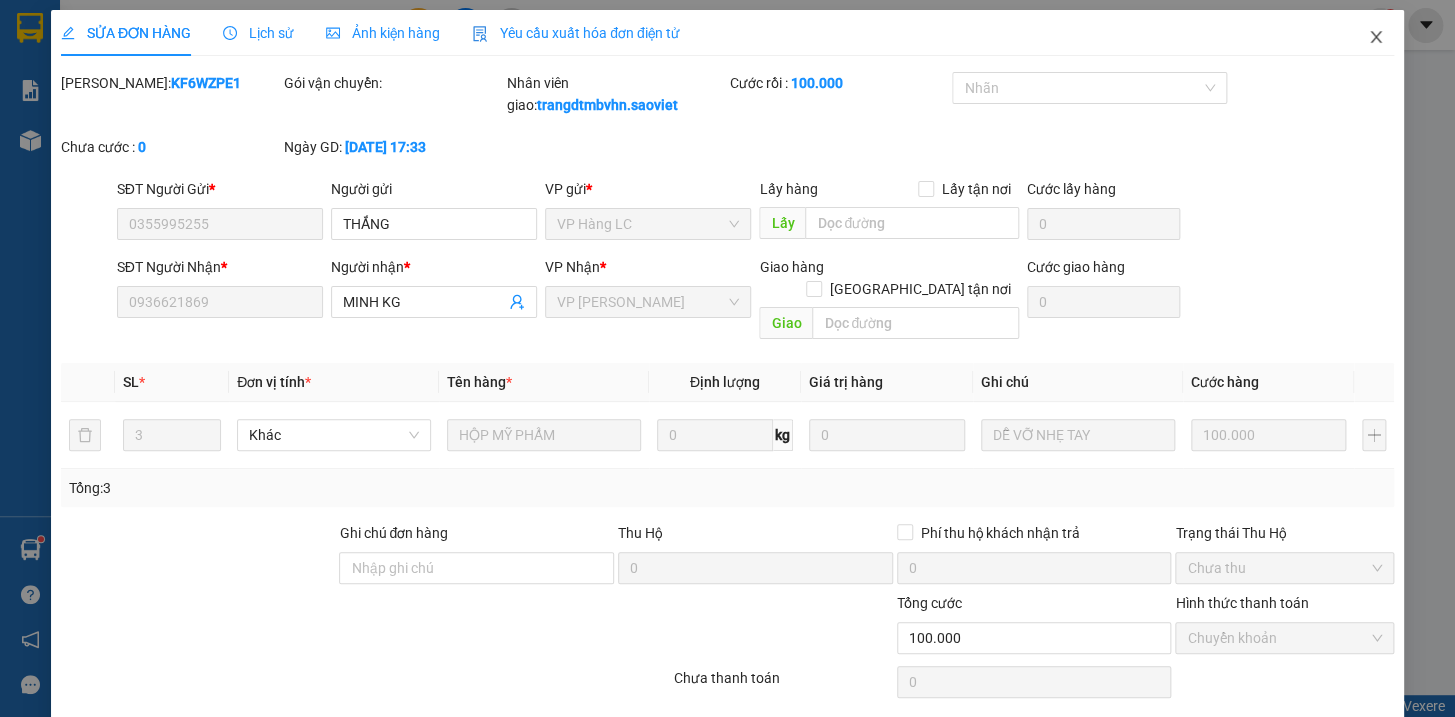 click 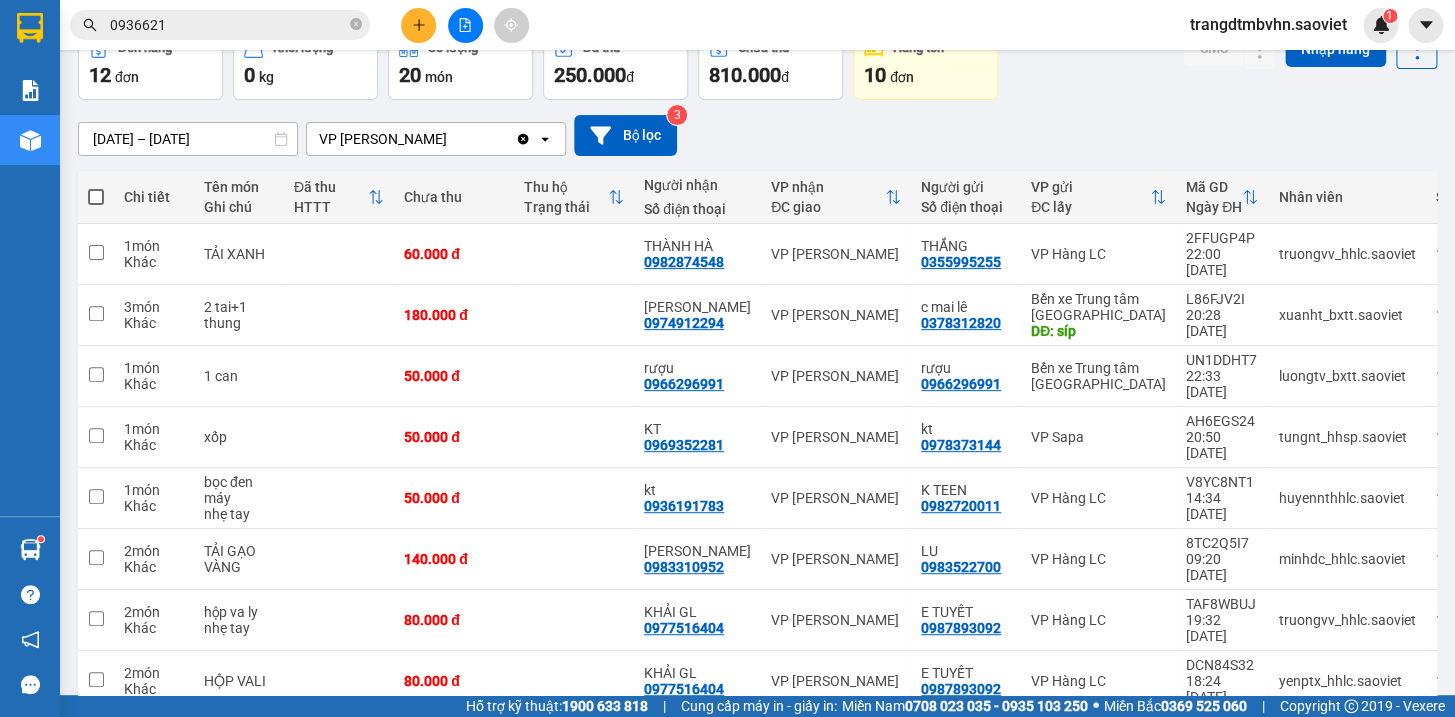 scroll, scrollTop: 112, scrollLeft: 0, axis: vertical 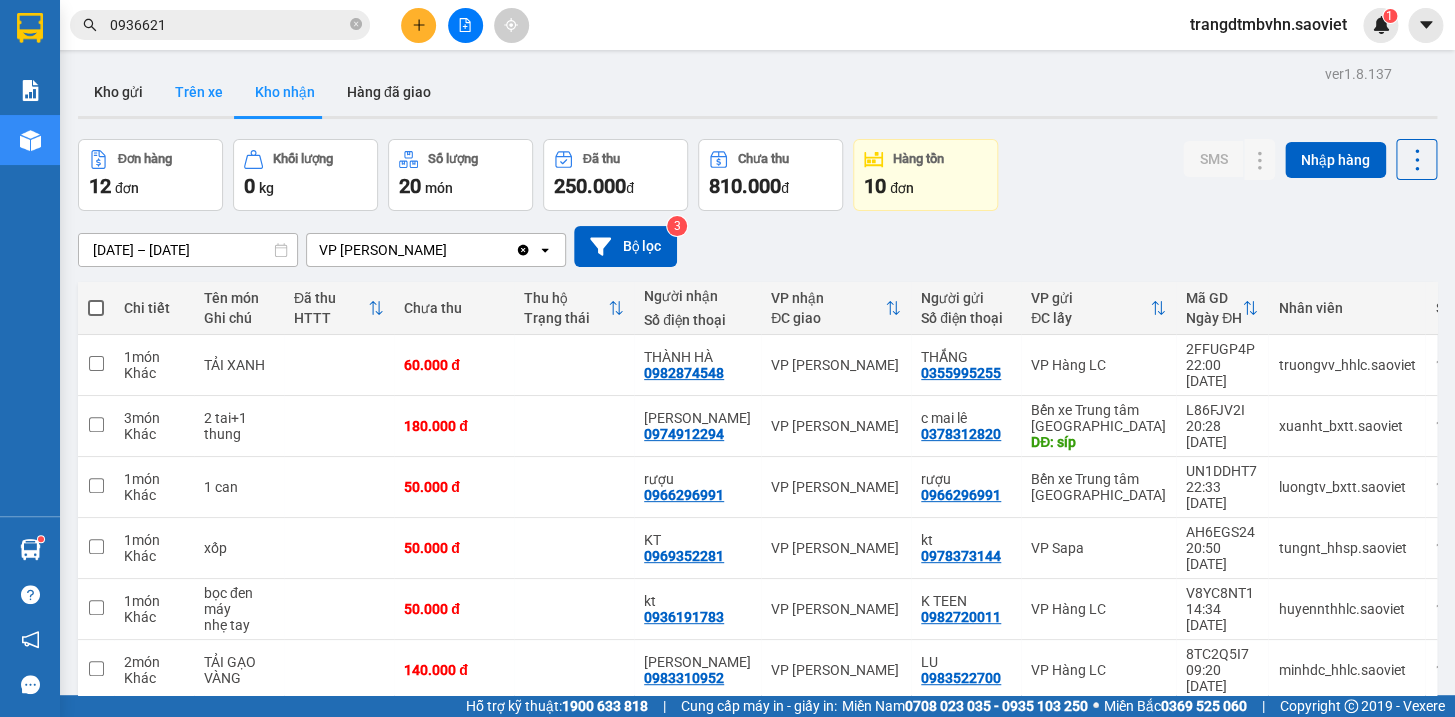 click on "Trên xe" at bounding box center (199, 92) 